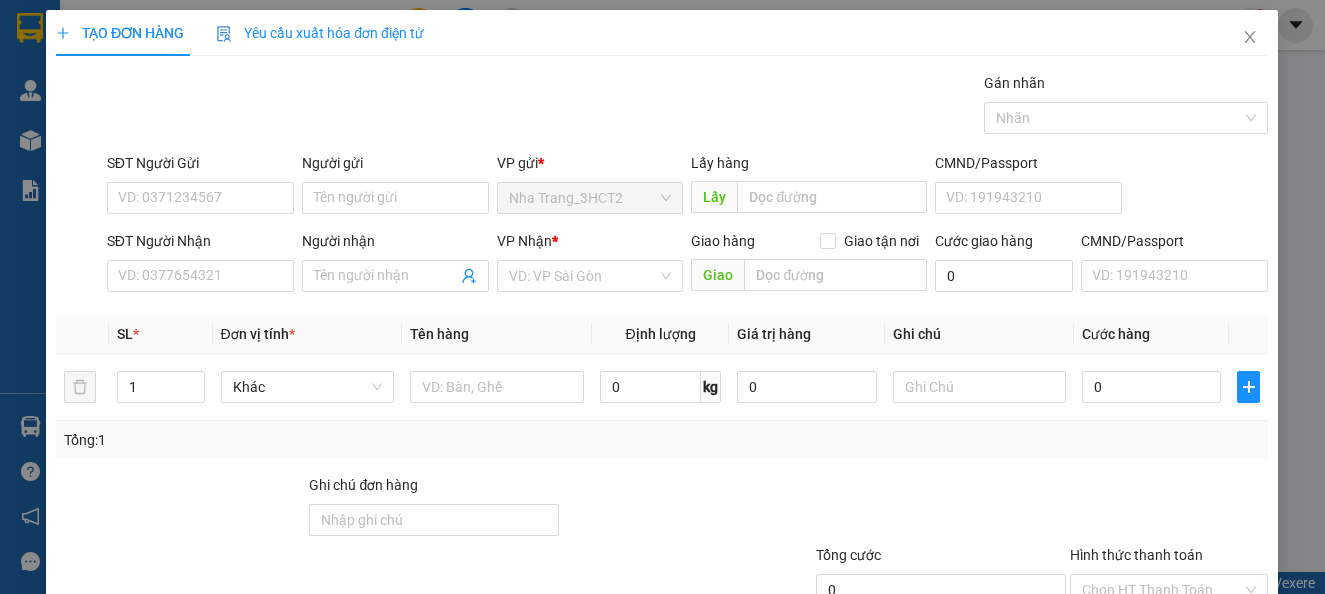 scroll, scrollTop: 0, scrollLeft: 0, axis: both 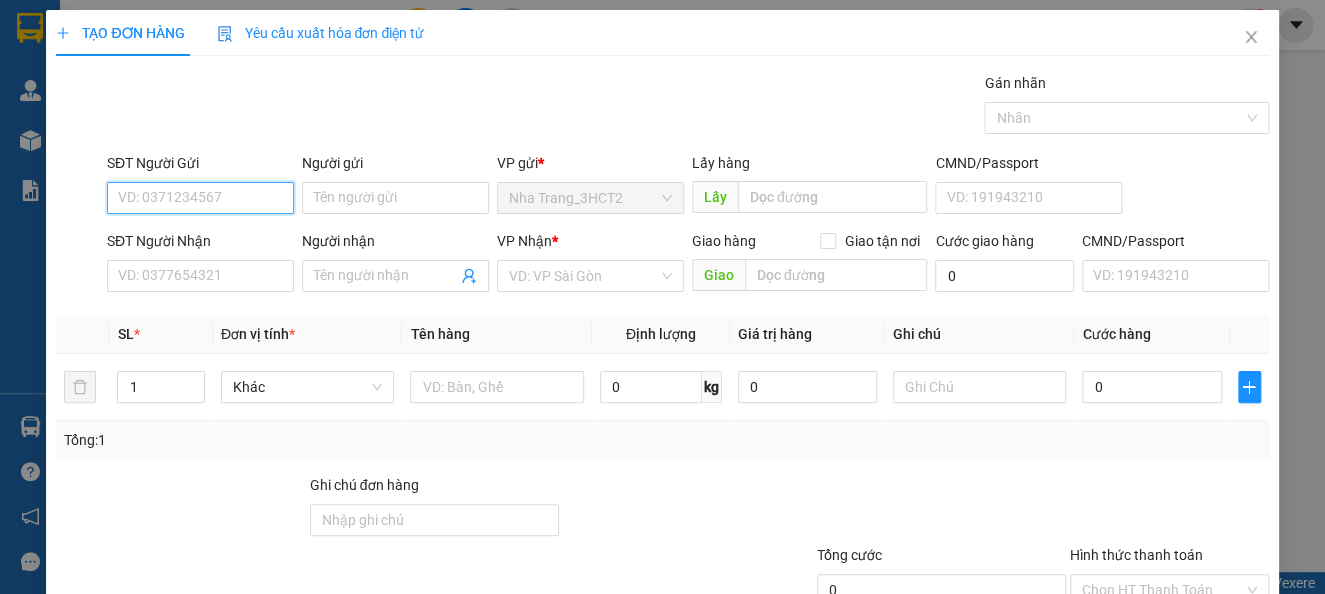 drag, startPoint x: 228, startPoint y: 189, endPoint x: 223, endPoint y: 157, distance: 32.38827 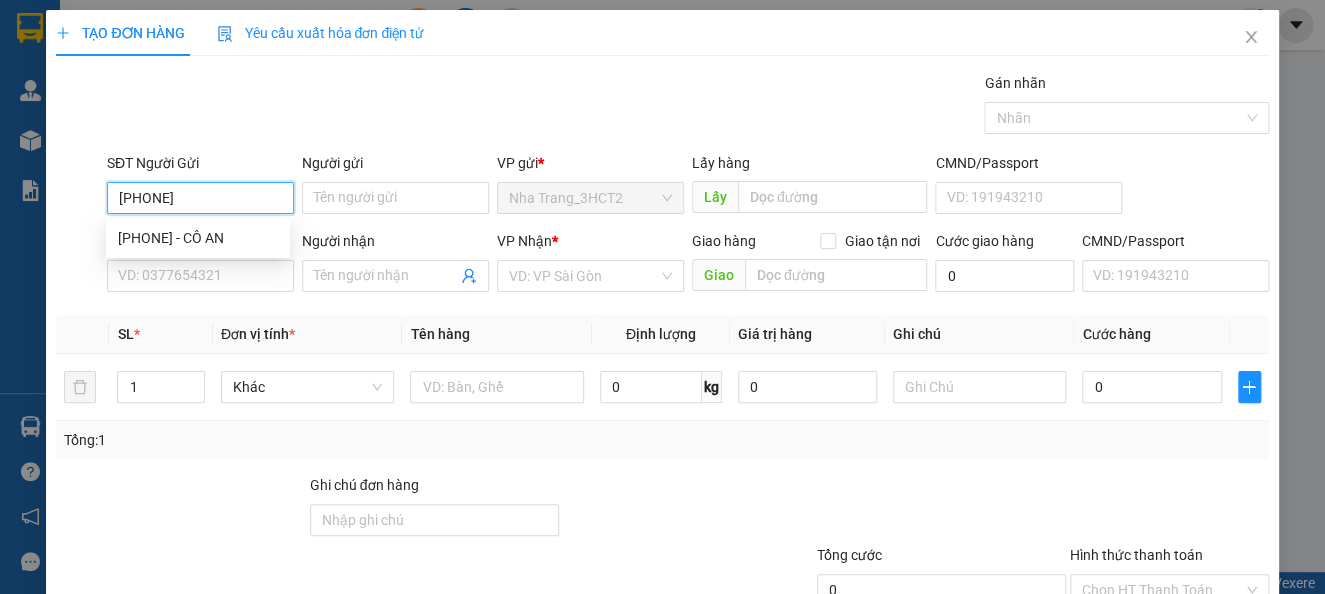 type on "[PHONE]" 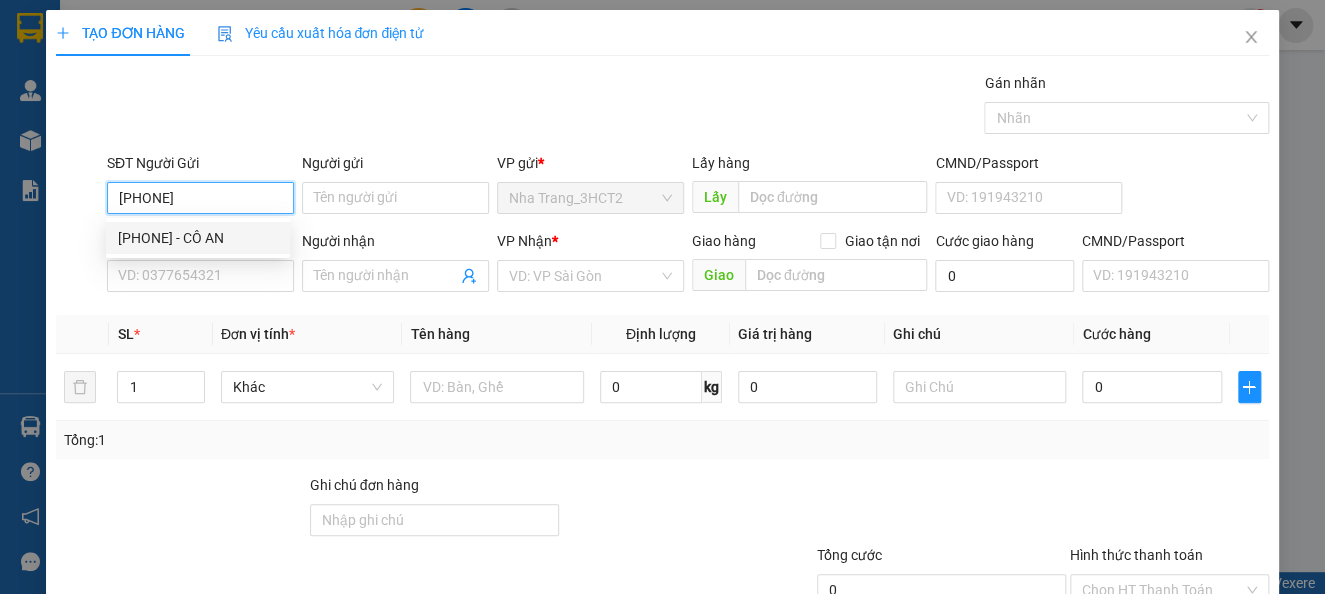 click on "[PHONE] - CÔ AN" at bounding box center (198, 238) 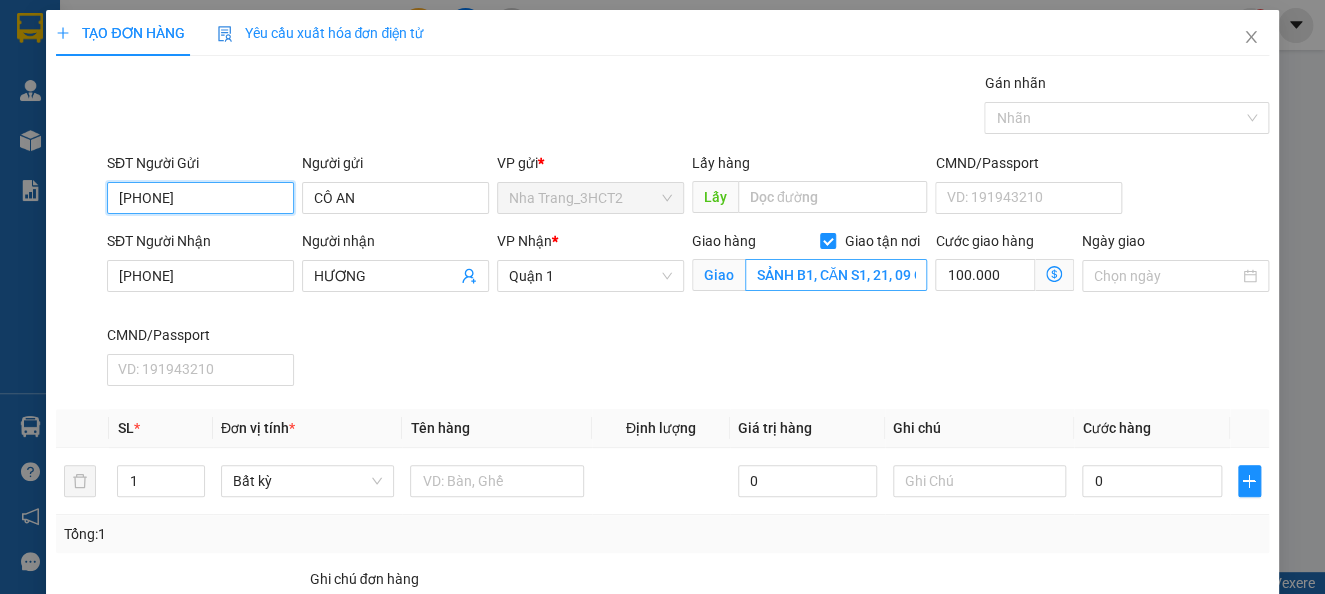 type on "[PHONE]" 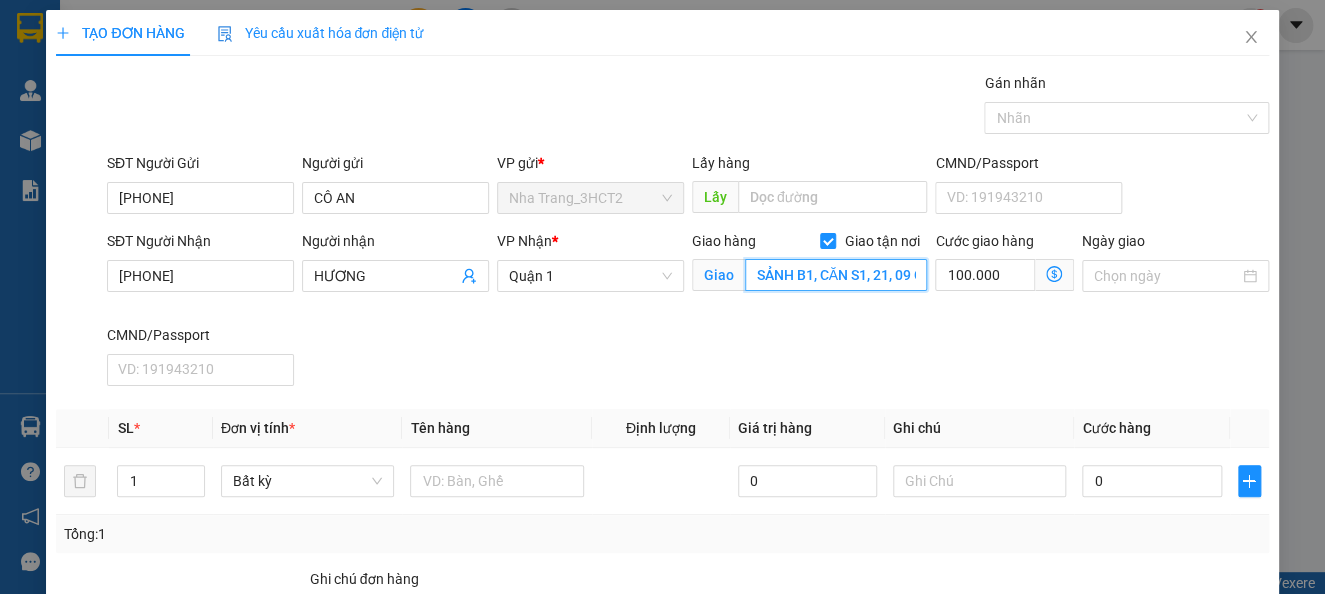 click on "SẢNH B1, CĂN S1, 21, 09 CHUNG CƯ RIVER SIDE SỐ 4, ĐƯỜNG ĐÀO TRÍ, PHƯỜNG PHÚ THUẬN, [Q]7  (GTN:1000)" at bounding box center [836, 275] 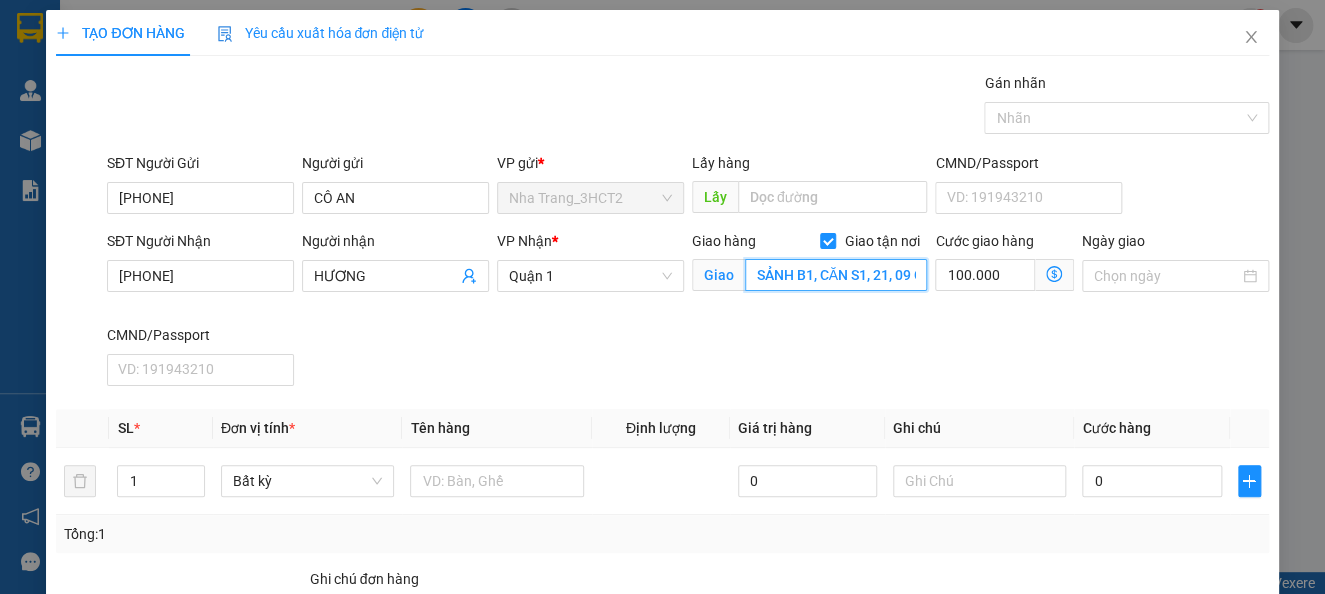 click on "SẢNH B1, CĂN S1, 21, 09 CHUNG CƯ RIVER SIDE SỐ 4, ĐƯỜNG ĐÀO TRÍ, PHƯỜNG PHÚ THUẬN, [Q]7  (GTN:1000)" at bounding box center (836, 275) 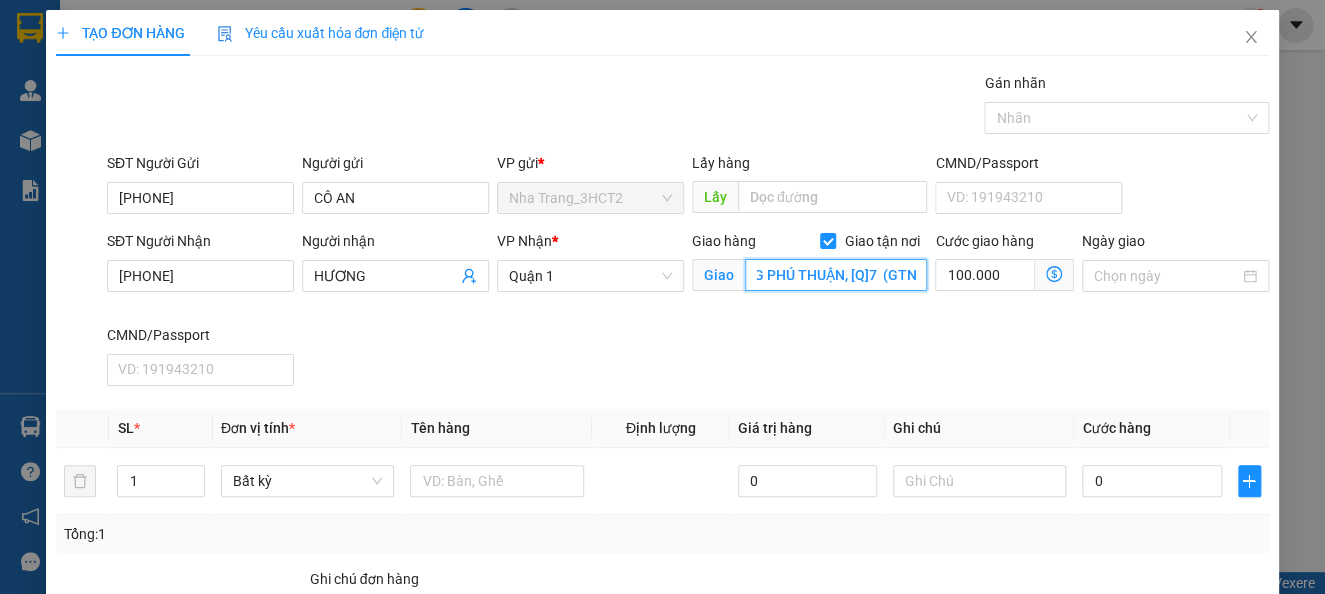 scroll, scrollTop: 0, scrollLeft: 559, axis: horizontal 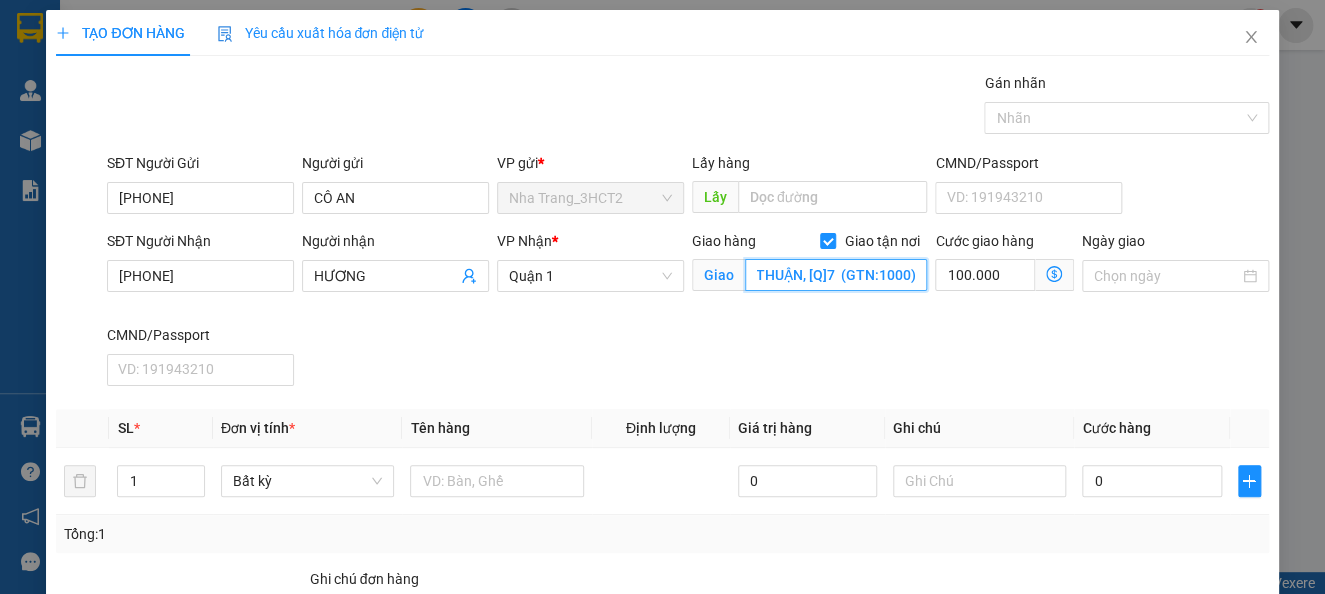 click on "SẢNH B1, CĂN S1, 21, 09 CHUNG CƯ RIVER SIDE SỐ 4, ĐƯỜNG ĐÀO TRÍ, PHƯỜNG PHÚ THUẬN, [Q]7  (GTN:1000)" at bounding box center [836, 275] 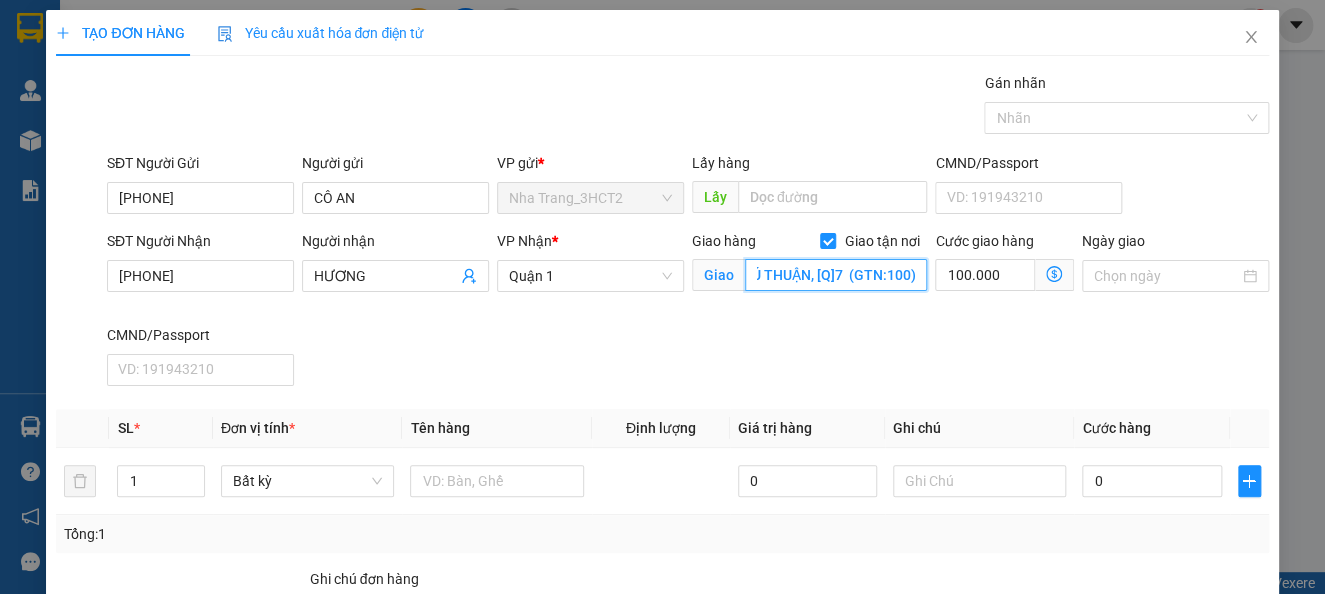 scroll, scrollTop: 0, scrollLeft: 552, axis: horizontal 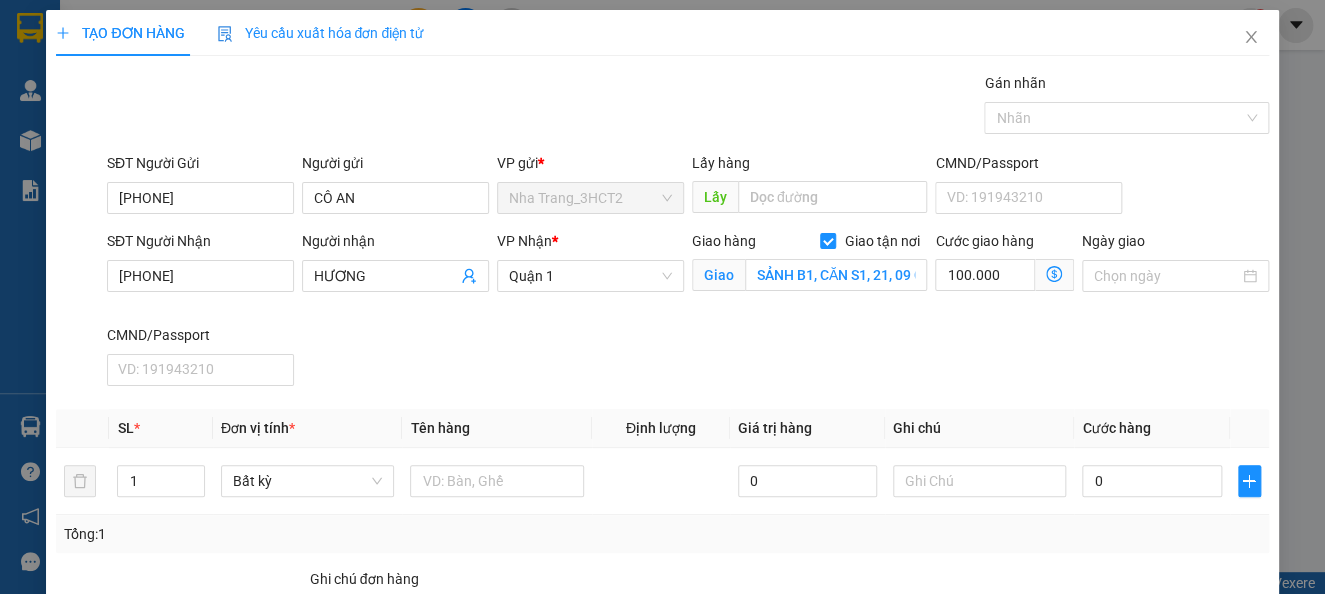 click 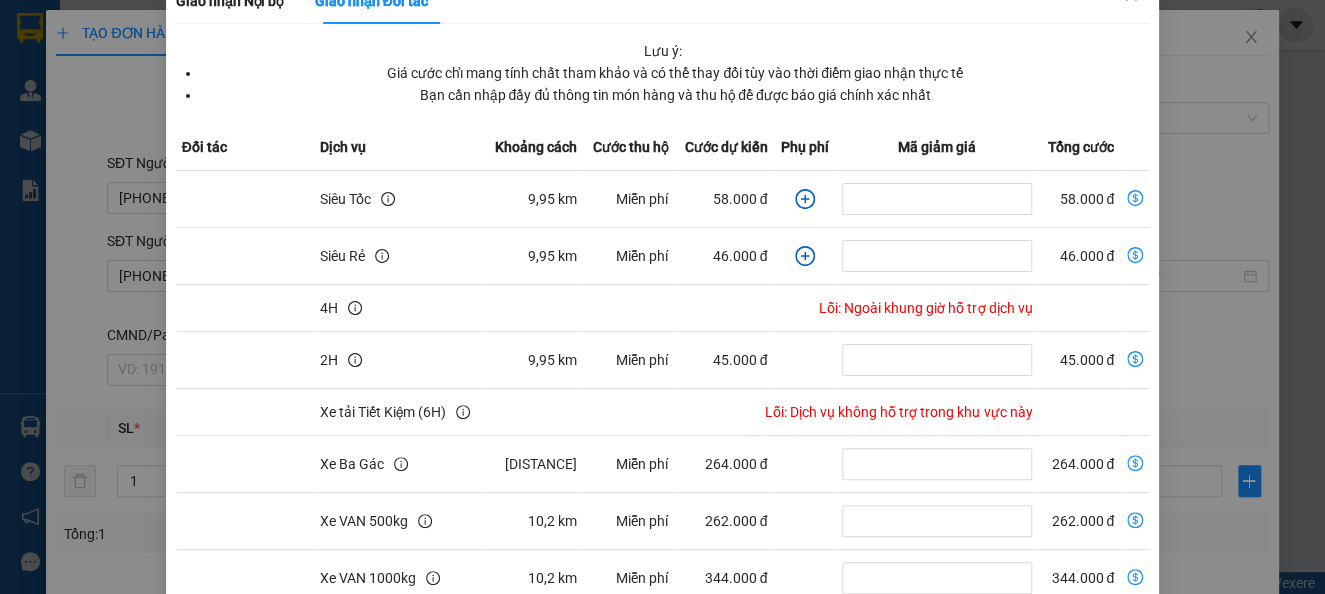 scroll, scrollTop: 0, scrollLeft: 0, axis: both 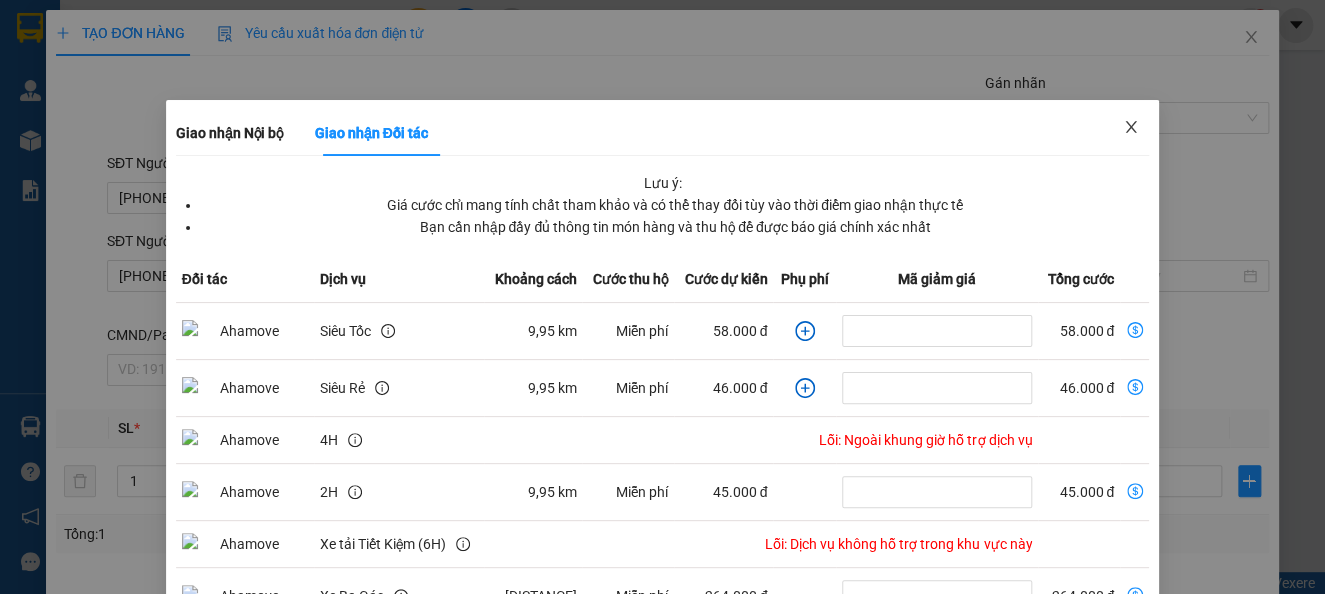 click 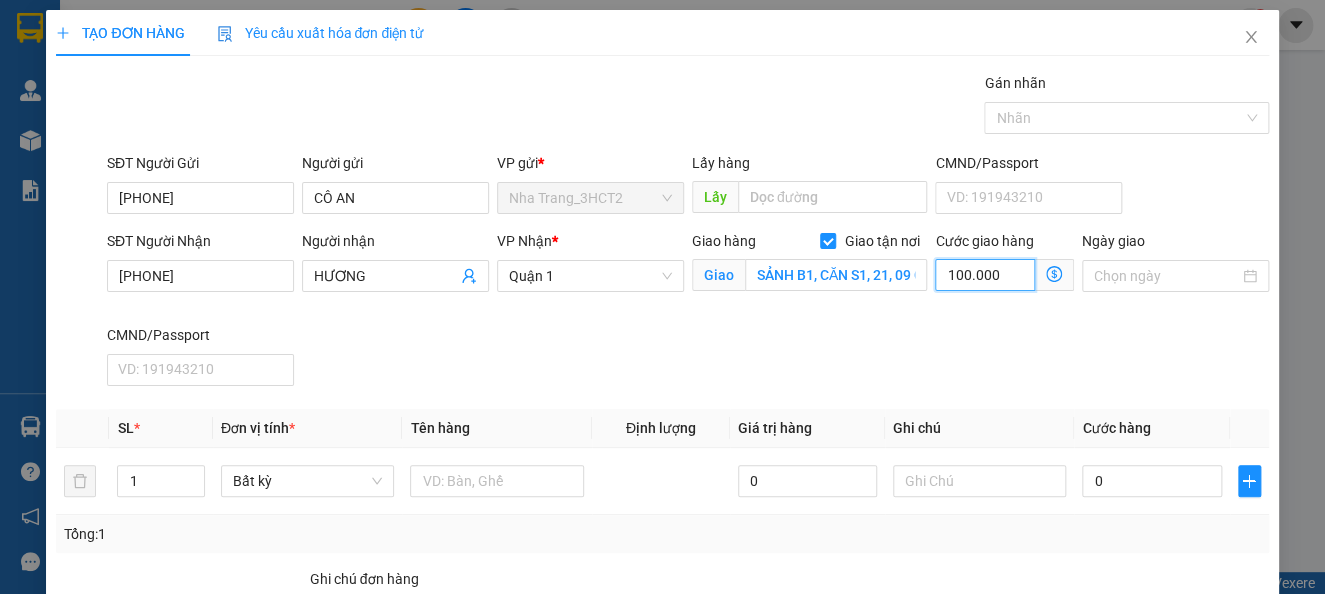 click on "100.000" at bounding box center (984, 275) 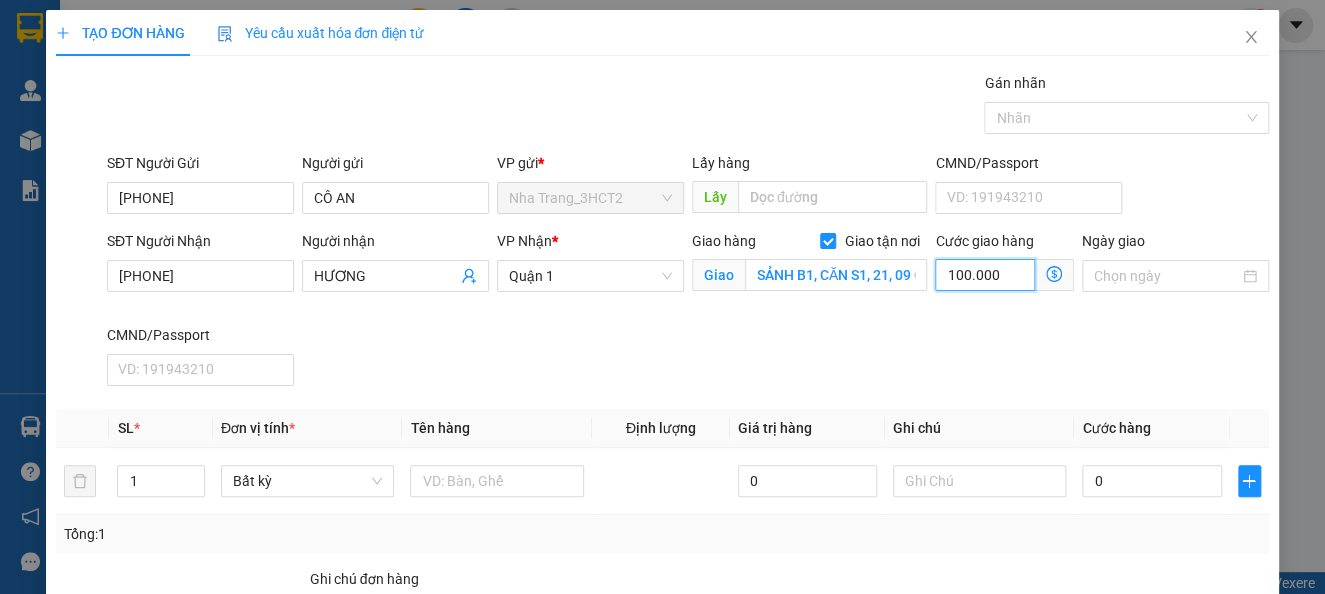 type on "9" 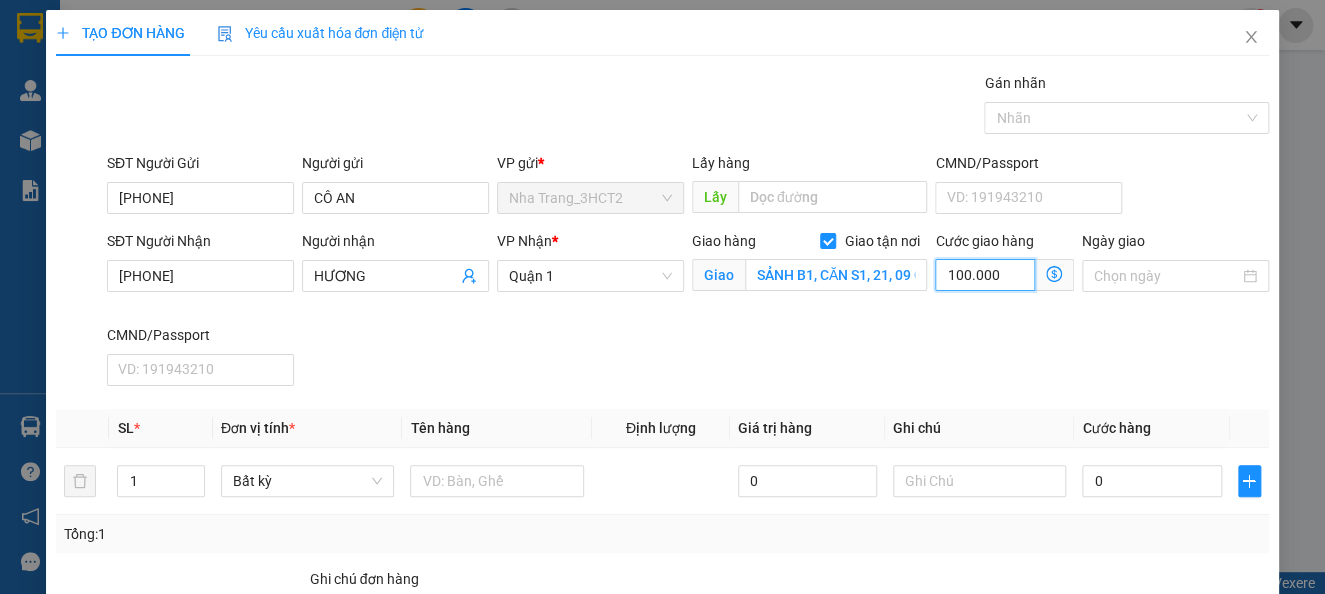 type on "9" 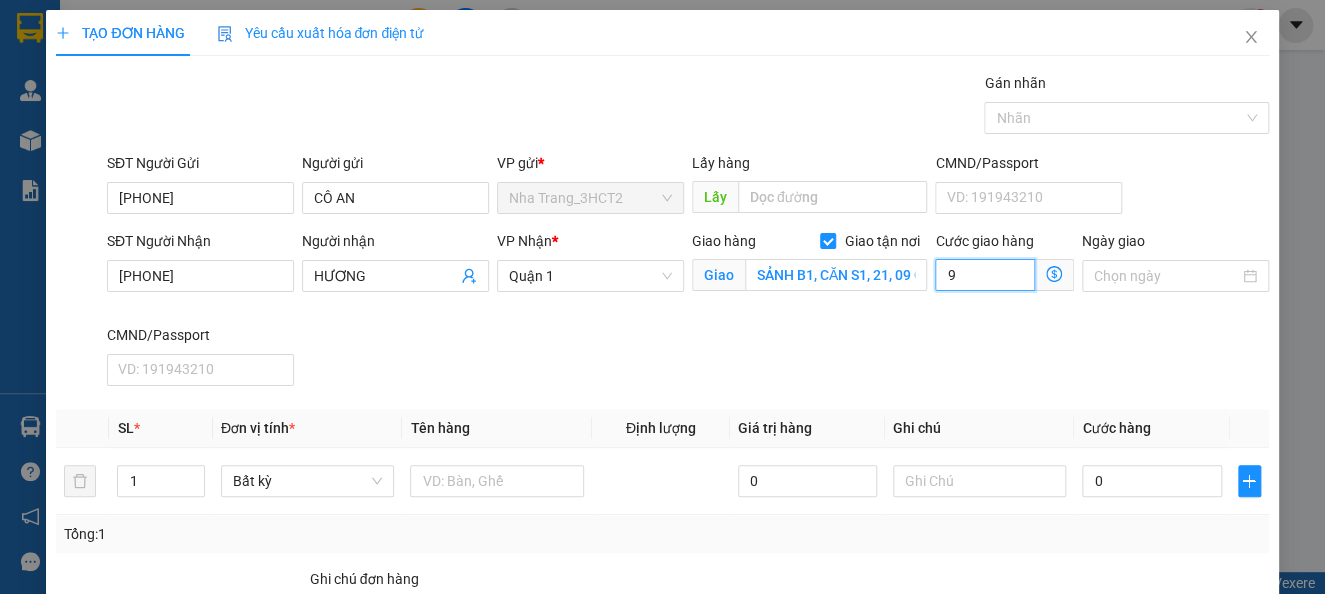 type on "90" 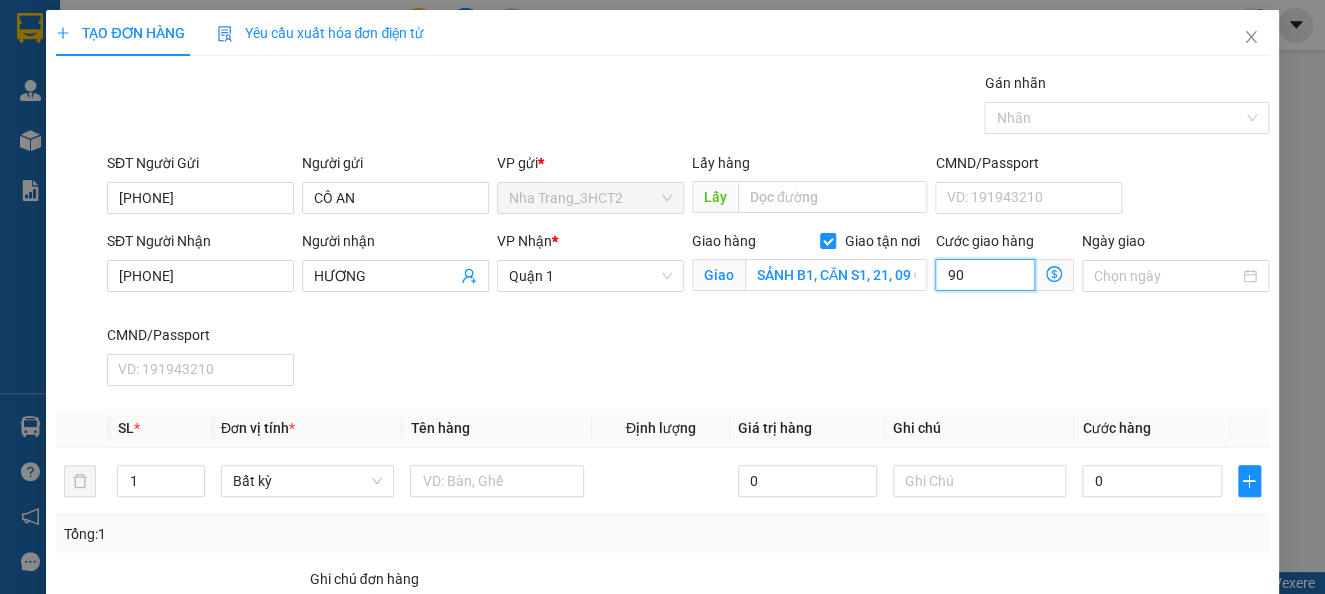 type on "90" 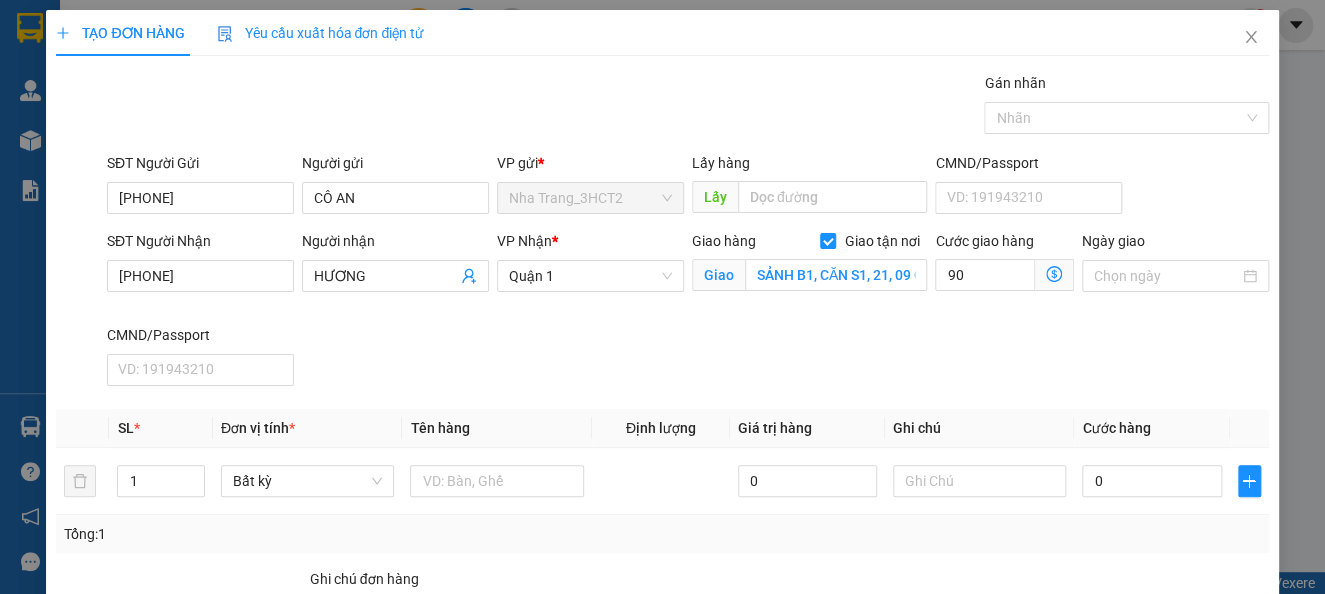 type on "90.000" 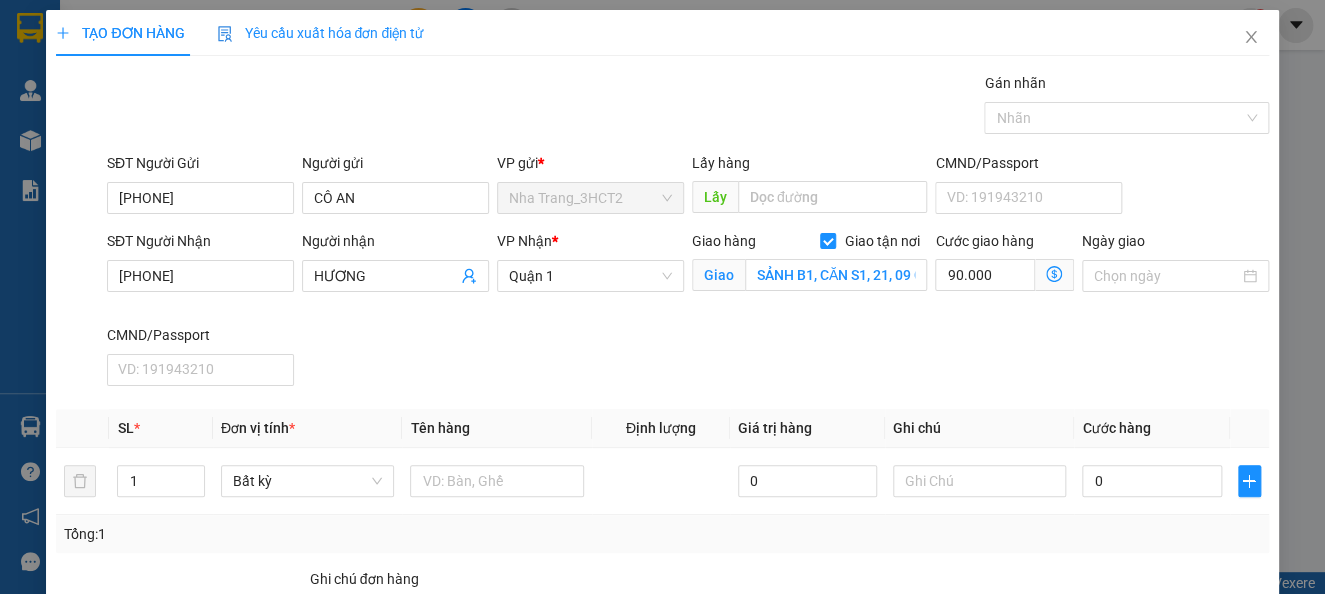 click on "Cước giao hàng 90.000 Giao nhận Nội bộ Giao nhận Đối tác Lưu ý: Giá cước chỉ mang tính chất tham khảo và có thể thay đổi tùy vào thời điểm giao nhận thực tế Bạn cần nhập đầy đủ thông tin món hàng và thu hộ để được báo giá chính xác nhất Đối tác Dịch vụ Khoảng cách Cước thu hộ Cước dự kiến Phụ phí Mã giảm giá Tổng cước Siêu Tốc 9,95 km Miễn phí 58.000 đ 58.000 đ Siêu Rẻ 9,95 km Miễn phí 46.000 đ 46.000 đ 4H Lỗi: Ngoài khung giờ hỗ trợ dịch vụ 2H 9,95 km Miễn phí 45.000 đ 45.000 đ Xe tải Tiết Kiệm (6H) Lỗi: Dịch vụ không hỗ trợ trong khu vực này Xe Ba Gác 10,36 km Miễn phí 264.000 đ 264.000 đ Xe VAN 500kg 10,2 km Miễn phí 262.000 đ 262.000 đ Xe VAN 1000kg 10,2 km Miễn phí 344.000 đ 344.000 đ Xe tải 500kg 10,2 km Miễn phí 328.000 đ 328.000 đ Xe tải 1000kg 10,2 km Miễn phí 430.000 đ 430.000 đ Xe Tải 1500kg 10,2 km" at bounding box center (1004, 277) 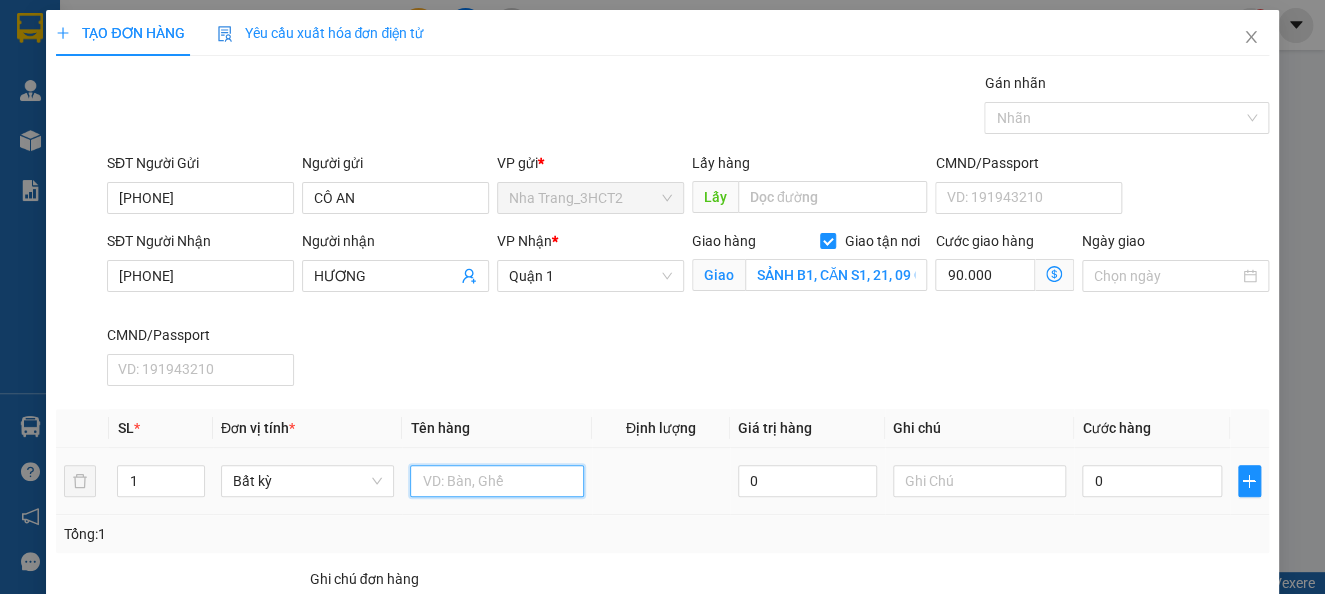 click at bounding box center [497, 481] 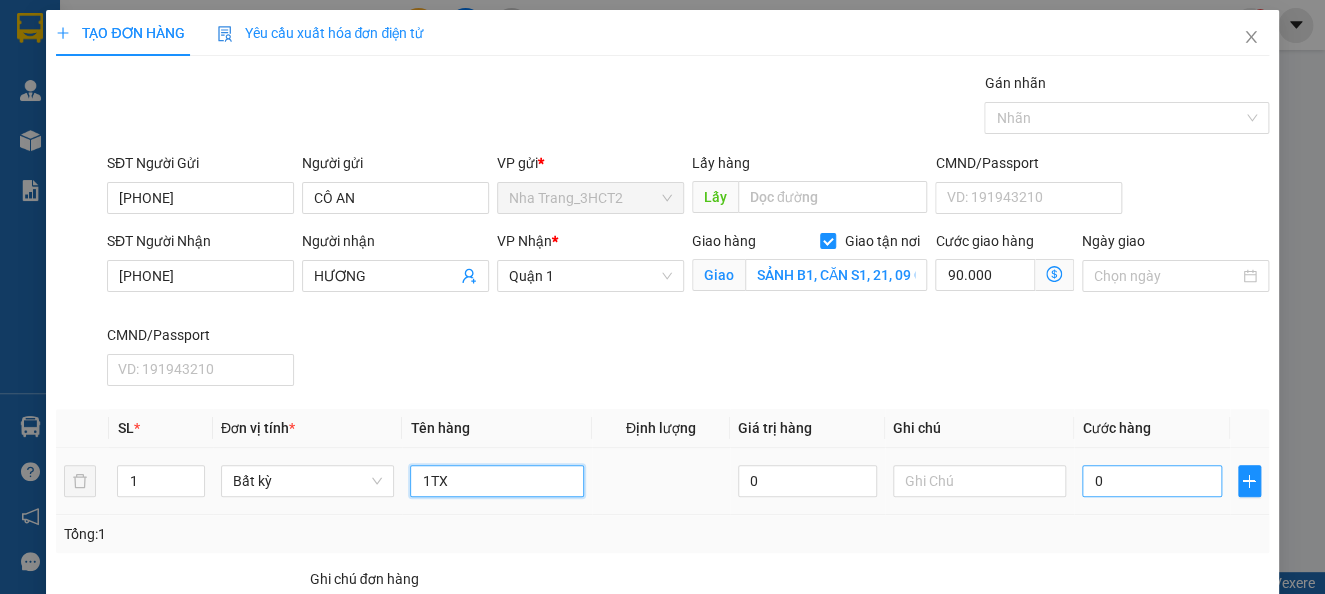type on "1TX" 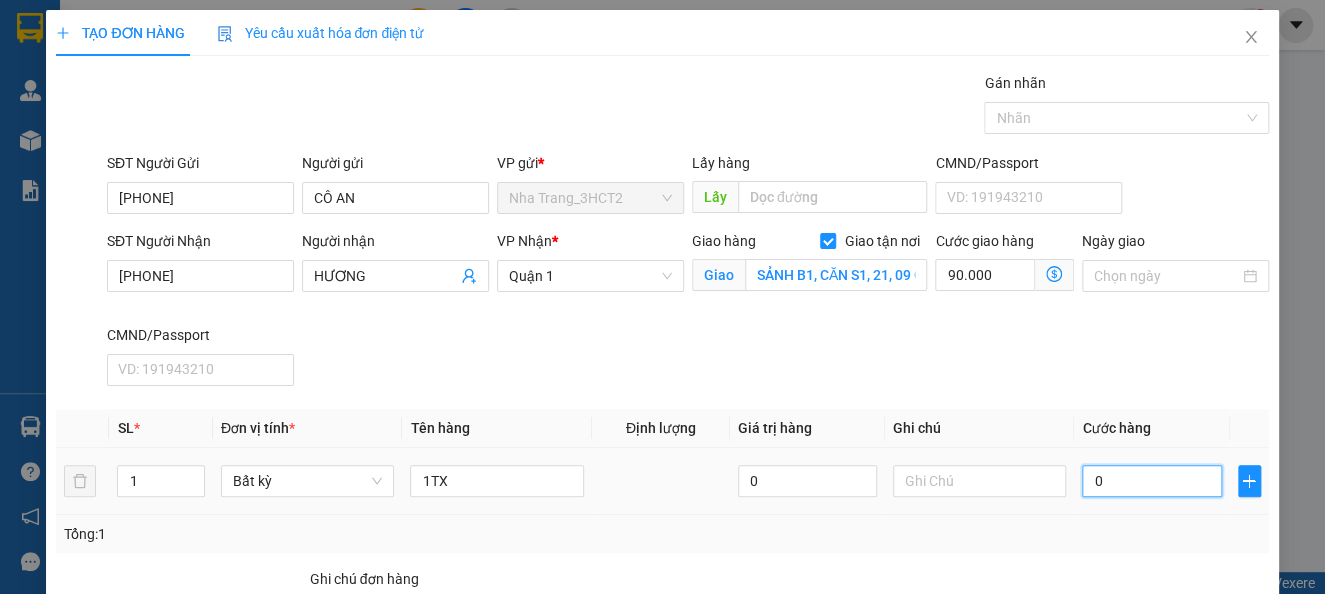 click on "0" at bounding box center (1151, 481) 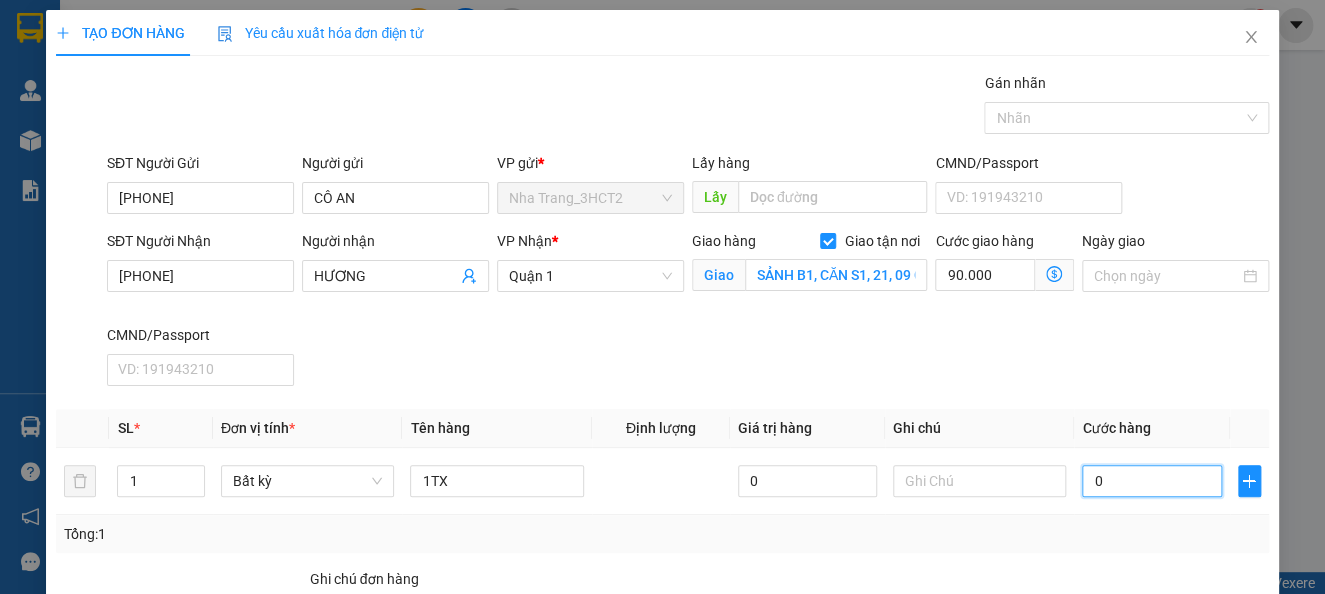 type on "3" 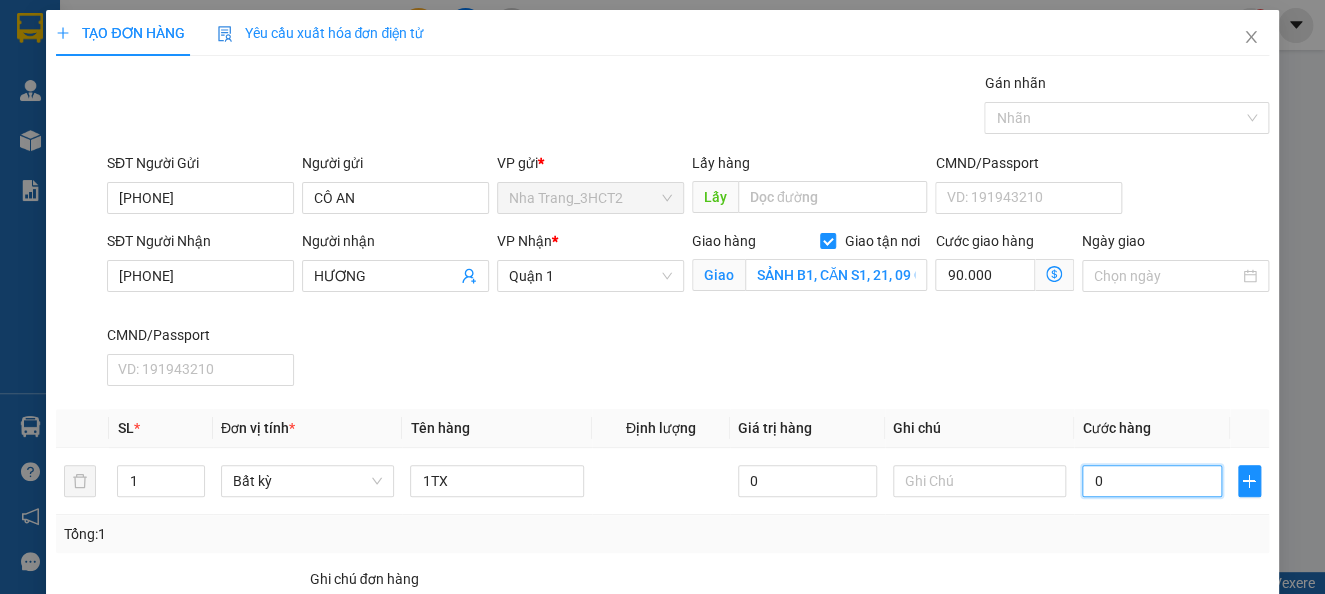 type on "90.003" 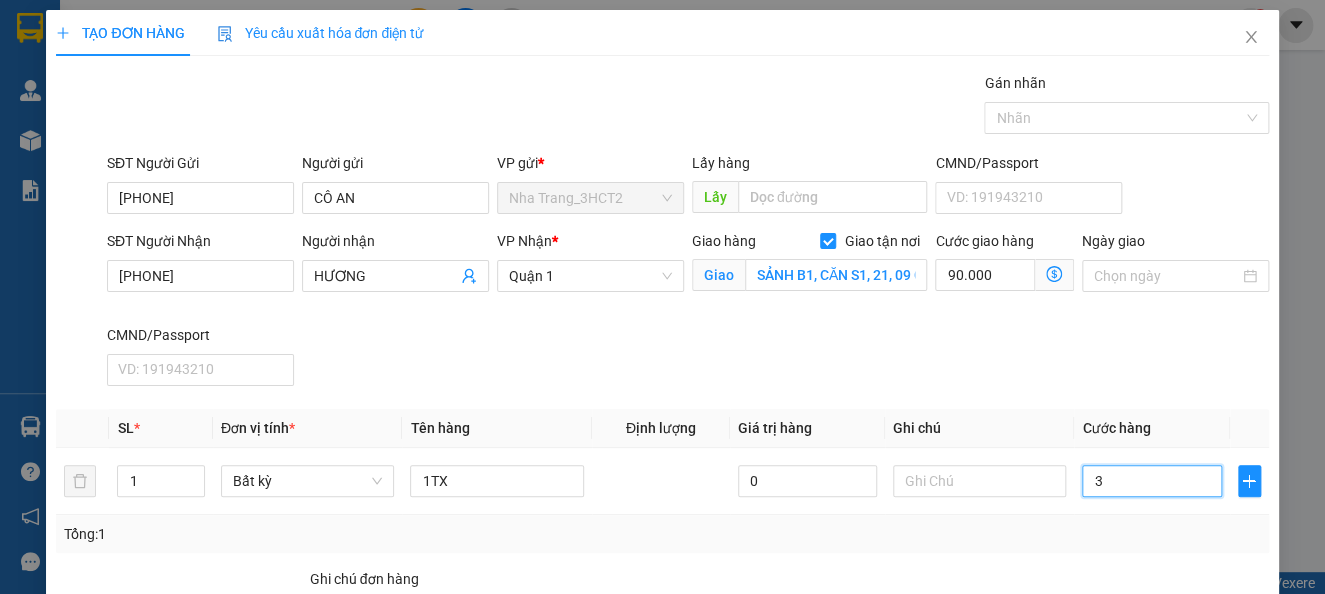 type on "30" 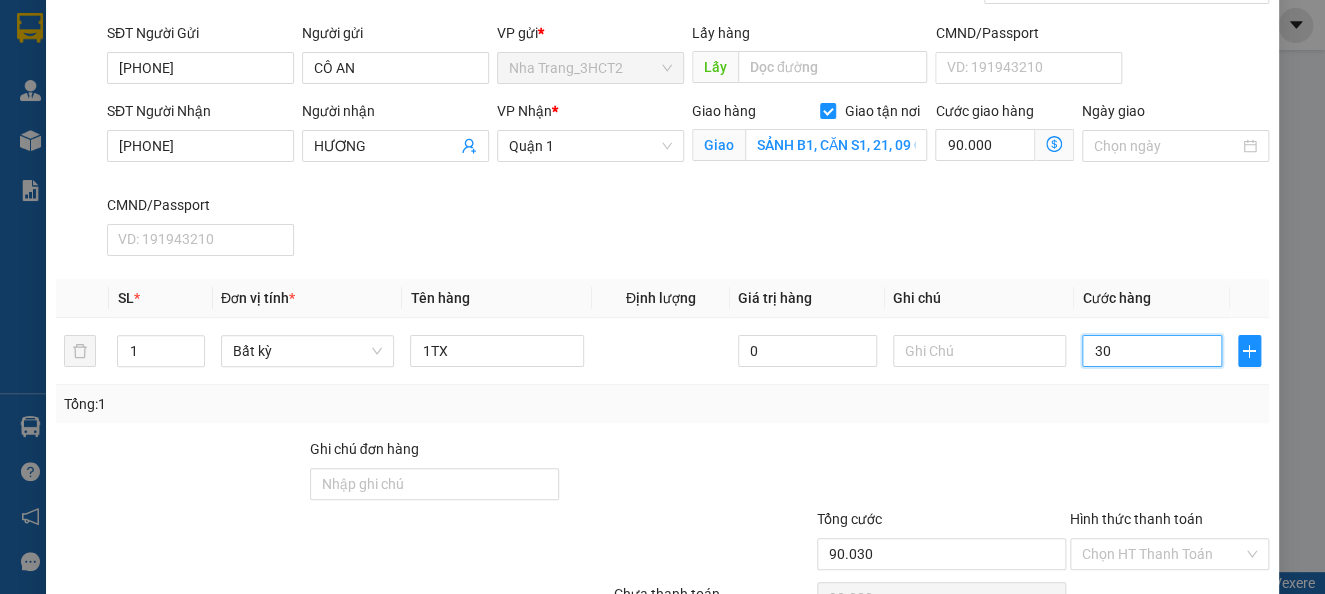 scroll, scrollTop: 0, scrollLeft: 0, axis: both 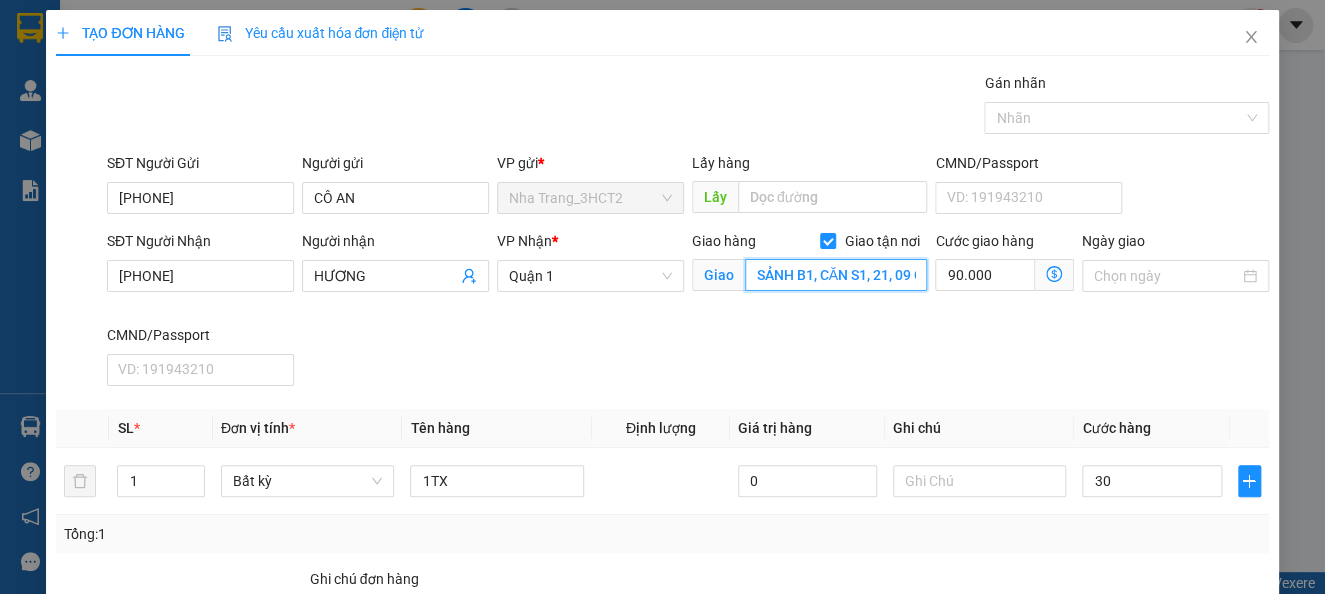 type on "30.000" 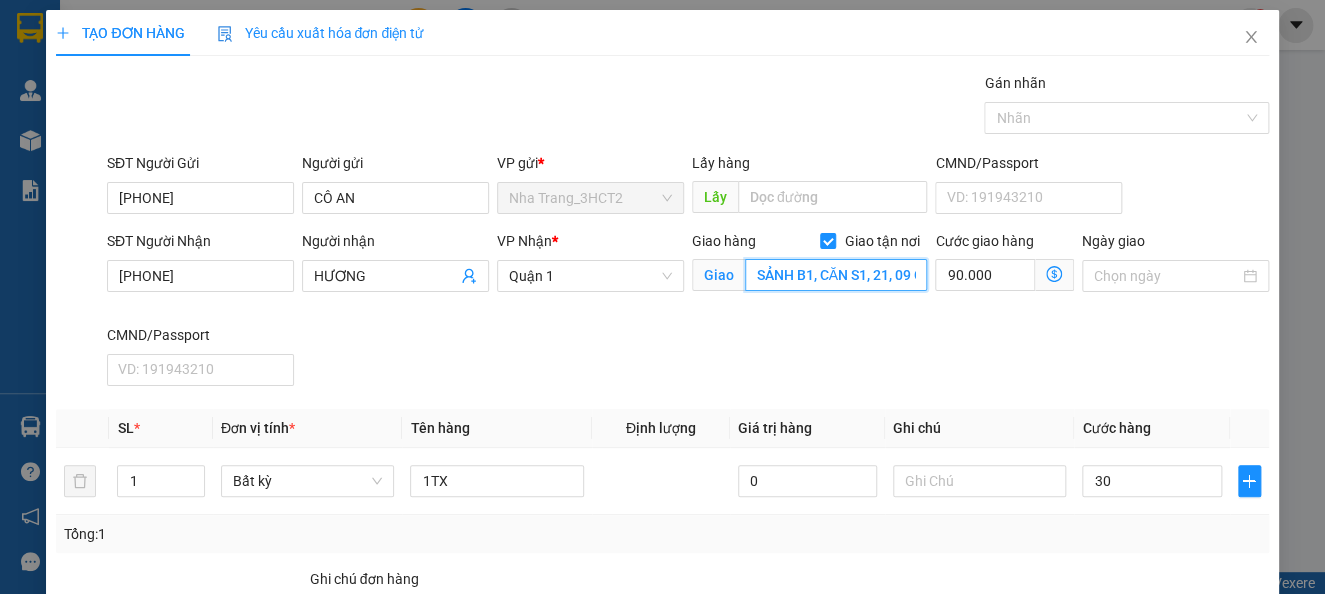 type on "120.000" 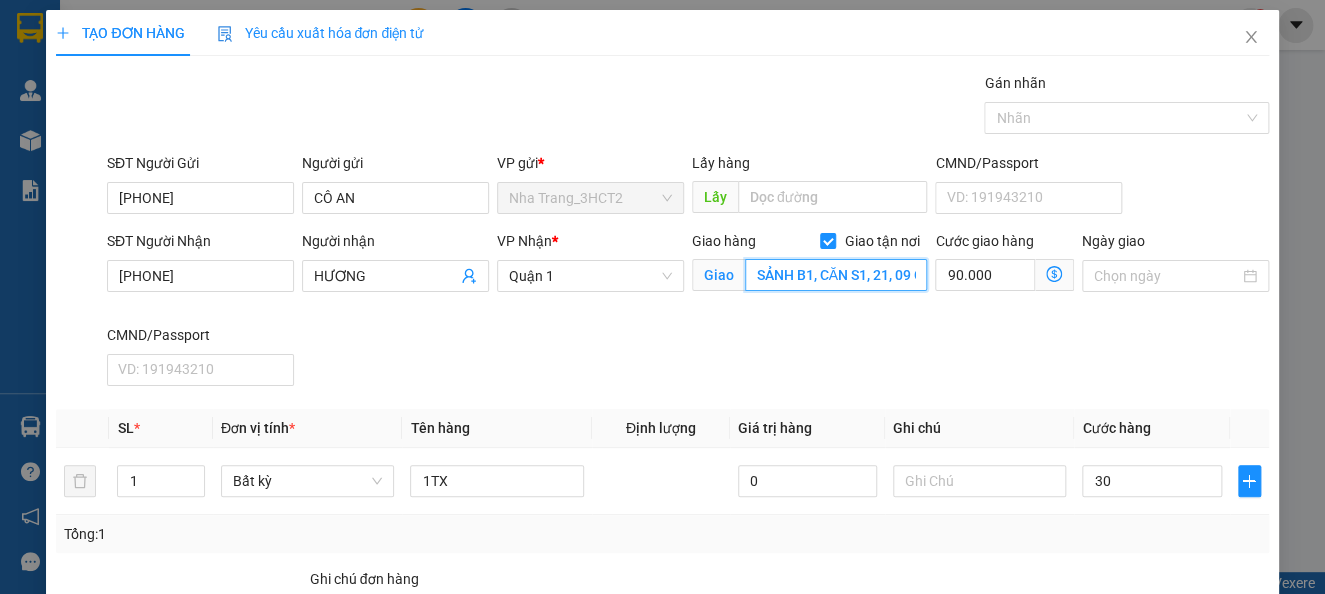 type on "120.000" 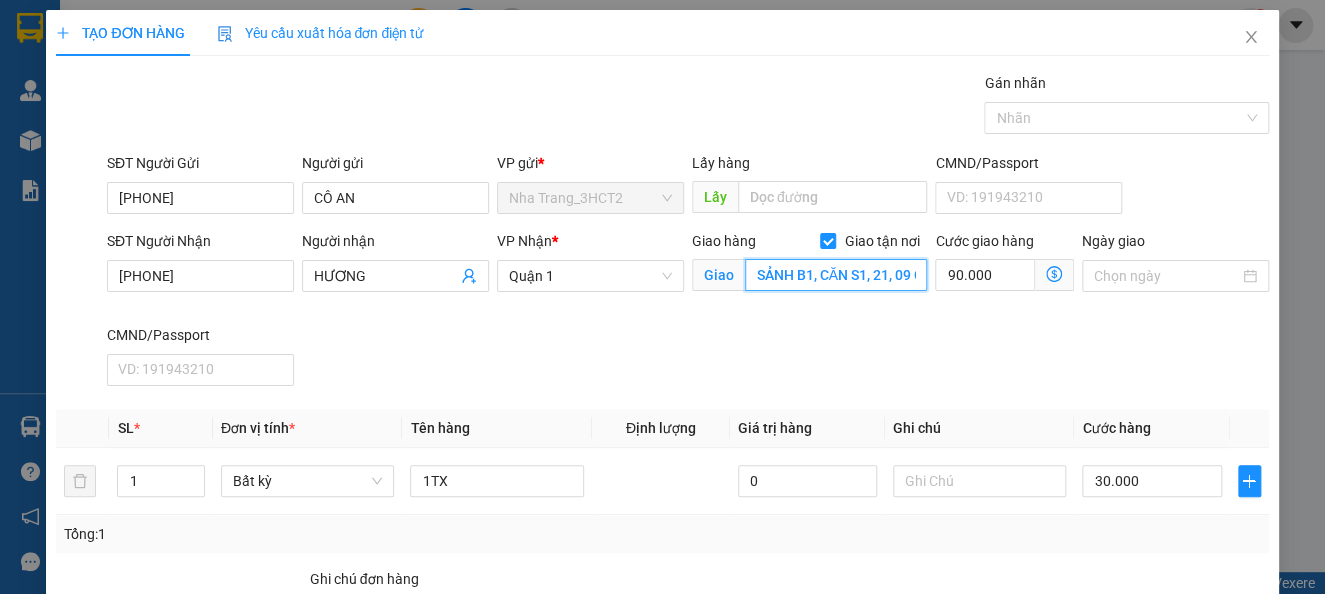click on "SẢNH B1, CĂN S1, 21, 09 CHUNG CƯ RIVER SIDE SỐ 4, ĐƯỜNG ĐÀO TRÍ, PHƯỜNG PHÚ THUẬN, [Q]7  (GTN:100)" at bounding box center [836, 275] 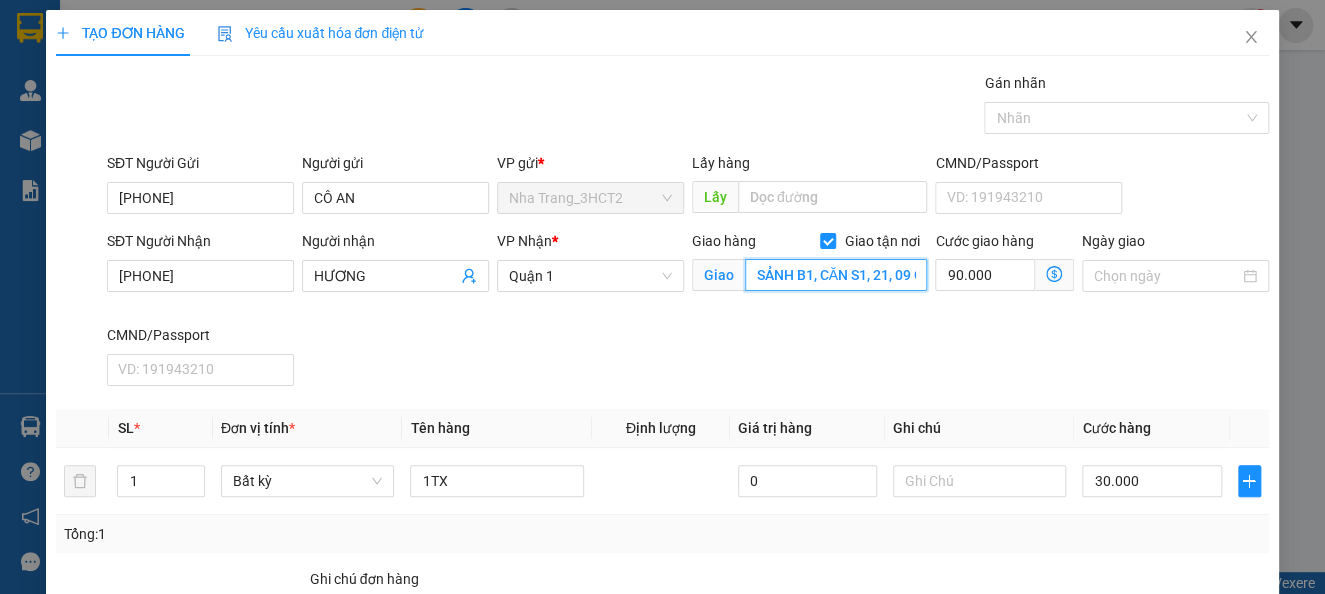 click on "SẢNH B1, CĂN S1, 21, 09 CHUNG CƯ RIVER SIDE SỐ 4, ĐƯỜNG ĐÀO TRÍ, PHƯỜNG PHÚ THUẬN, [Q]7  (GTN:100)" at bounding box center [836, 275] 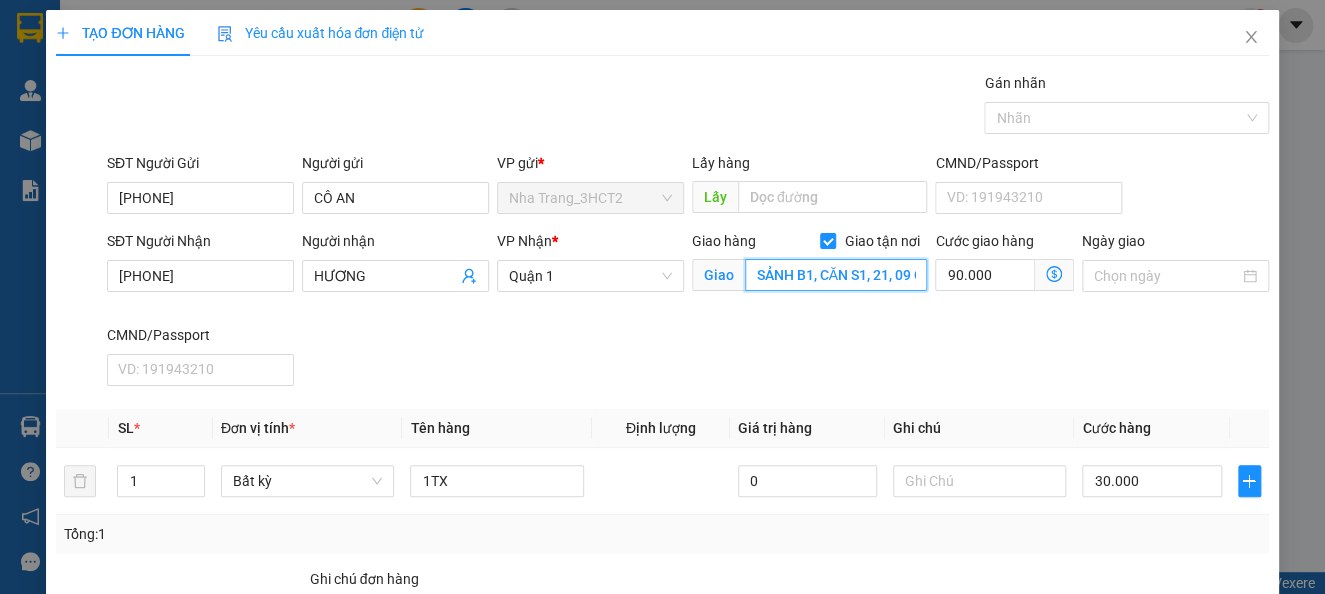 click on "SẢNH B1, CĂN S1, 21, 09 CHUNG CƯ RIVER SIDE SỐ 4, ĐƯỜNG ĐÀO TRÍ, PHƯỜNG PHÚ THUẬN, [Q]7  (GTN:100)" at bounding box center [836, 275] 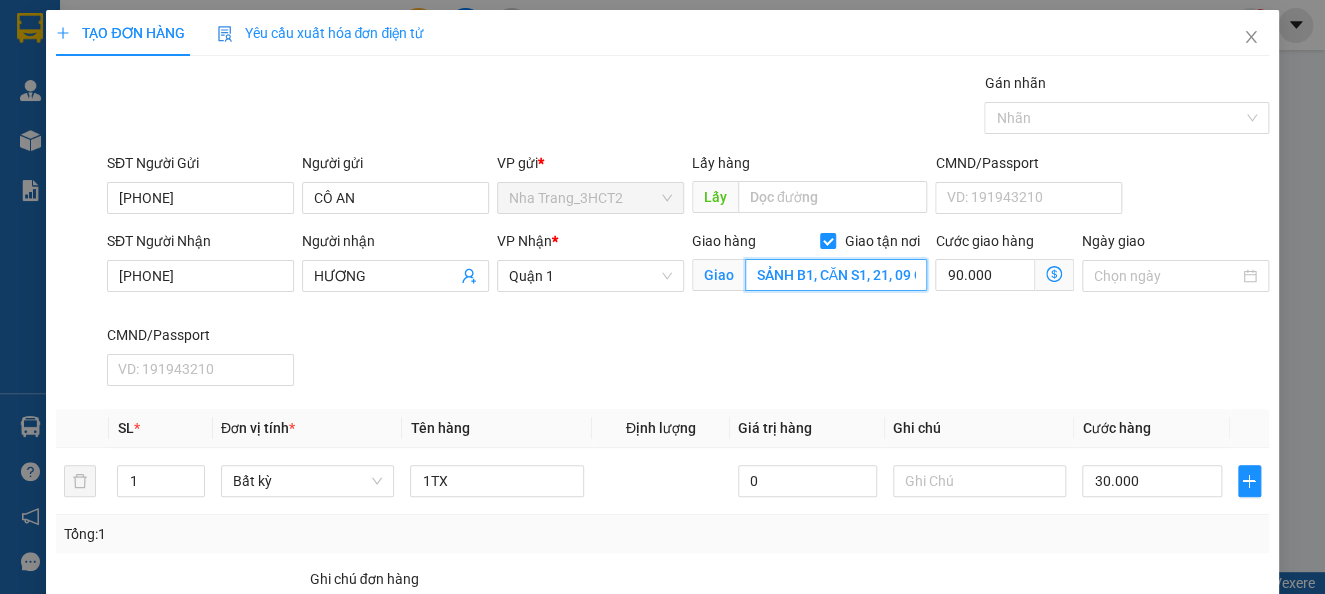 click on "SẢNH B1, CĂN S1, 21, 09 CHUNG CƯ RIVER SIDE SỐ 4, ĐƯỜNG ĐÀO TRÍ, PHƯỜNG PHÚ THUẬN, [Q]7  (GTN:100)" at bounding box center [836, 275] 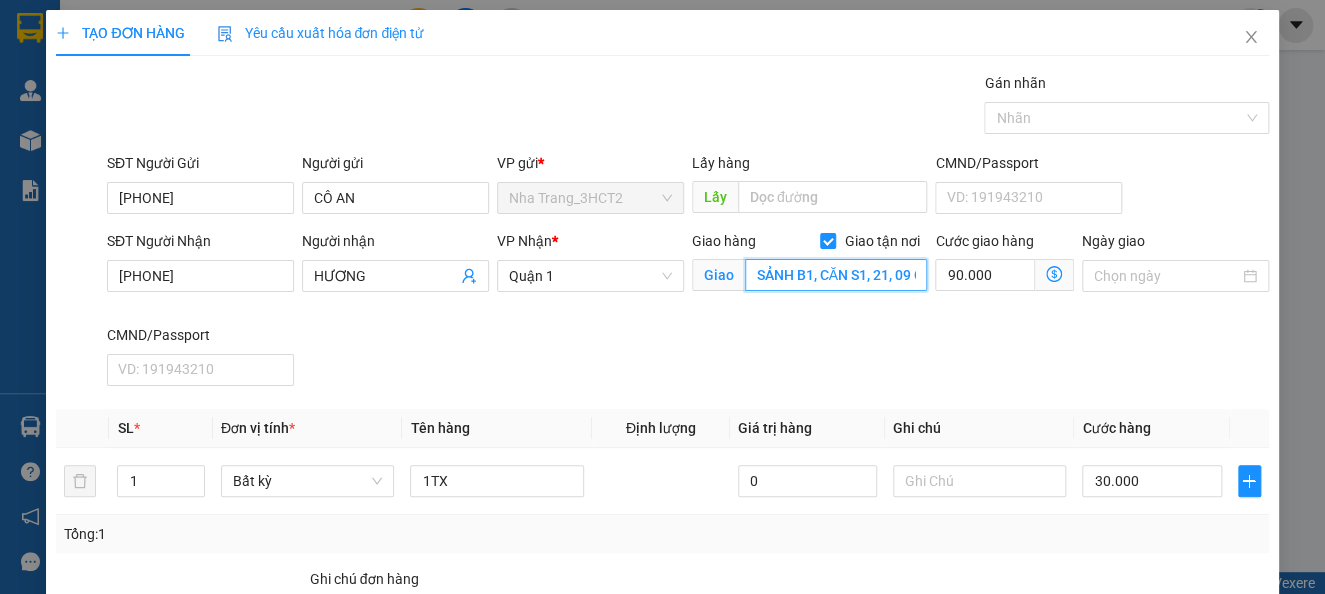 click on "SẢNH B1, CĂN S1, 21, 09 CHUNG CƯ RIVER SIDE SỐ 4, ĐƯỜNG ĐÀO TRÍ, PHƯỜNG PHÚ THUẬN, [Q]7  (GTN:100)" at bounding box center (836, 275) 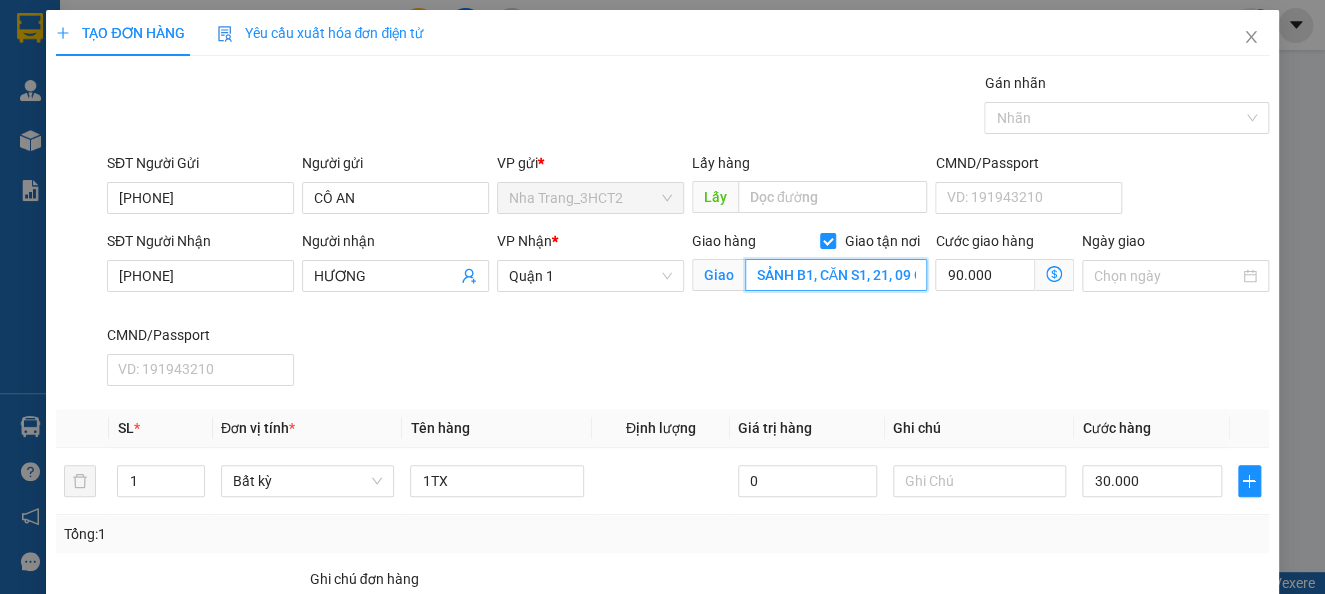 click on "SẢNH B1, CĂN S1, 21, 09 CHUNG CƯ RIVER SIDE SỐ 4, ĐƯỜNG ĐÀO TRÍ, PHƯỜNG PHÚ THUẬN, [Q]7  (GTN:100)" at bounding box center (836, 275) 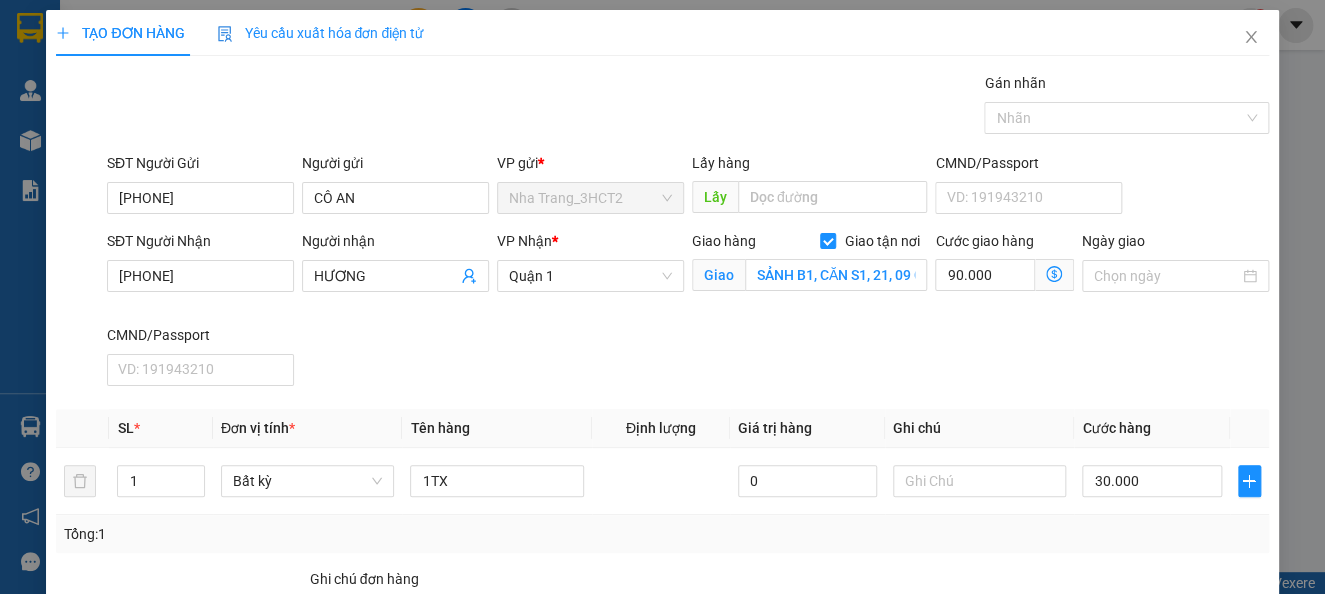 click on "Giao hàng Giao tận nơi Giao SẢNH B1, CĂN S1, 21, 09 CHUNG CƯ RIVER SIDE SỐ 4, ĐƯỜNG ĐÀO TRÍ, PHƯỜNG PHÚ THUẬN, [Q]7  (GTN:100)" at bounding box center (810, 277) 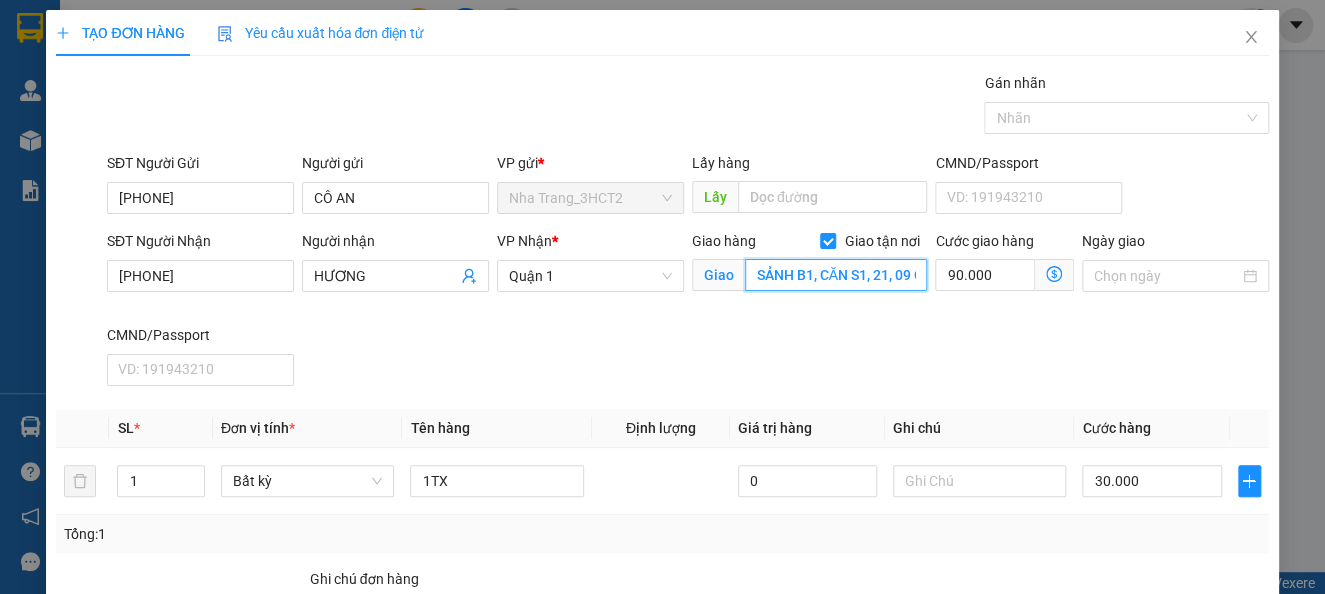 click on "SẢNH B1, CĂN S1, 21, 09 CHUNG CƯ RIVER SIDE SỐ 4, ĐƯỜNG ĐÀO TRÍ, PHƯỜNG PHÚ THUẬN, [Q]7  (GTN:100)" at bounding box center [836, 275] 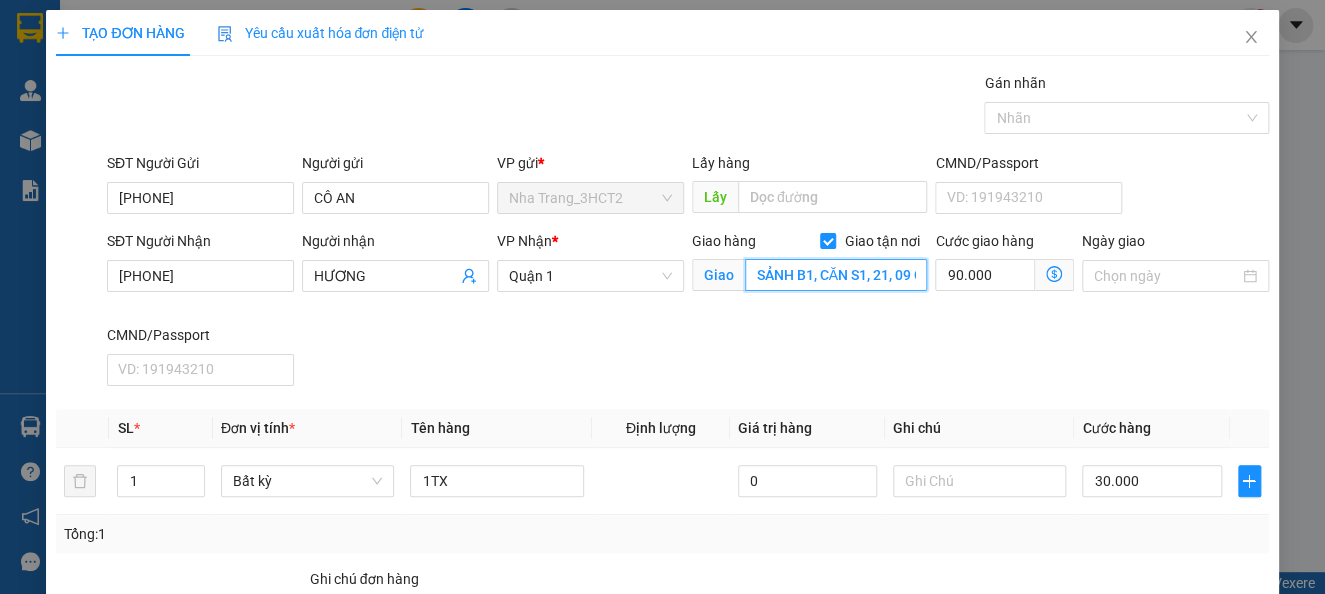 click on "SẢNH B1, CĂN S1, 21, 09 CHUNG CƯ RIVER SIDE SỐ 4, ĐƯỜNG ĐÀO TRÍ, PHƯỜNG PHÚ THUẬN, [Q]7  (GTN:100)" at bounding box center (836, 275) 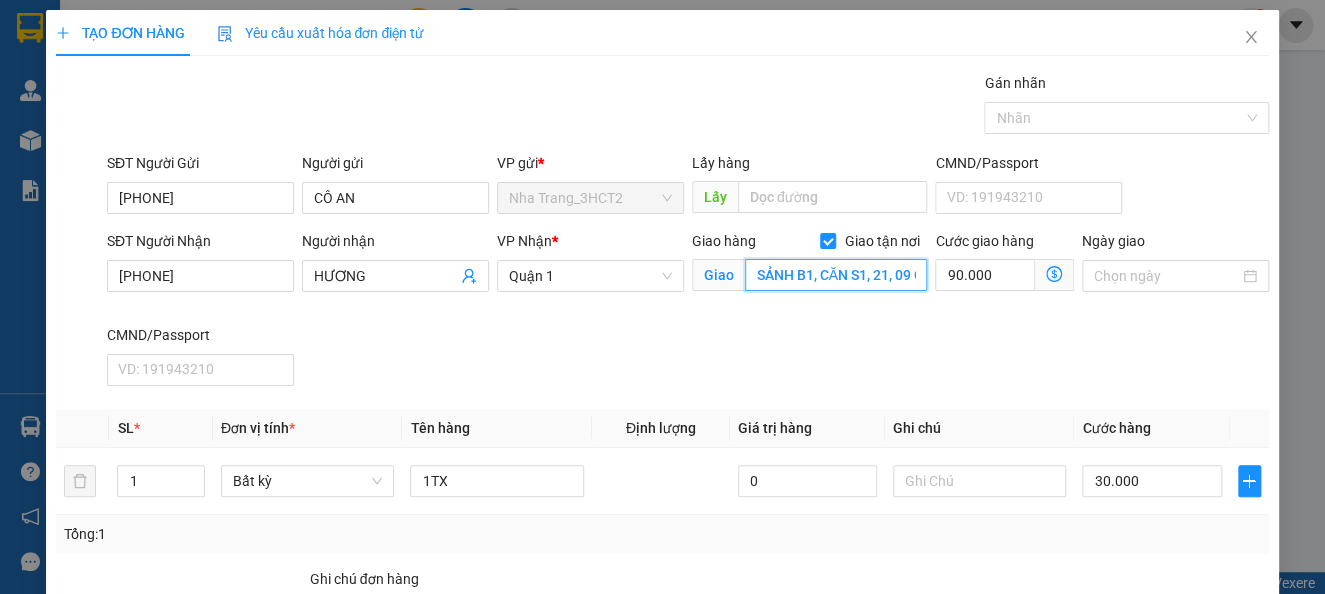click on "SẢNH B1, CĂN S1, 21, 09 CHUNG CƯ RIVER SIDE SỐ 4, ĐƯỜNG ĐÀO TRÍ, PHƯỜNG PHÚ THUẬN, [Q]7  (GTN:100)" at bounding box center (836, 275) 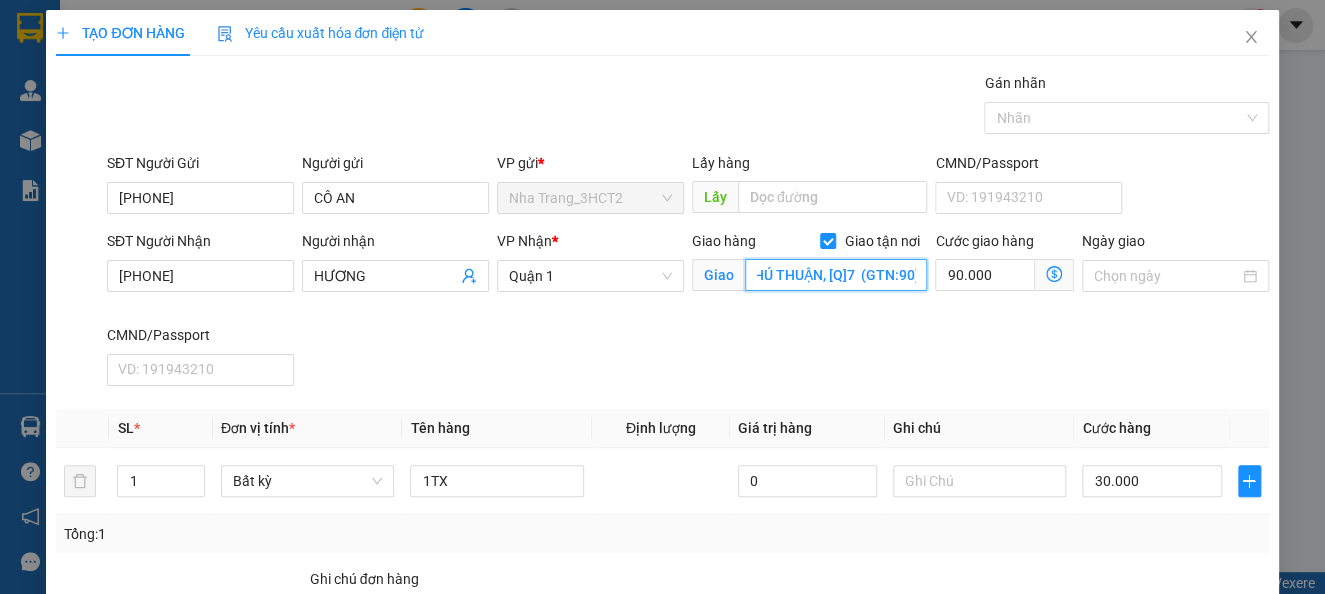 scroll, scrollTop: 0, scrollLeft: 540, axis: horizontal 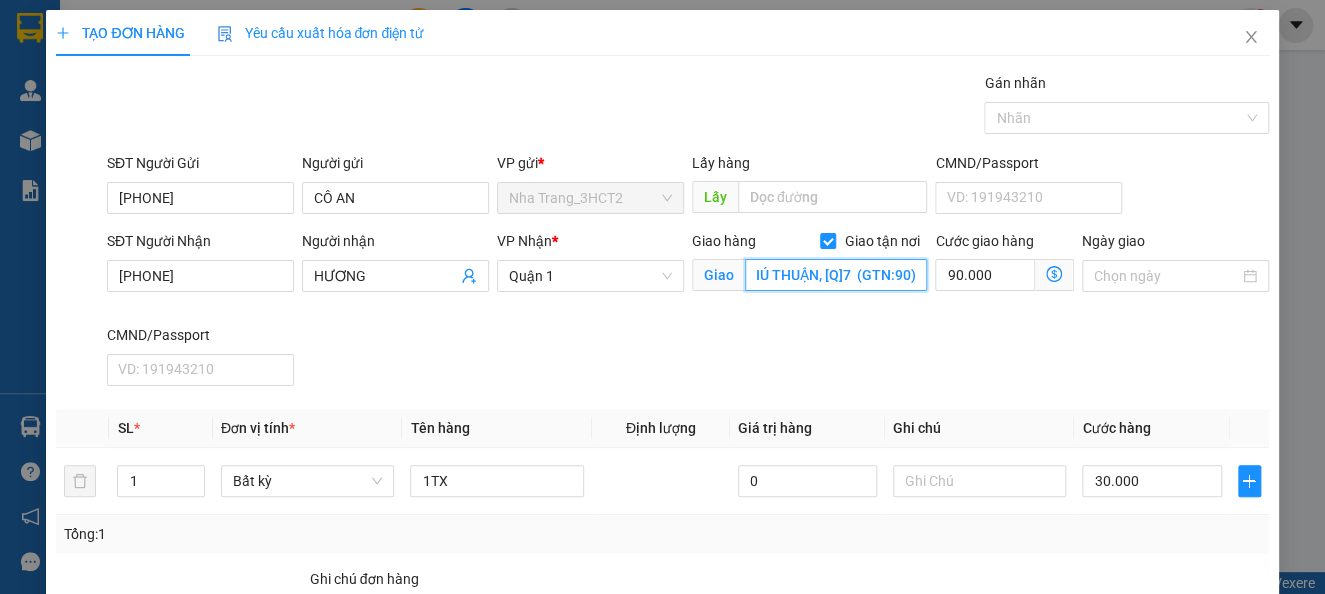 type on "SẢNH B1, CĂN S1, 21, 09 CHUNG CƯ RIVER SIDE SỐ 4, ĐƯỜNG ĐÀO TRÍ, PHƯỜNG PHÚ THUẬN, [Q]7  (GTN:90)" 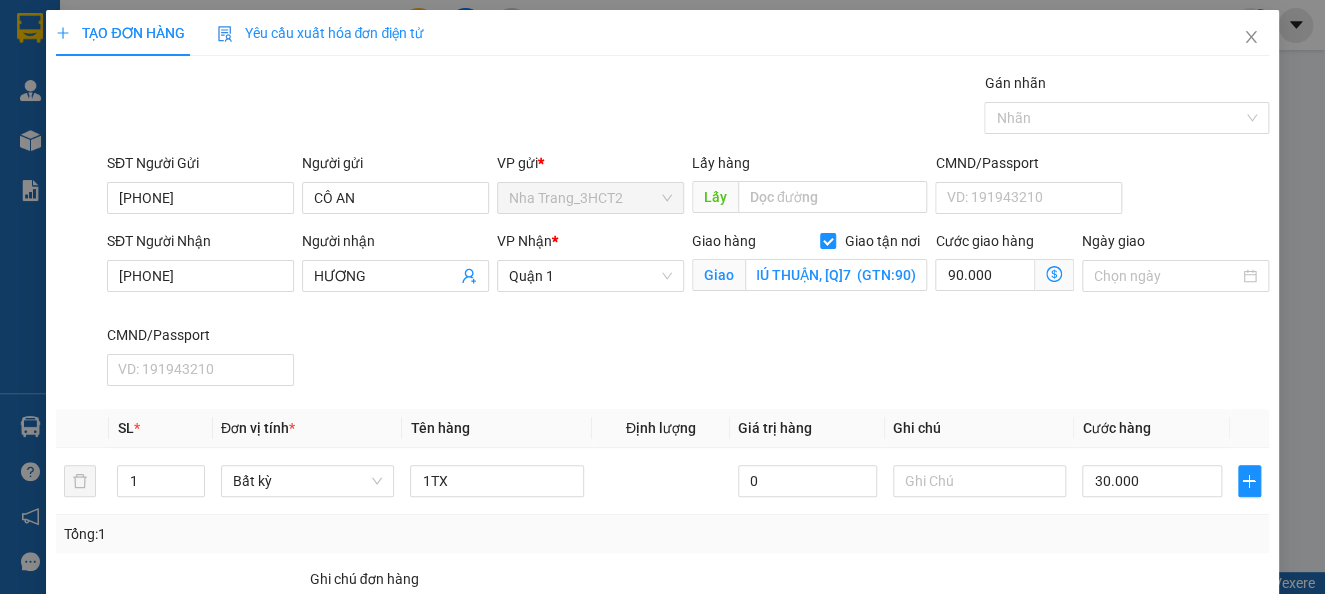 scroll, scrollTop: 0, scrollLeft: 0, axis: both 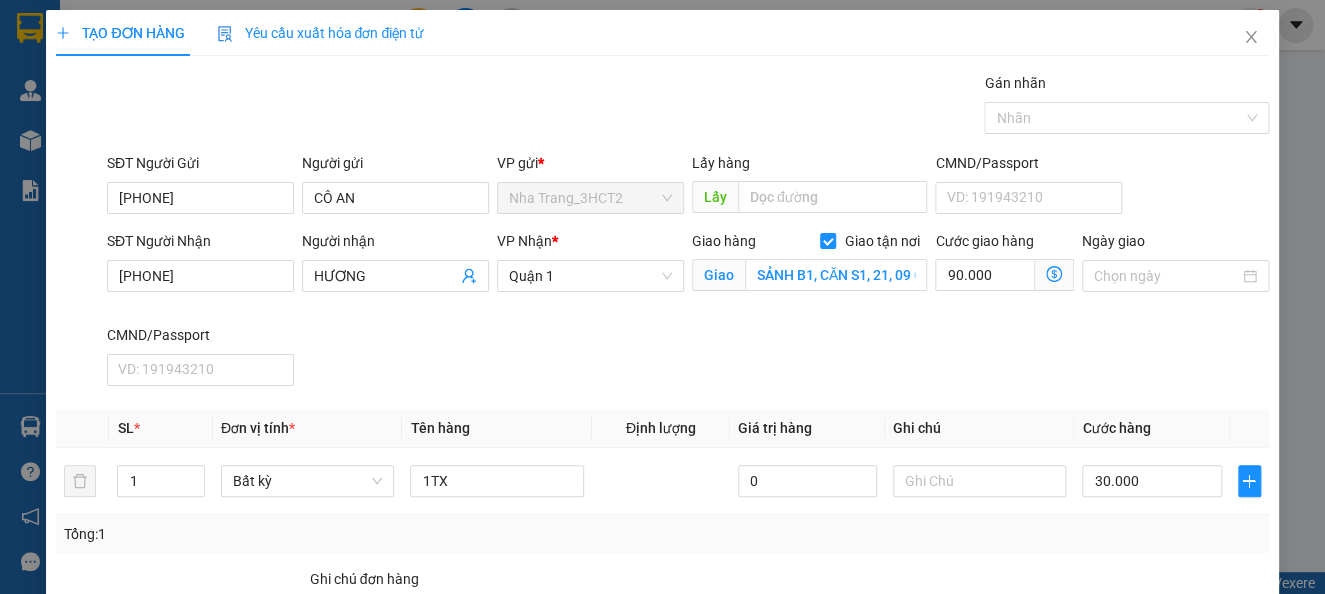 click on "SĐT Người Nhận [PHONE] Người nhận HƯƠNG VP Nhận  *Quận 1 Giao hàng Giao tận nơi Giao SẢNH B1, CĂN S1, 21, 09 CHUNG CƯ RIVER SIDE SỐ 4, ĐƯỜNG ĐÀO TRÍ, PHƯỜNG PHÚ THUẬN, Q7  (GTN:90) Cước giao hàng 90.000 Giao nhận Nội bộ Giao nhận Đối tác Lưu ý: Giá cước chỉ mang tính chất tham khảo và có thể thay đổi tùy vào thời điểm giao nhận thực tế Bạn cần nhập đầy đủ thông tin món hàng và thu hộ để được báo giá chính xác nhất Đối tác Dịch vụ Khoảng cách Cước thu hộ Cước dự kiến Phụ phí Mã giảm giá Tổng cước Siêu Tốc 9,95 km Miễn phí 58.000 đ 58.000 đ Siêu Rẻ 9,95 km Miễn phí 46.000 đ 46.000 đ 4H Lỗi: Ngoài khung giờ hỗ trợ dịch vụ 2H 9,95 km Miễn phí 45.000 đ 45.000 đ Xe tải Tiết Kiệm (6H) Lỗi: Dịch vụ không hỗ trợ trong khu vực này Xe Ba Gác 10,36 km Miễn phí 264.000 đ 264.000 đ Xe VAN 500kg 10,2 km" at bounding box center (688, 312) 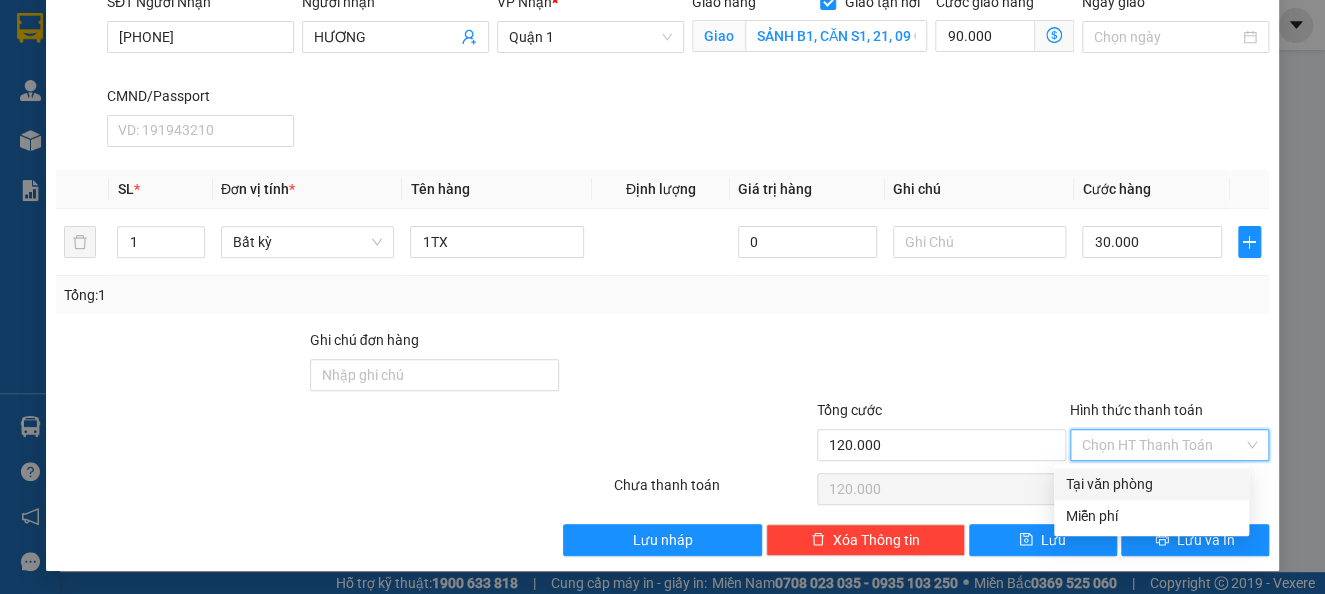 click on "Hình thức thanh toán" at bounding box center (1162, 445) 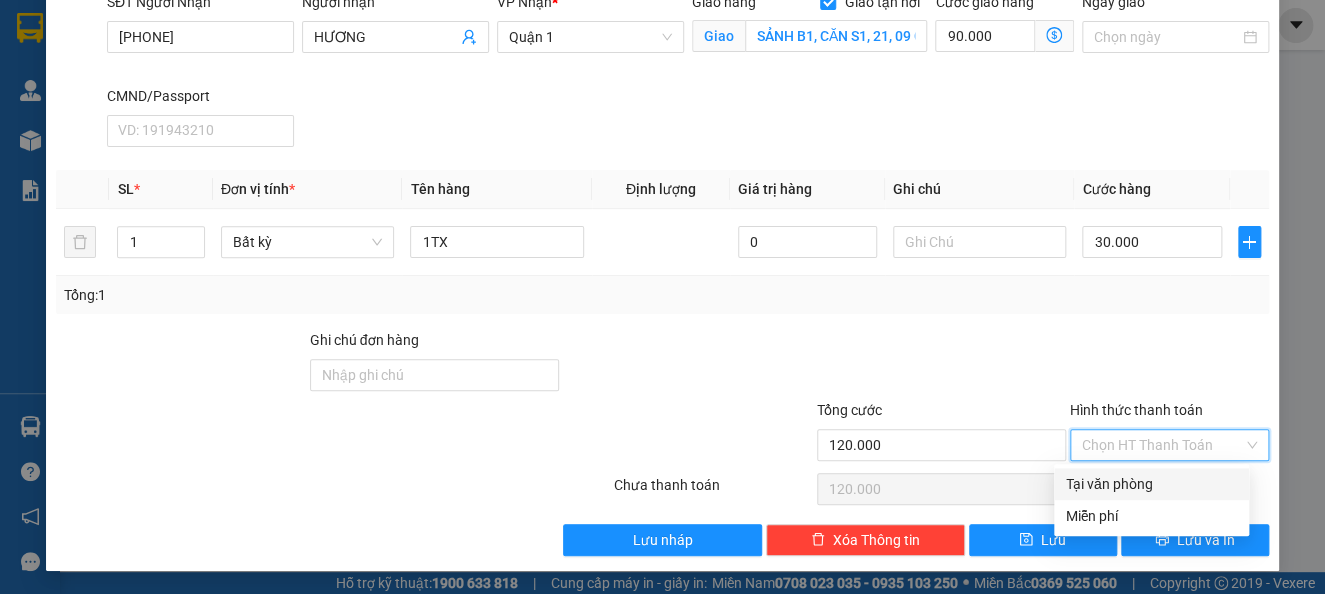 click on "Tại văn phòng" at bounding box center [1151, 484] 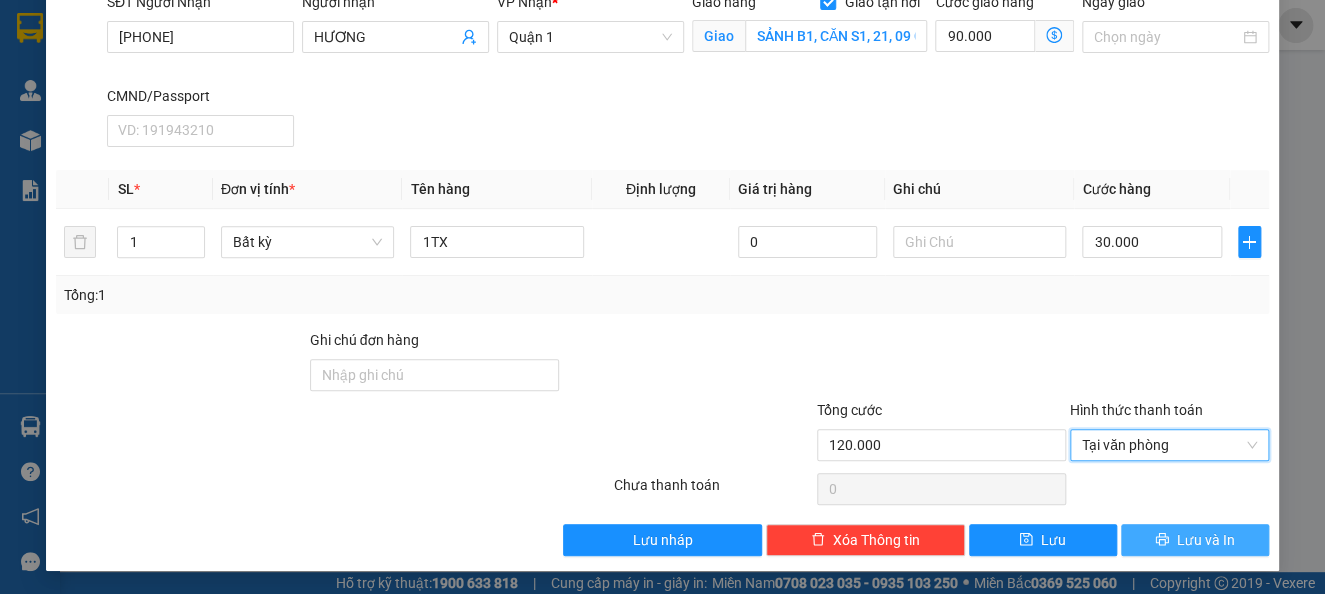 click on "Lưu và In" at bounding box center (1195, 540) 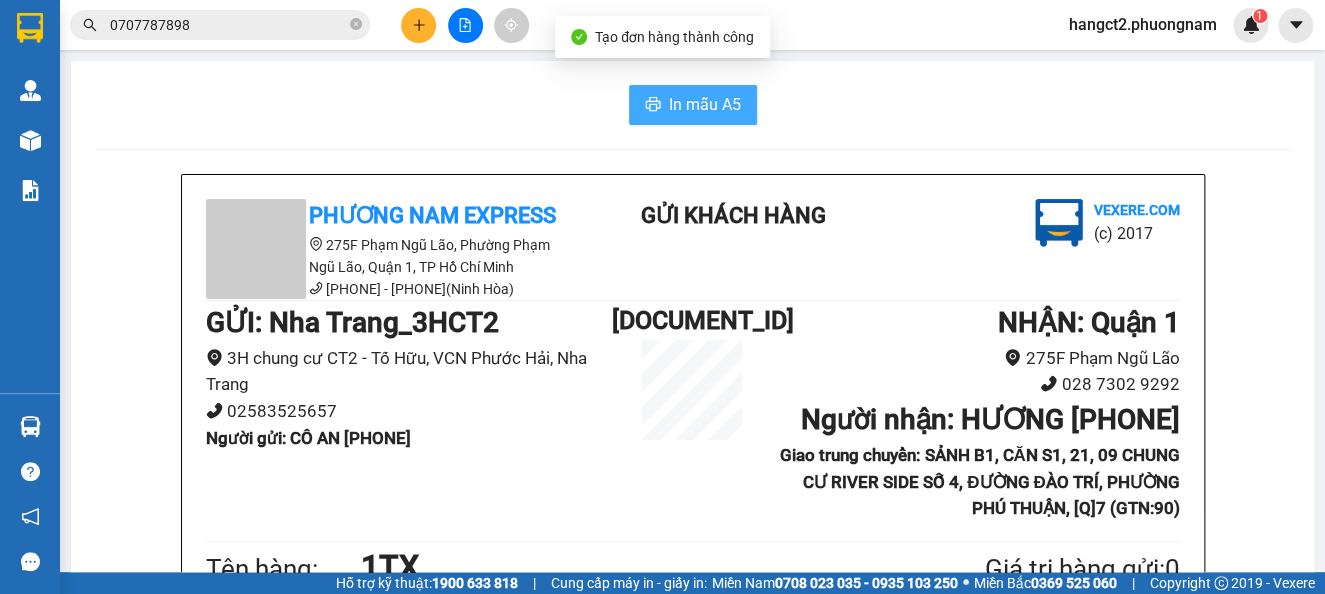 click on "In mẫu A5" at bounding box center (705, 104) 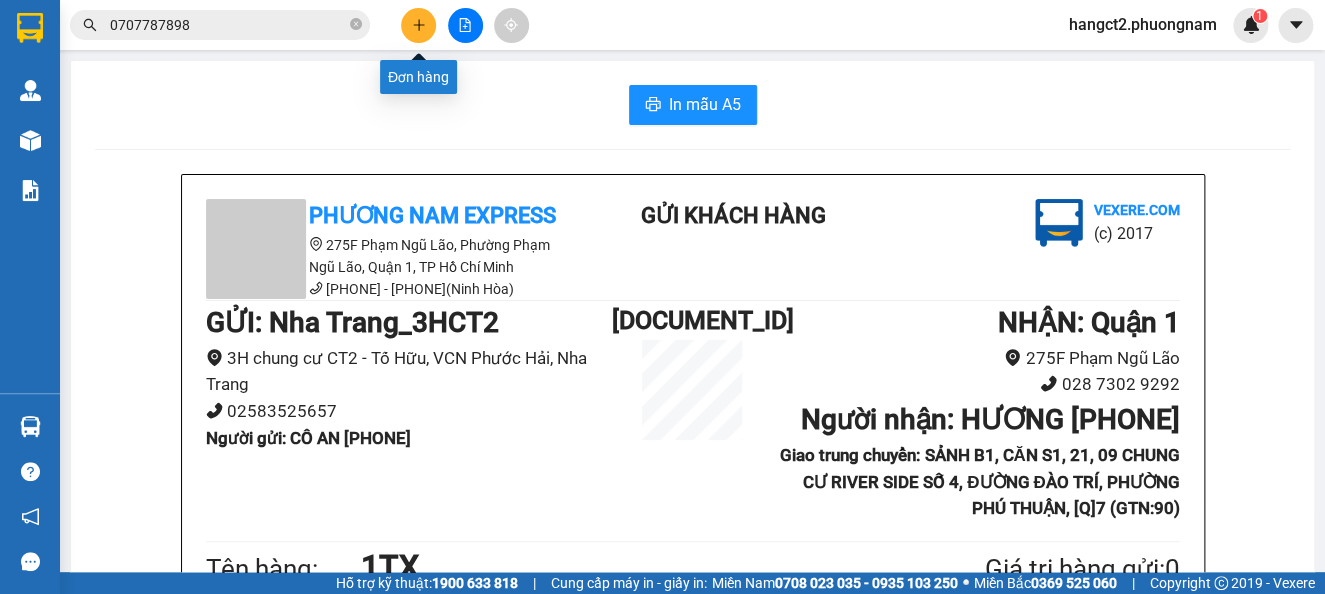 click 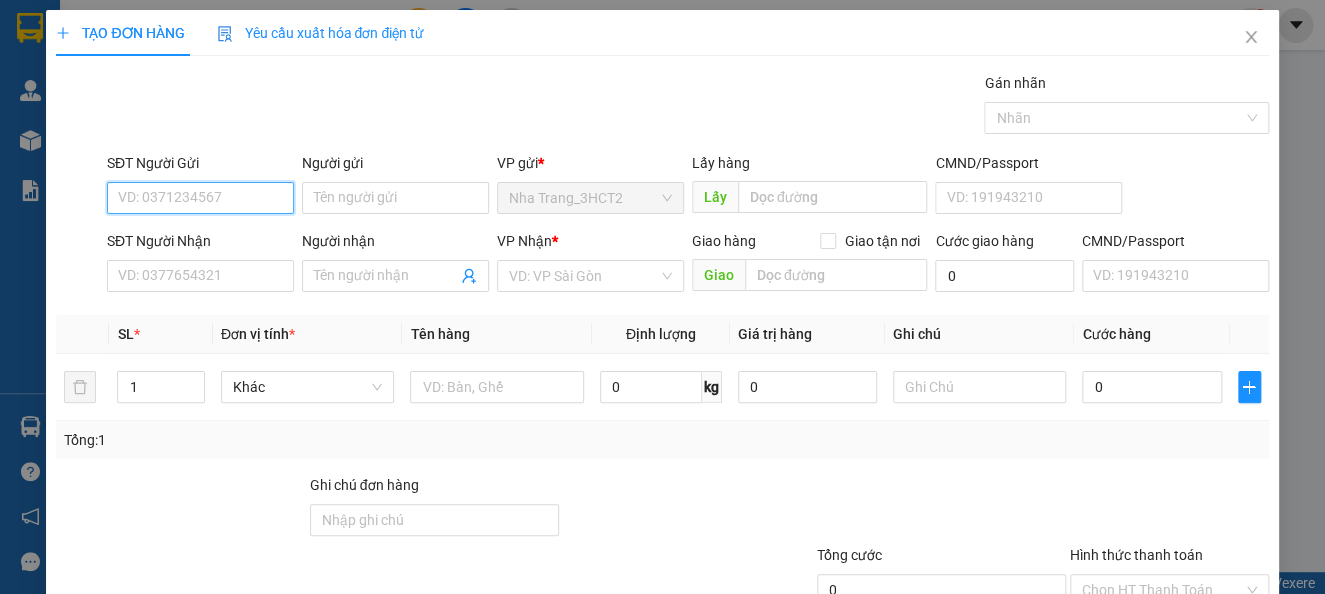 click on "SĐT Người Gửi" at bounding box center (200, 198) 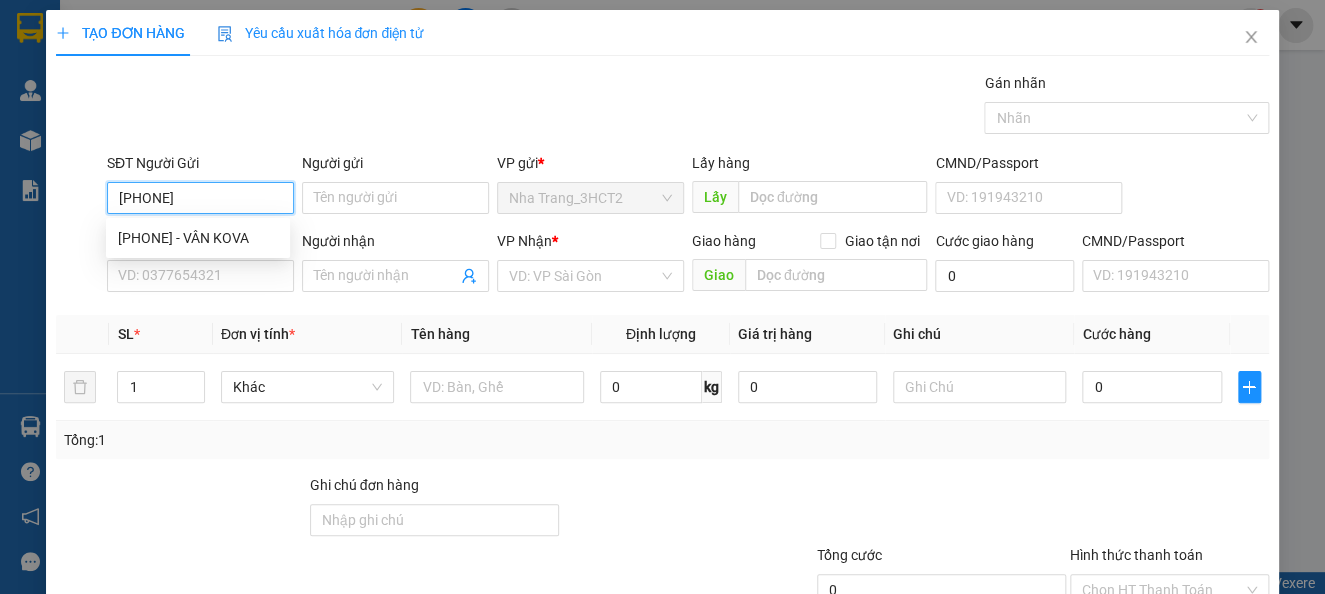 type on "0396000204" 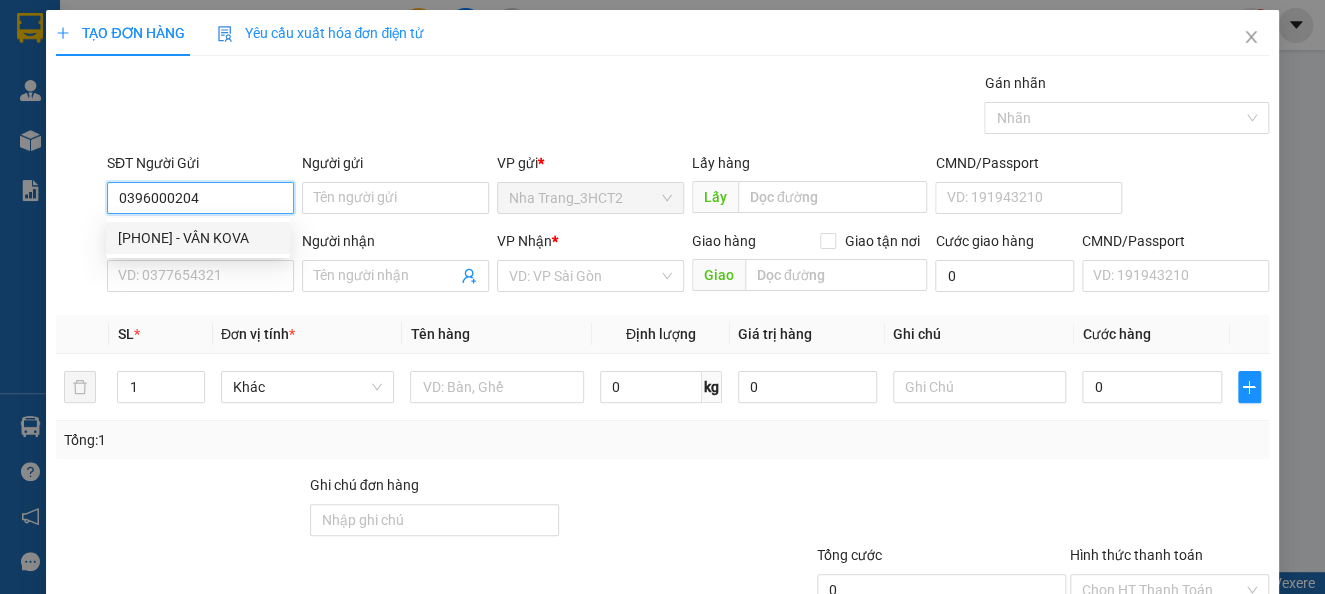 click on "[PHONE] - VÂN KOVA" at bounding box center (198, 238) 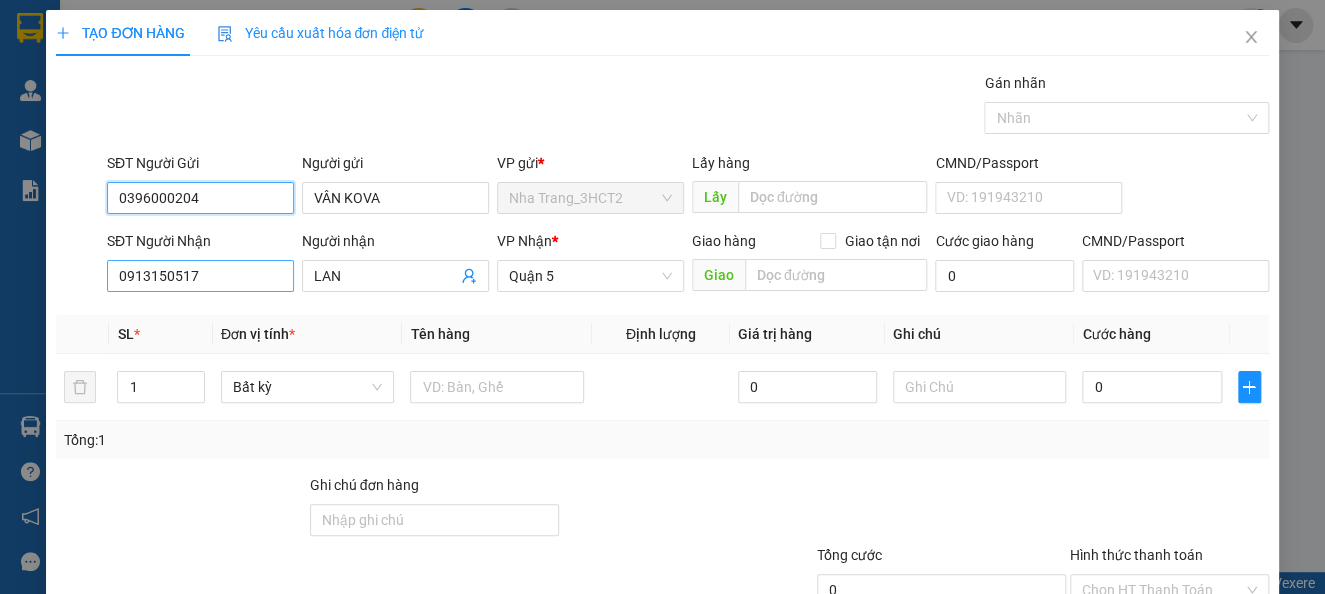 type on "0396000204" 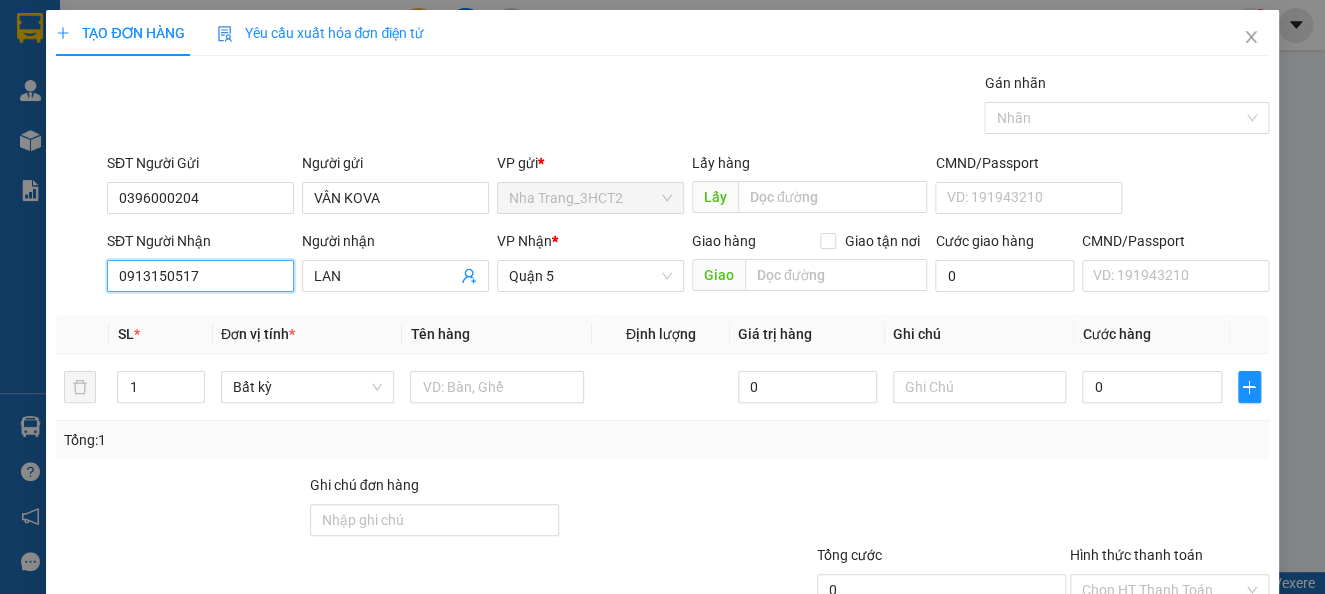 drag, startPoint x: 218, startPoint y: 275, endPoint x: 0, endPoint y: 280, distance: 218.05733 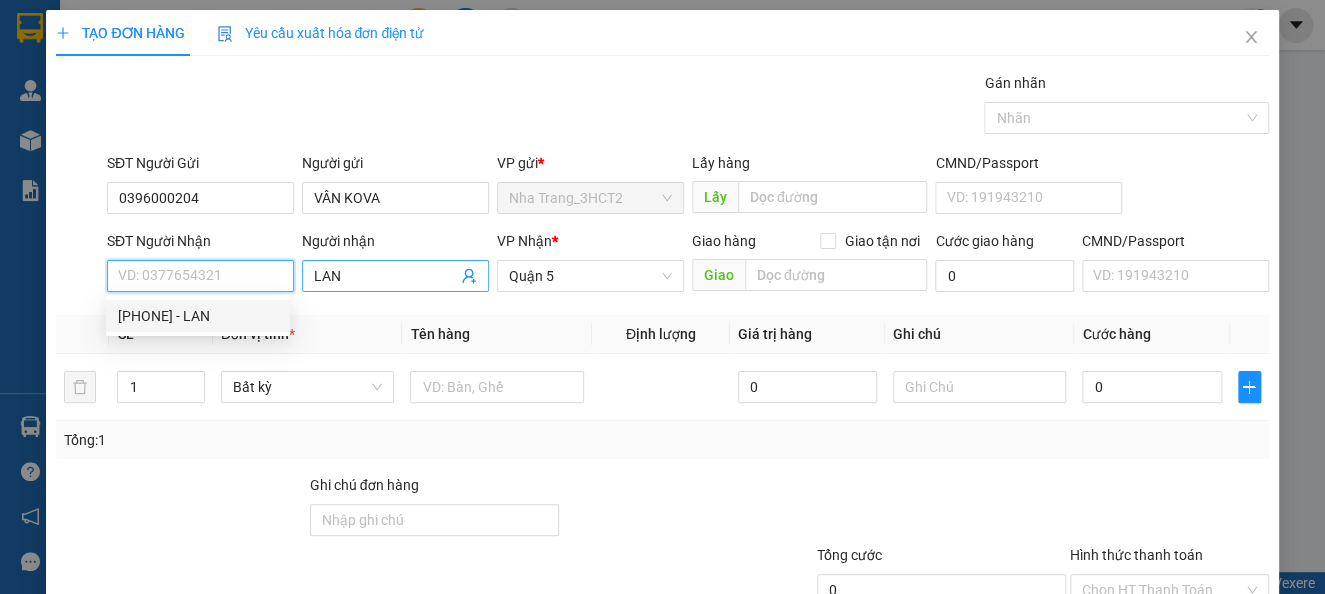 type 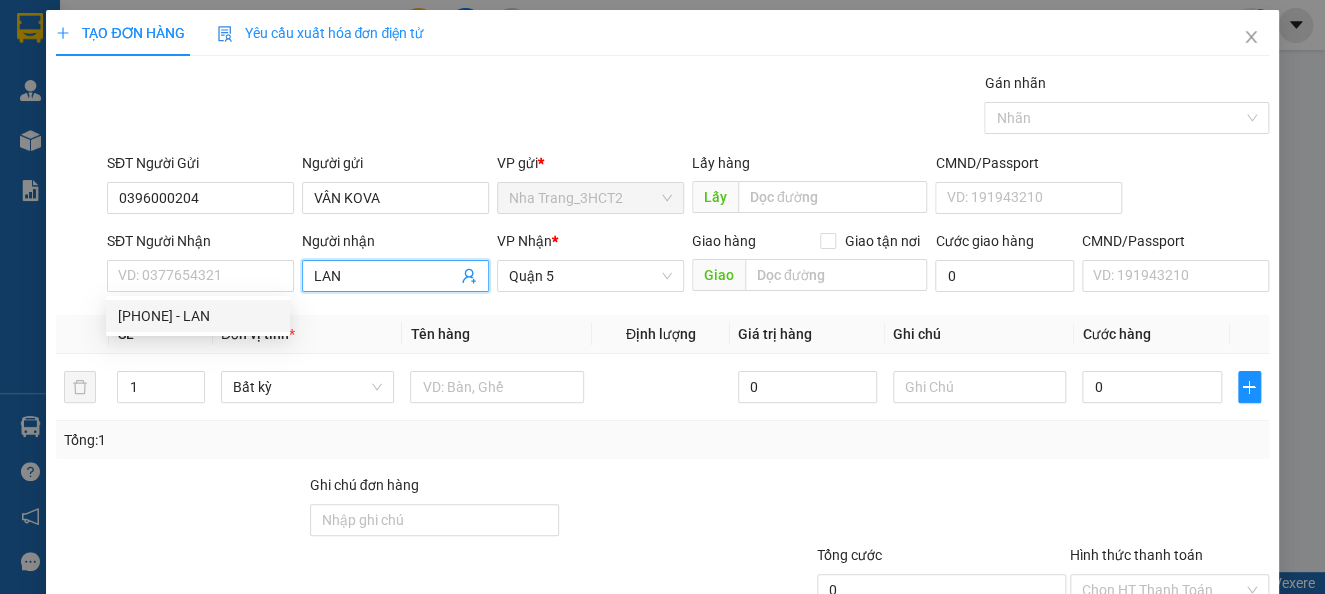 drag, startPoint x: 364, startPoint y: 273, endPoint x: 87, endPoint y: 309, distance: 279.32956 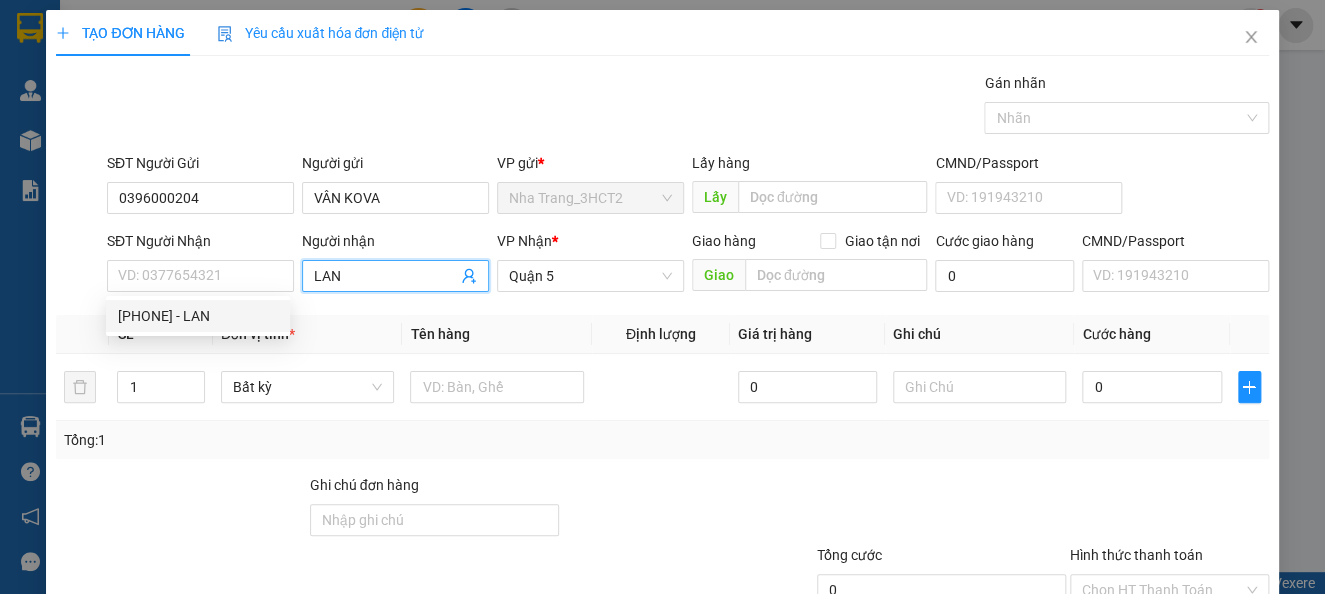 click on "Transit Pickup Surcharge Ids Transit Deliver Surcharge Ids Transit Deliver Surcharge Transit Deliver Surcharge Gói vận chuyển  * Tiêu chuẩn Gán nhãn   Nhãn SĐT Người Gửi [PHONE] Người gửi VÂN KOVA VP gửi  * Nha Trang_3HCT2 Lấy hàng Lấy CMND/Passport VD: 191943210 SĐT Người Nhận VD: [PHONE] Người nhận LAN LAN VP Nhận  *Quận 5 Giao hàng Giao tận nơi Giao Cước giao hàng 0 CMND/Passport VD: 191943210 SL  * Đơn vị tính  * Tên hàng  Định lượng Giá trị hàng Ghi chú Cước hàng                   1 Bất kỳ 0 0 Tổng:  1 Ghi chú đơn hàng Tổng cước 0 Hình thức thanh toán Chọn HT Thanh Toán Số tiền thu trước 0 Chưa thanh toán 0 Chọn HT Thanh Toán Lưu nháp Xóa Thông tin Lưu Lưu và In" at bounding box center (662, 386) 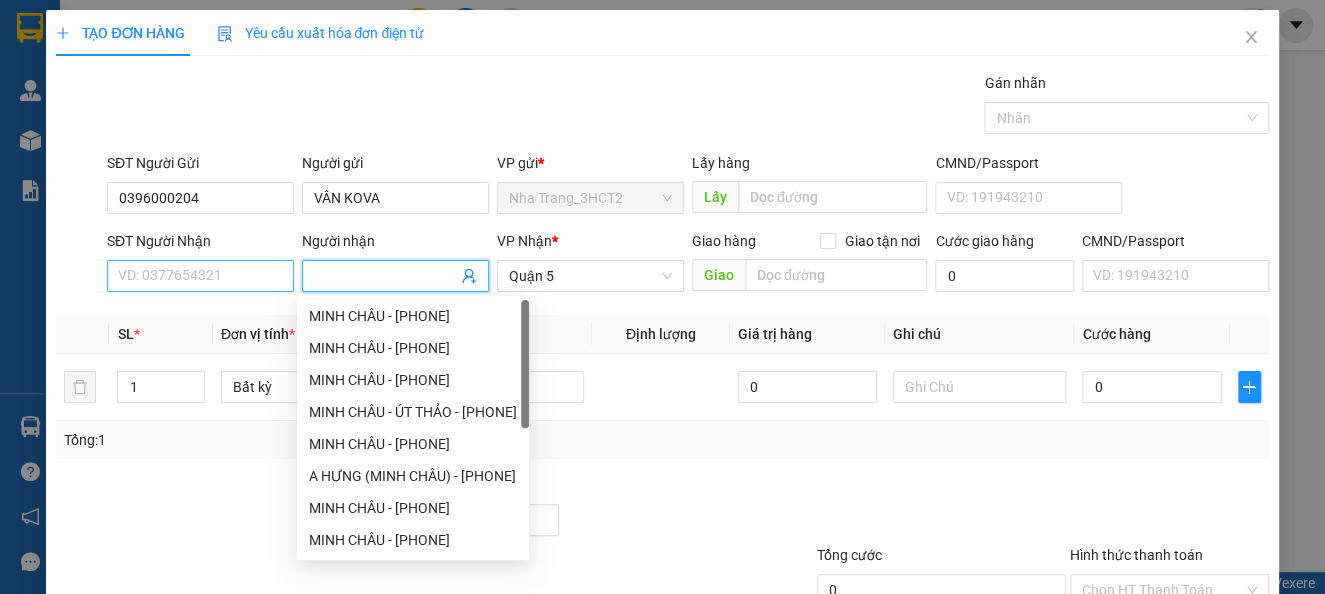 type 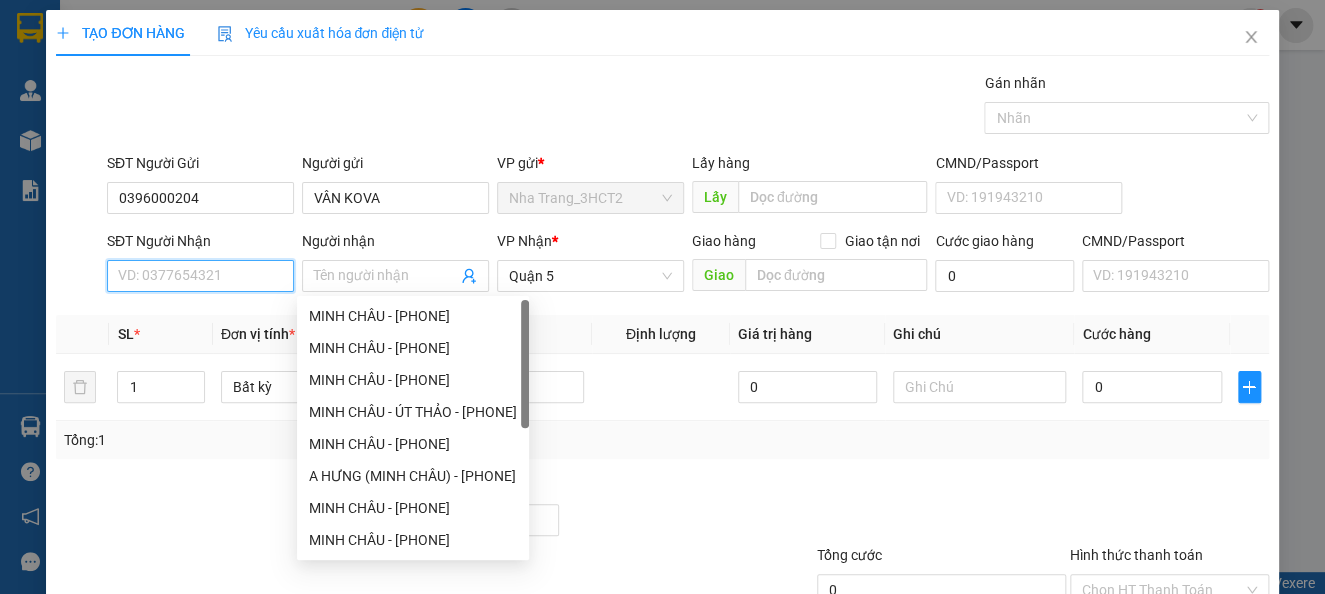 click on "SĐT Người Nhận" at bounding box center [200, 276] 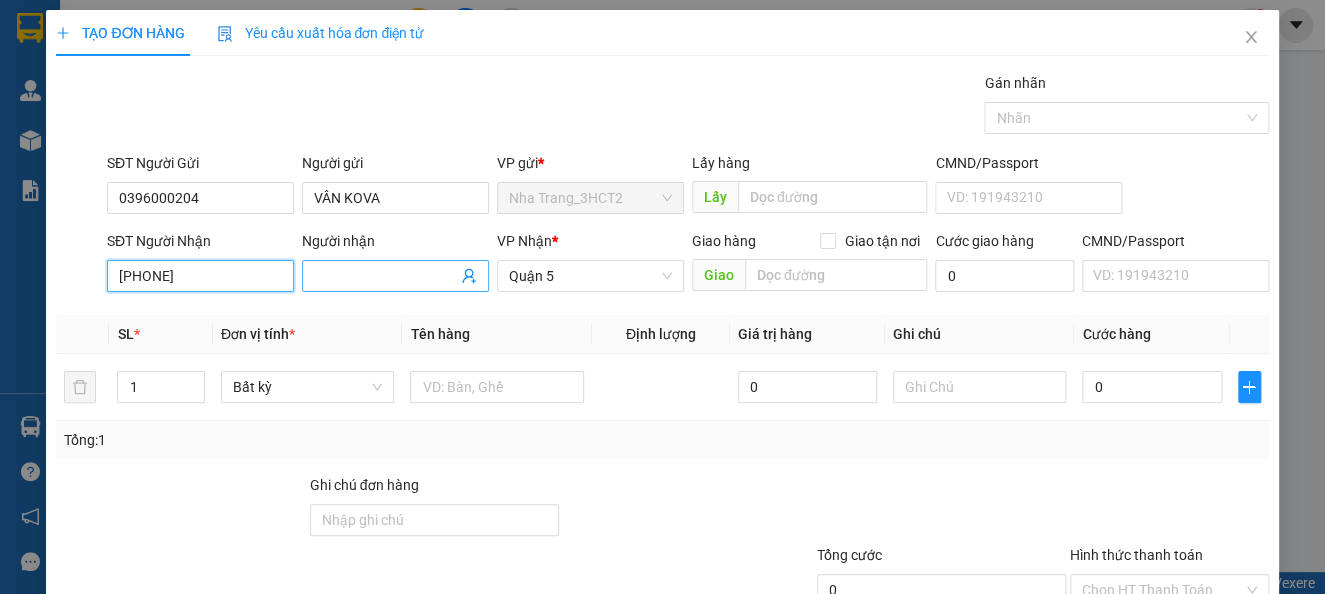 type on "[PHONE]" 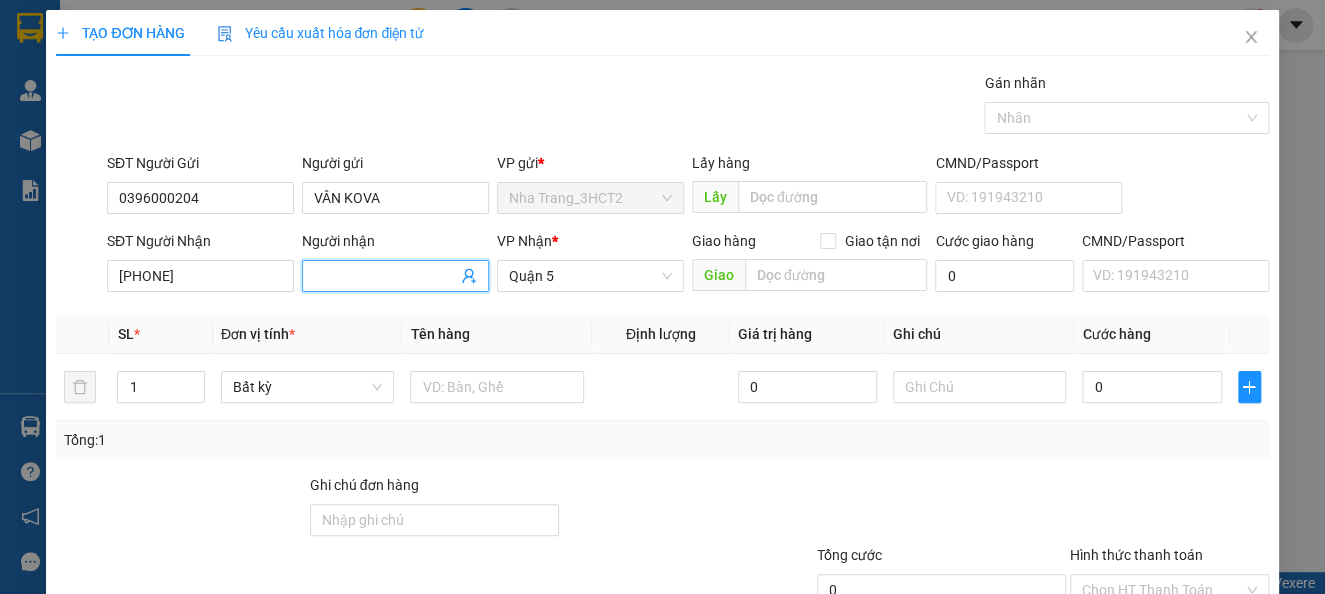 click on "Người nhận" at bounding box center (385, 276) 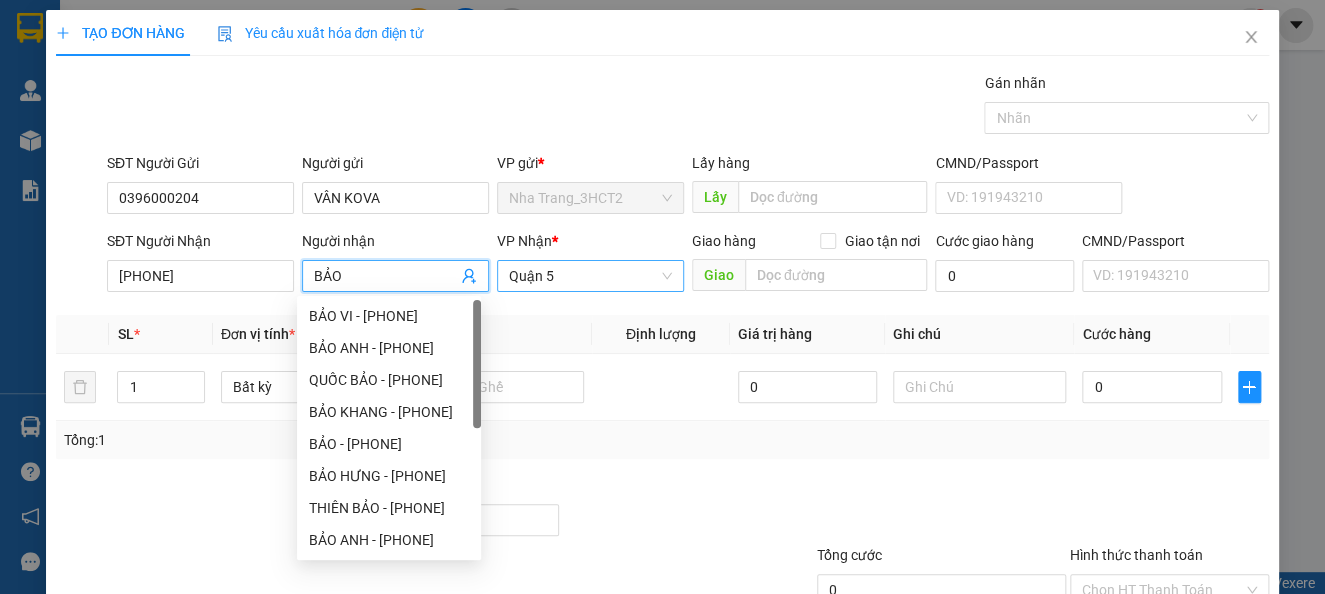 click on "Quận 5" at bounding box center (590, 276) 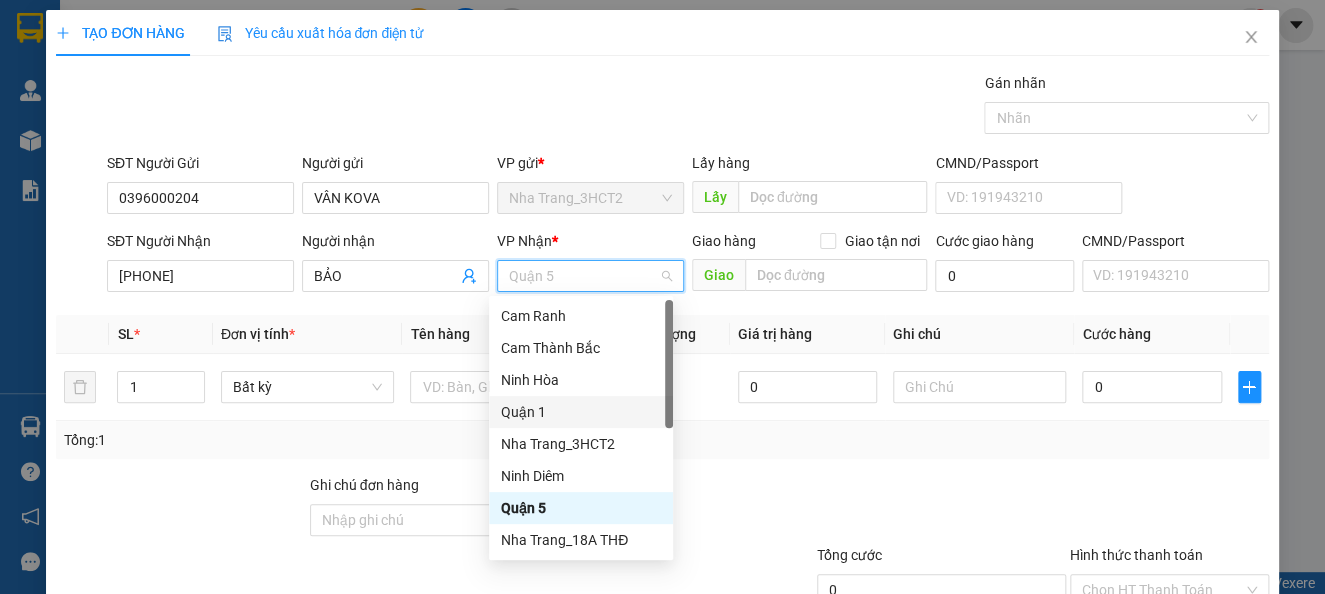 click on "Quận 1" at bounding box center [581, 412] 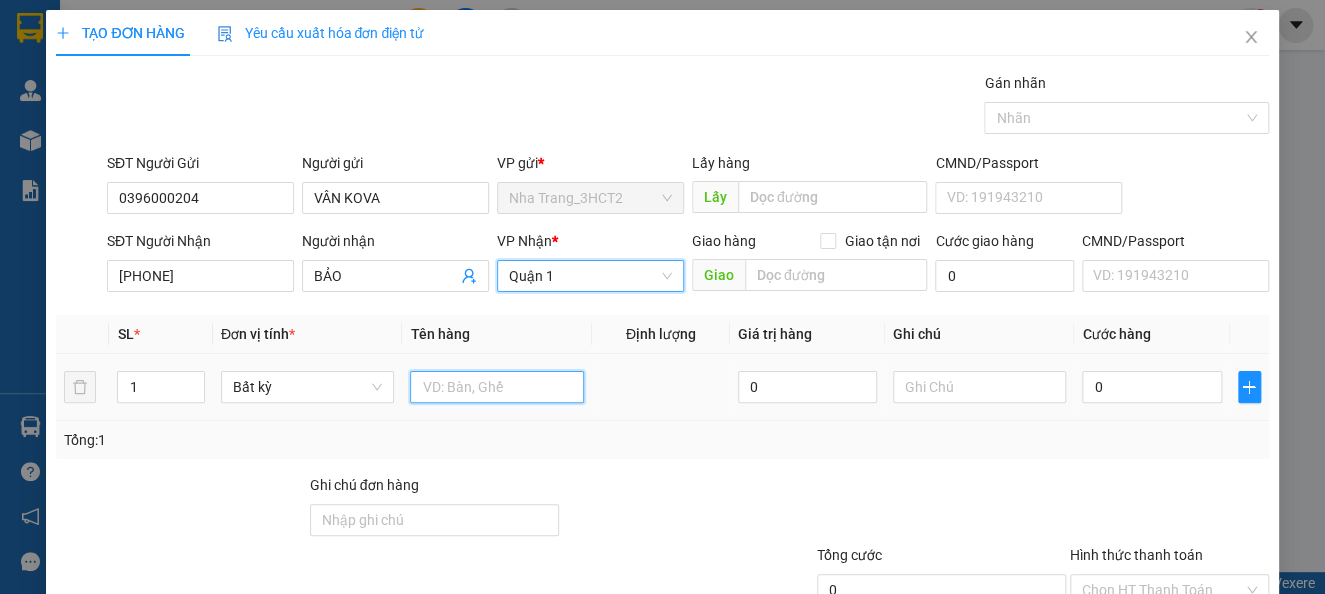 drag, startPoint x: 467, startPoint y: 386, endPoint x: 462, endPoint y: 359, distance: 27.45906 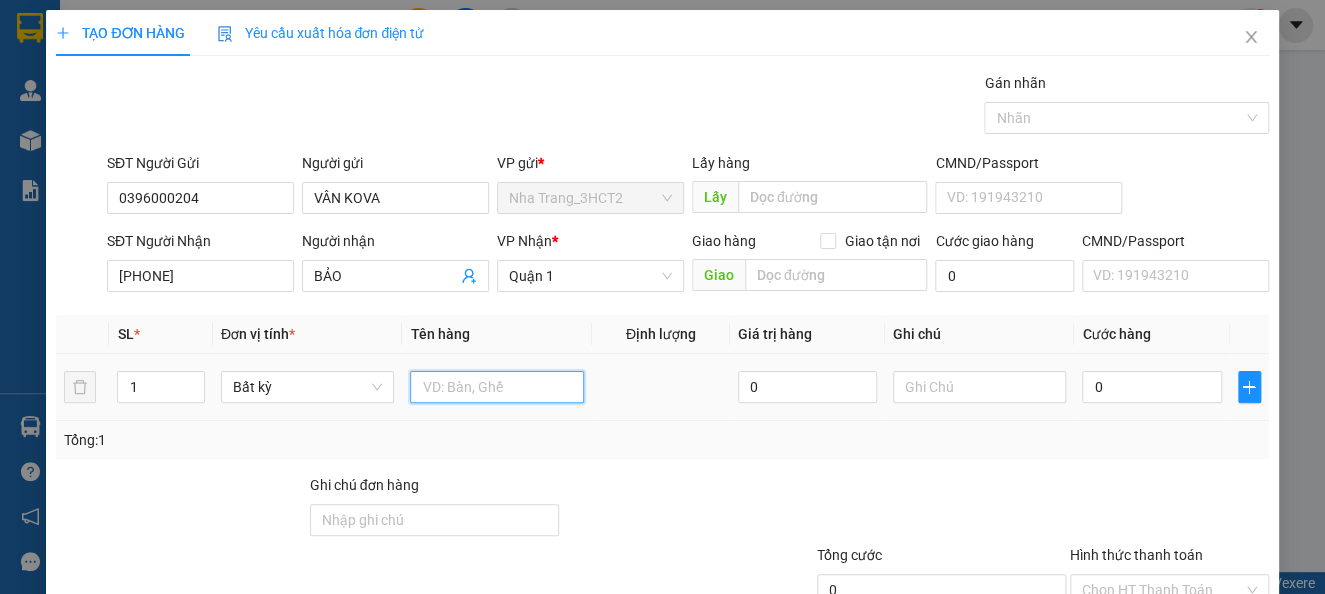 click at bounding box center (497, 387) 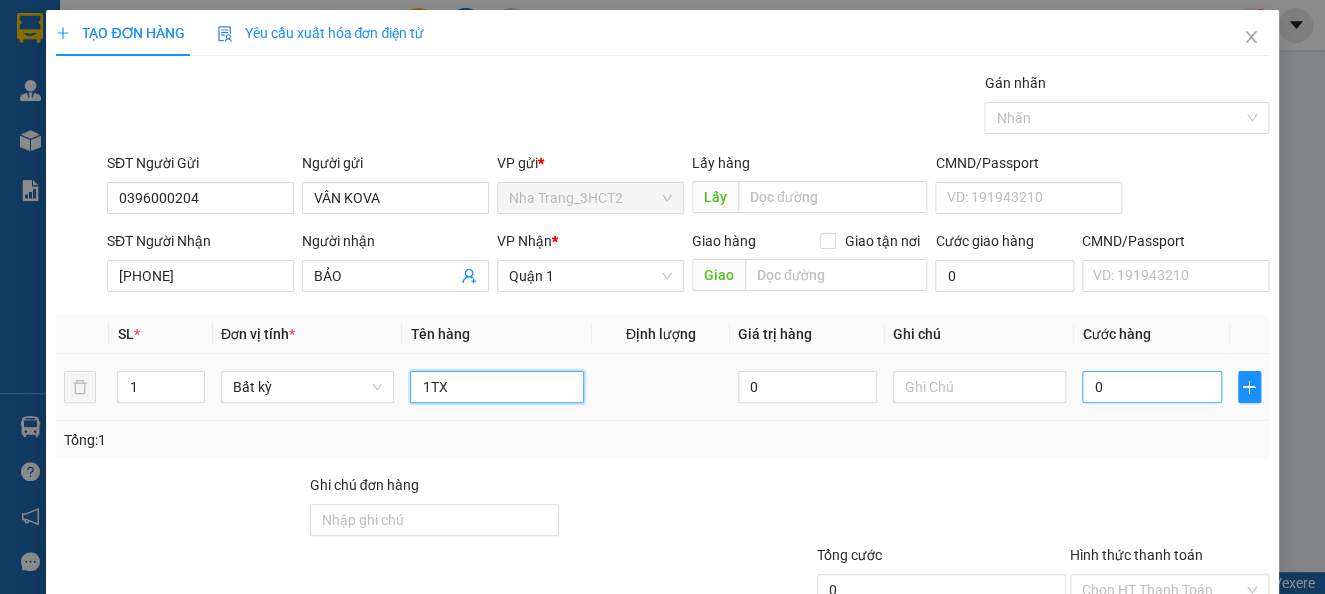 type on "1TX" 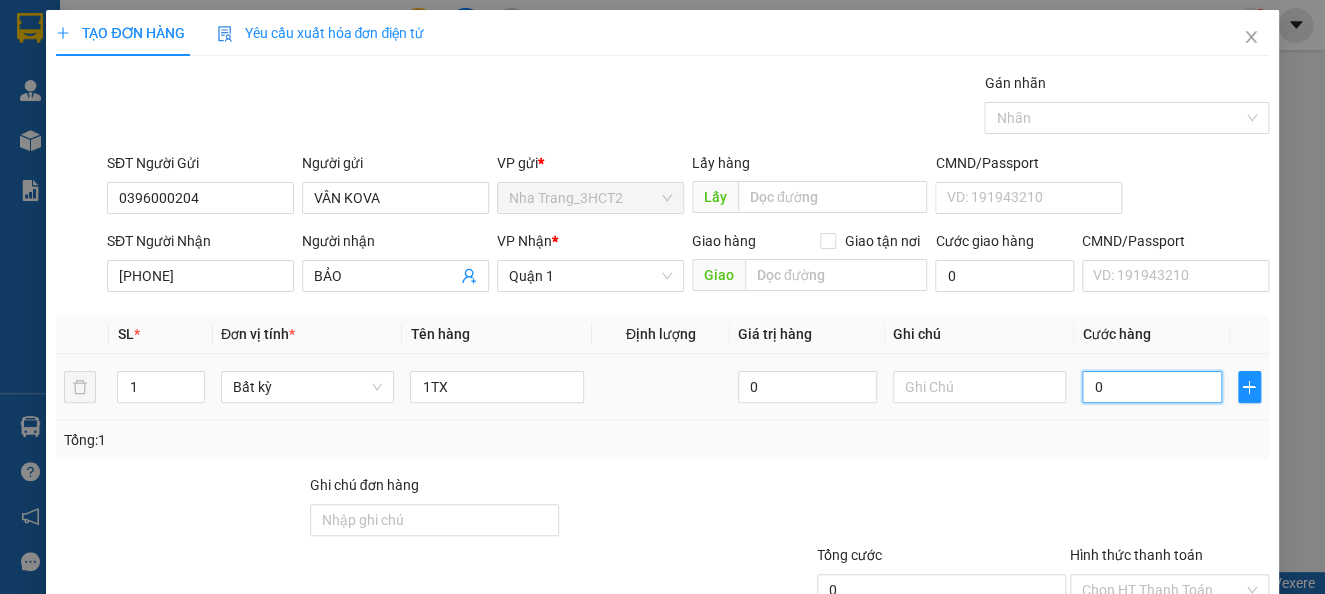 click on "0" at bounding box center (1151, 387) 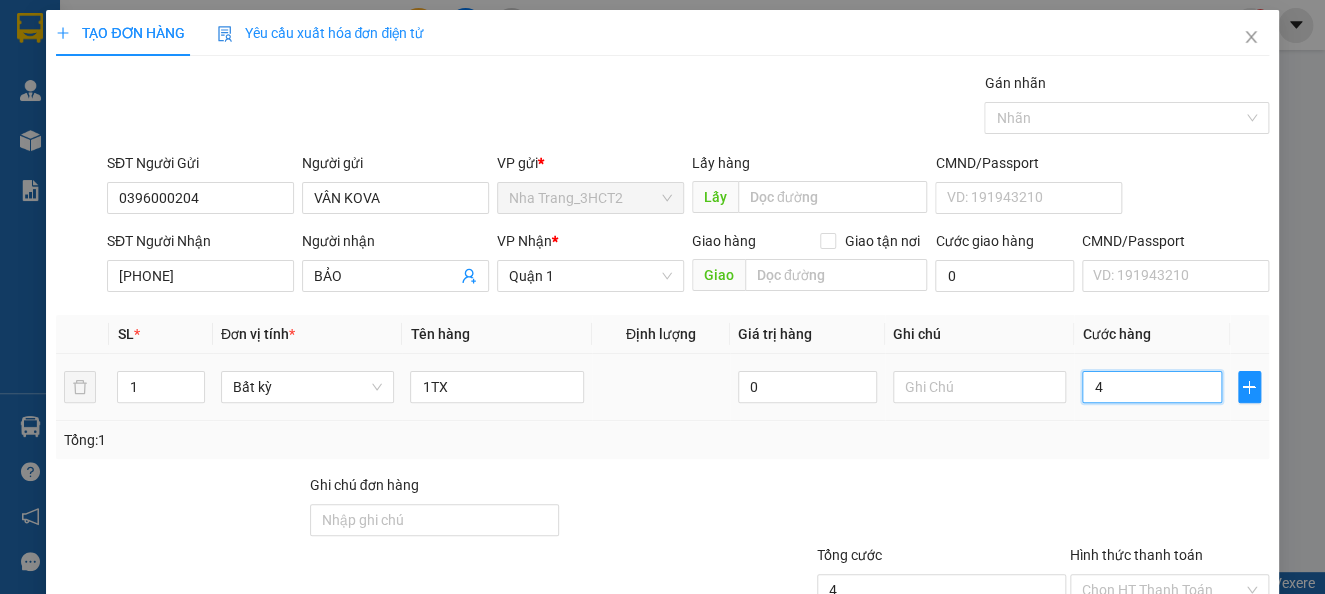 type on "40" 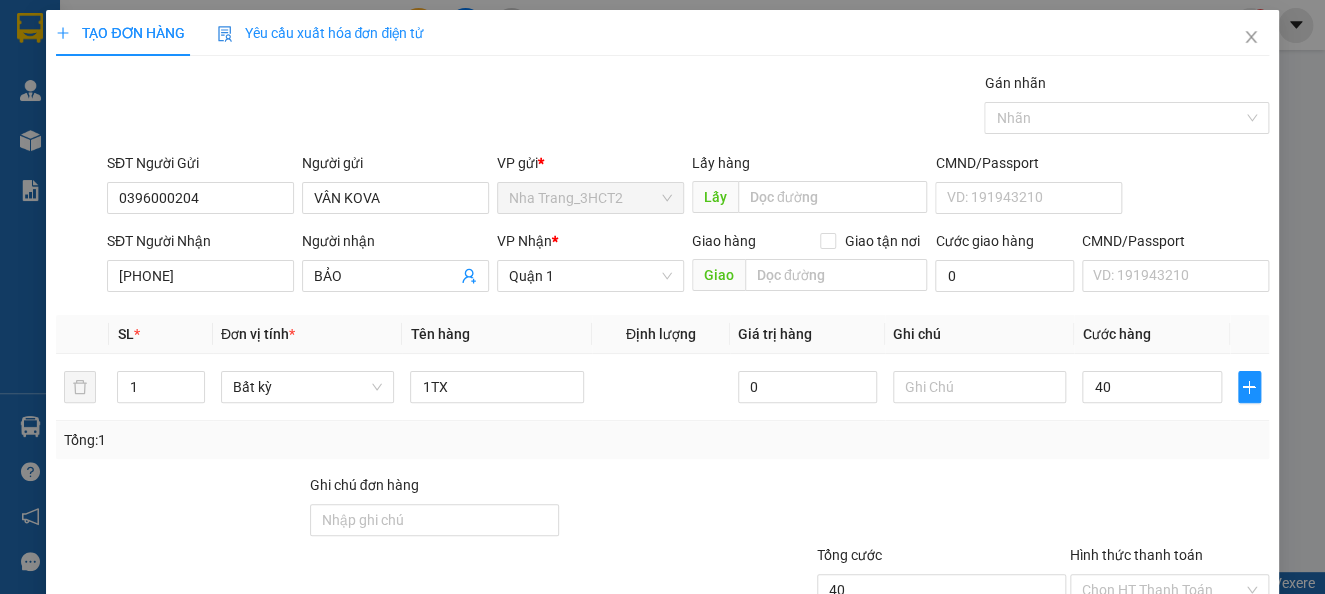 click on "Tổng:  1" at bounding box center [662, 440] 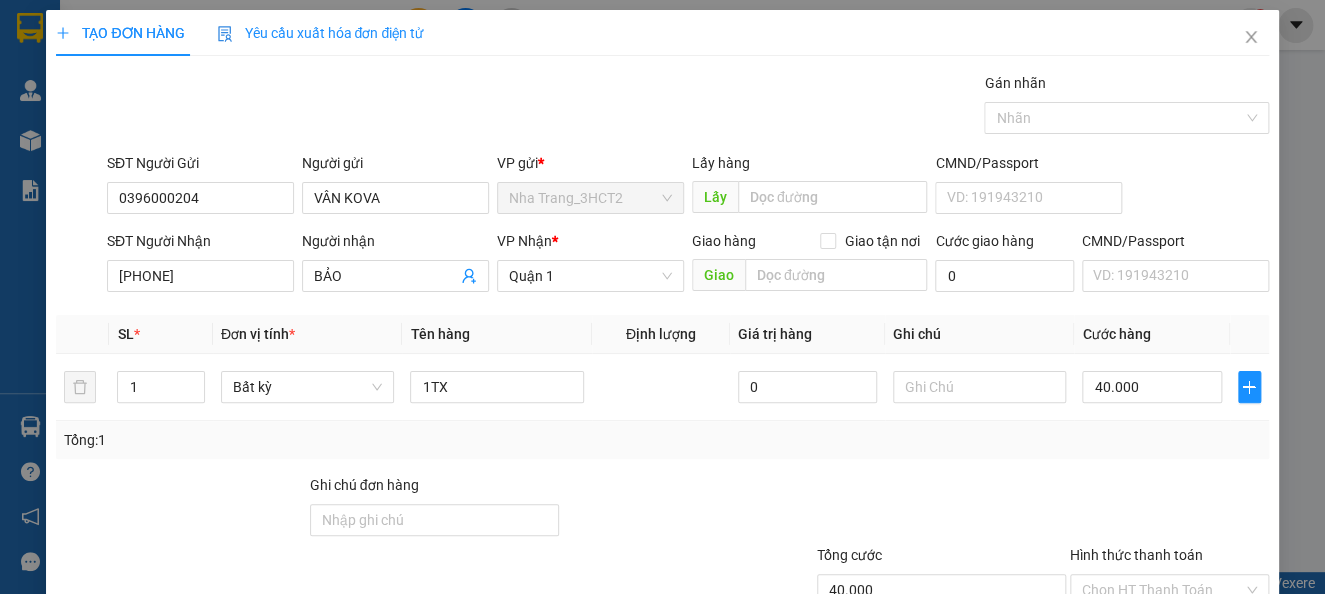 scroll, scrollTop: 145, scrollLeft: 0, axis: vertical 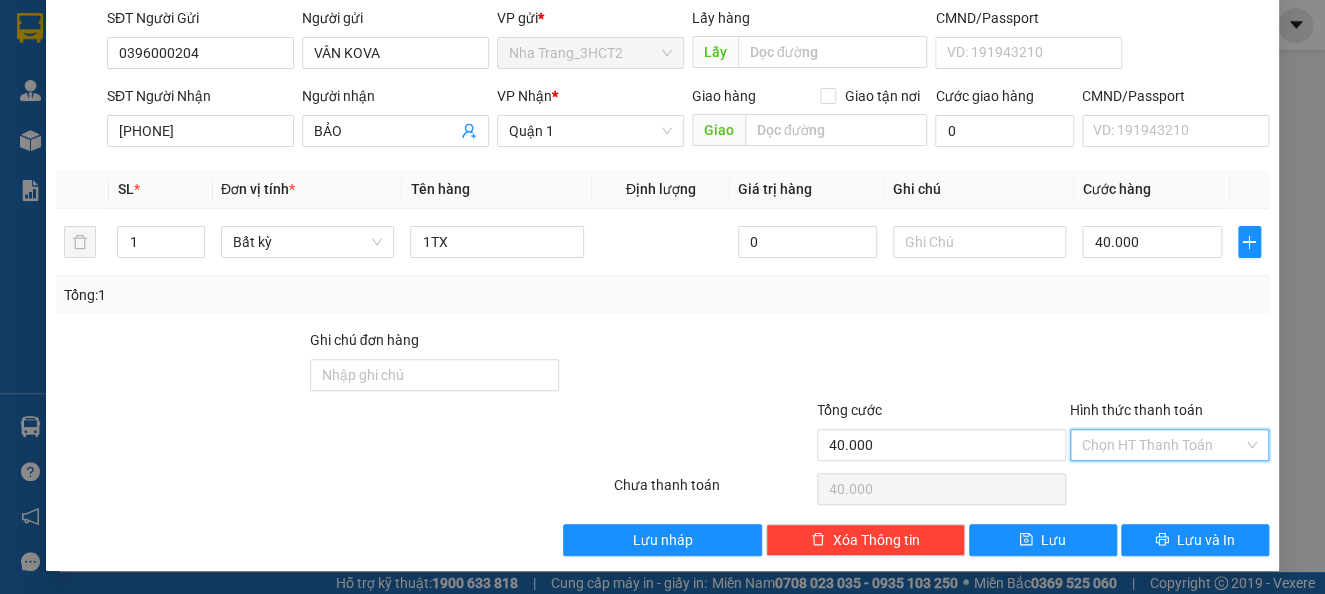click on "Hình thức thanh toán" at bounding box center (1162, 445) 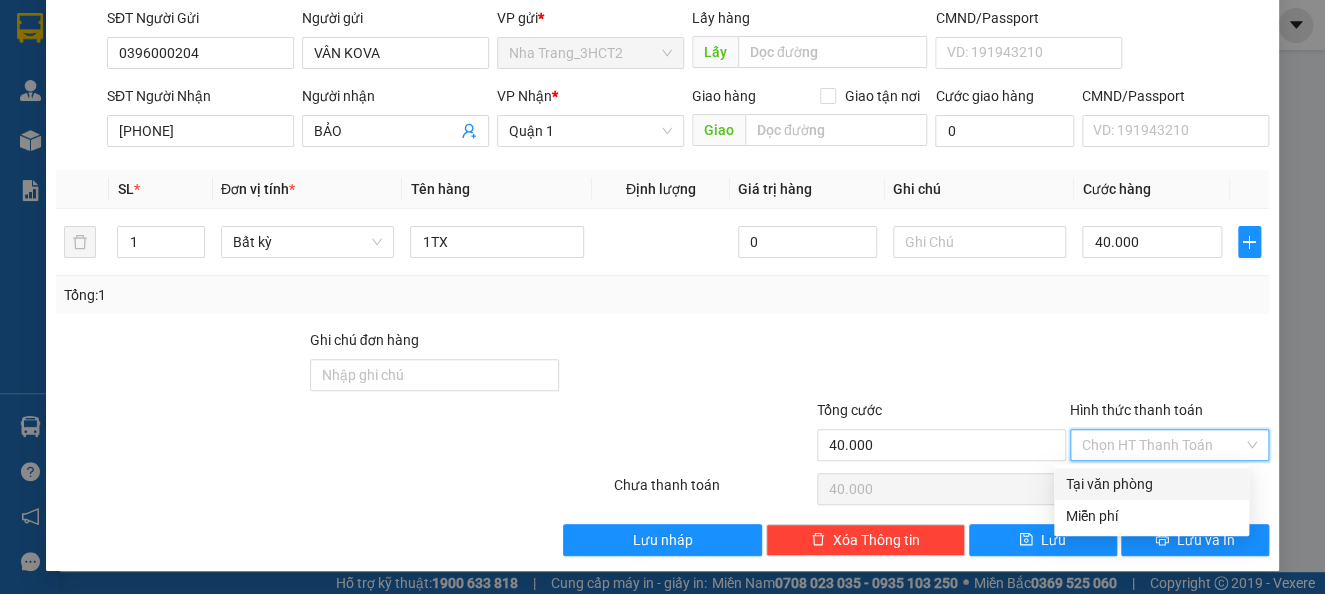 click on "Tại văn phòng" at bounding box center (1151, 484) 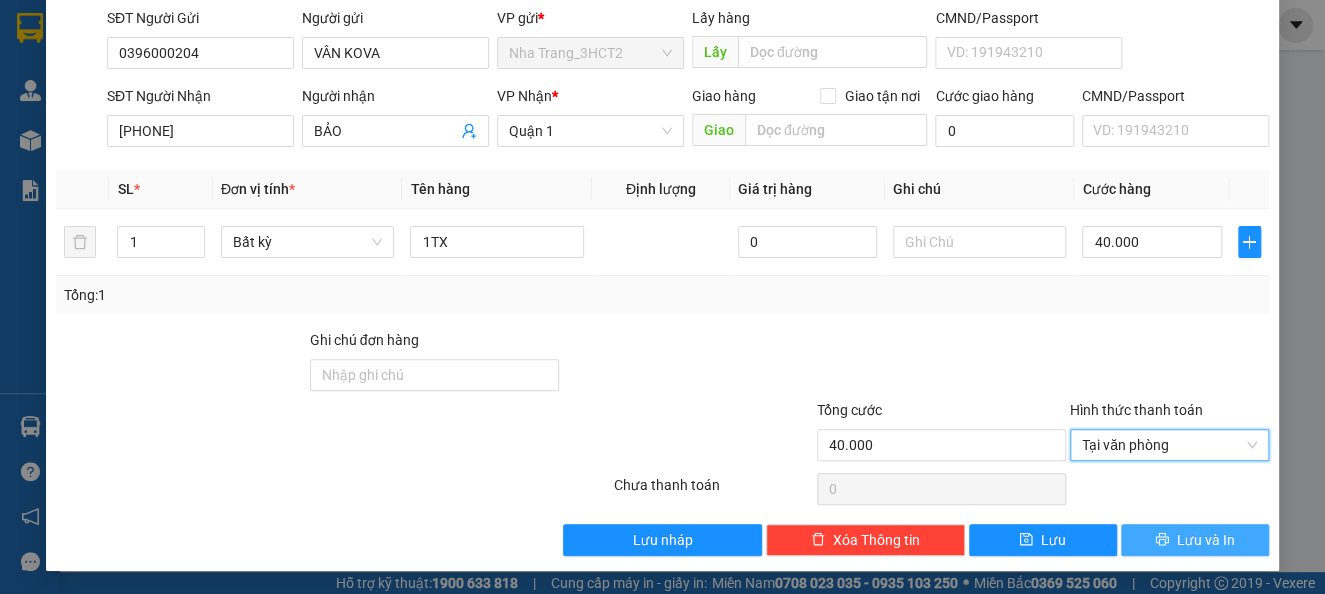 click on "Lưu và In" at bounding box center [1195, 540] 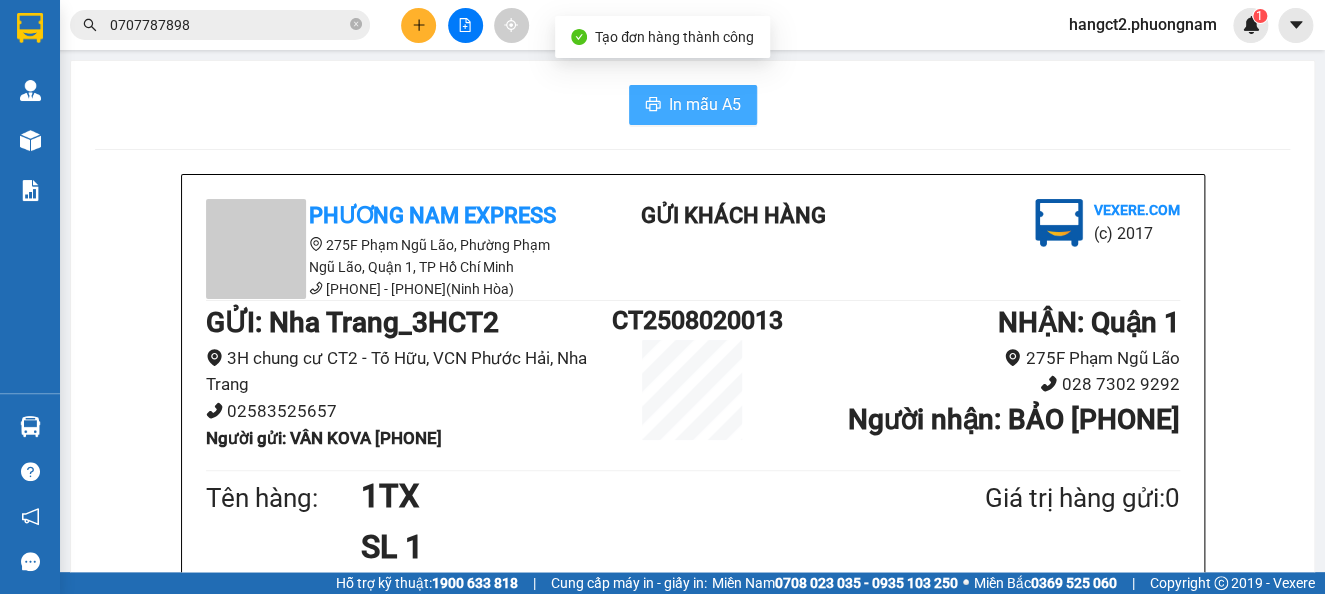 click on "In mẫu A5" at bounding box center (705, 104) 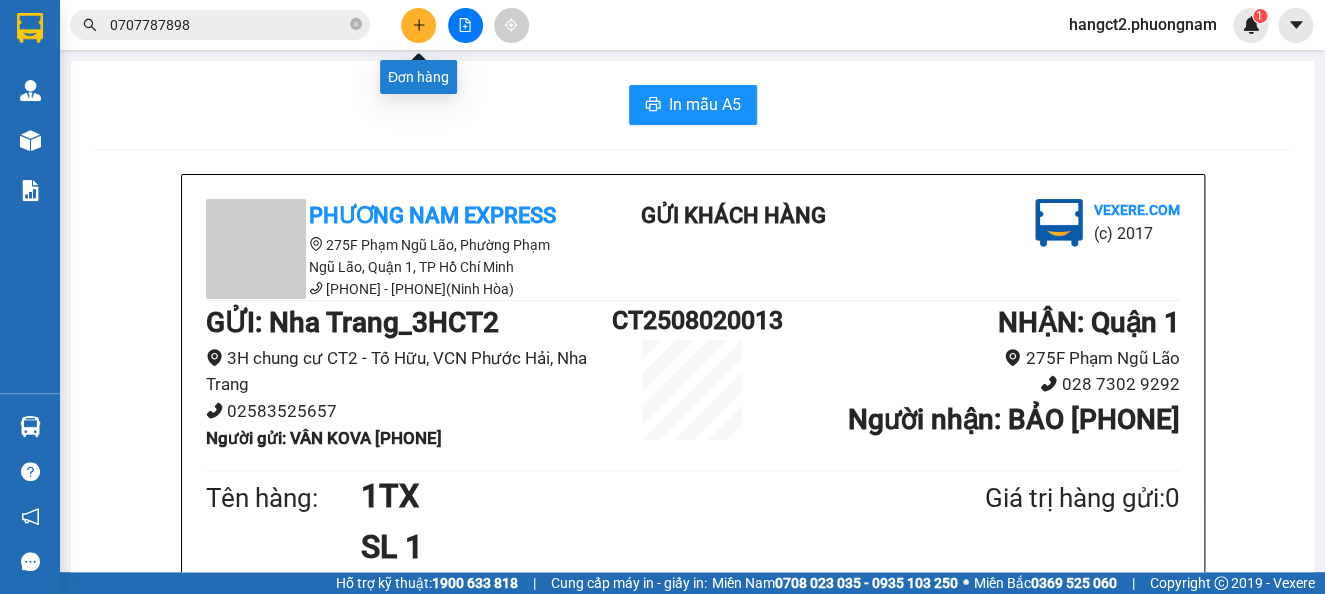 click at bounding box center [418, 25] 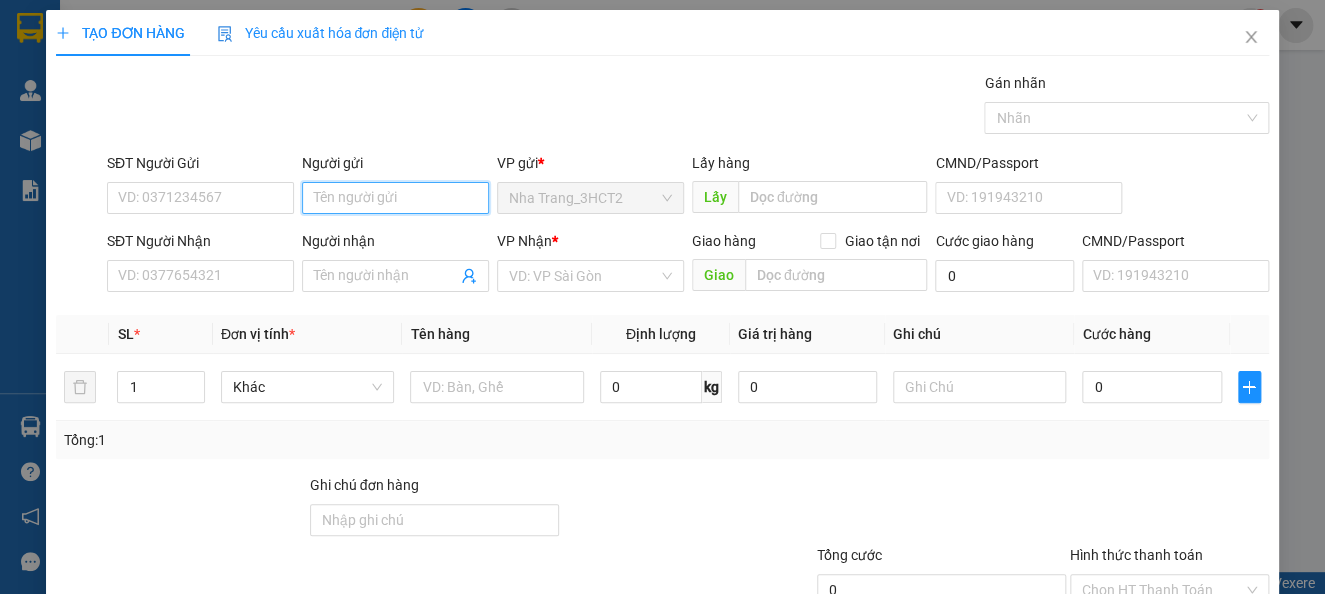 click on "Người gửi" at bounding box center (395, 198) 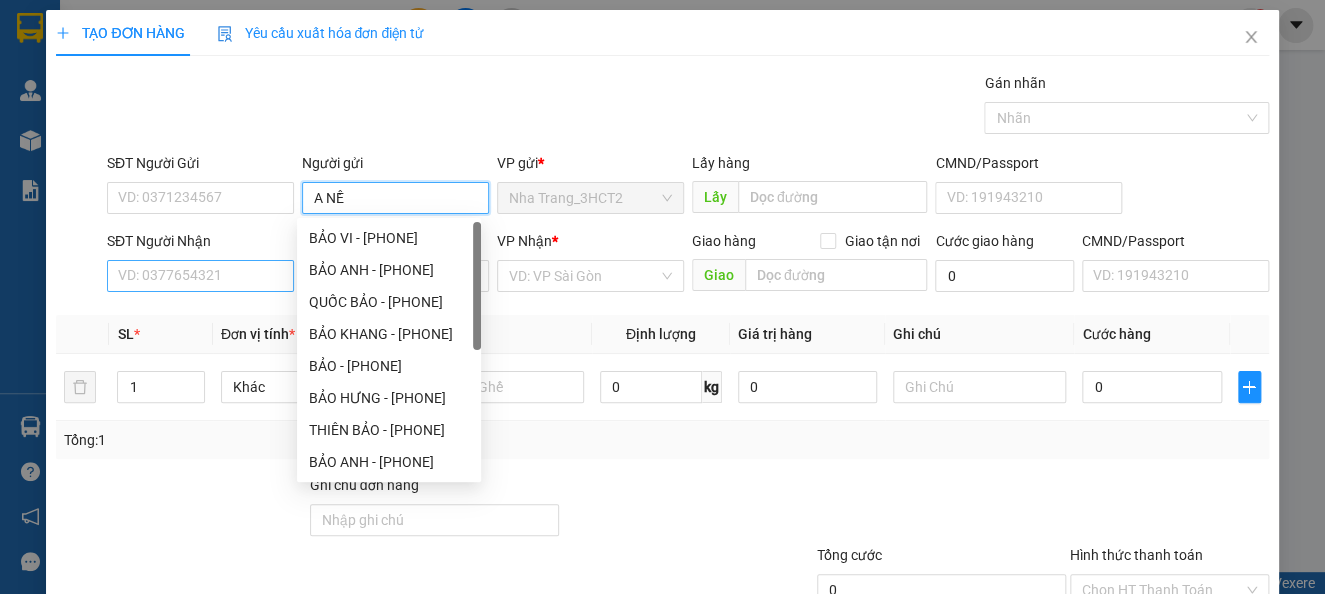 type on "A NỀ" 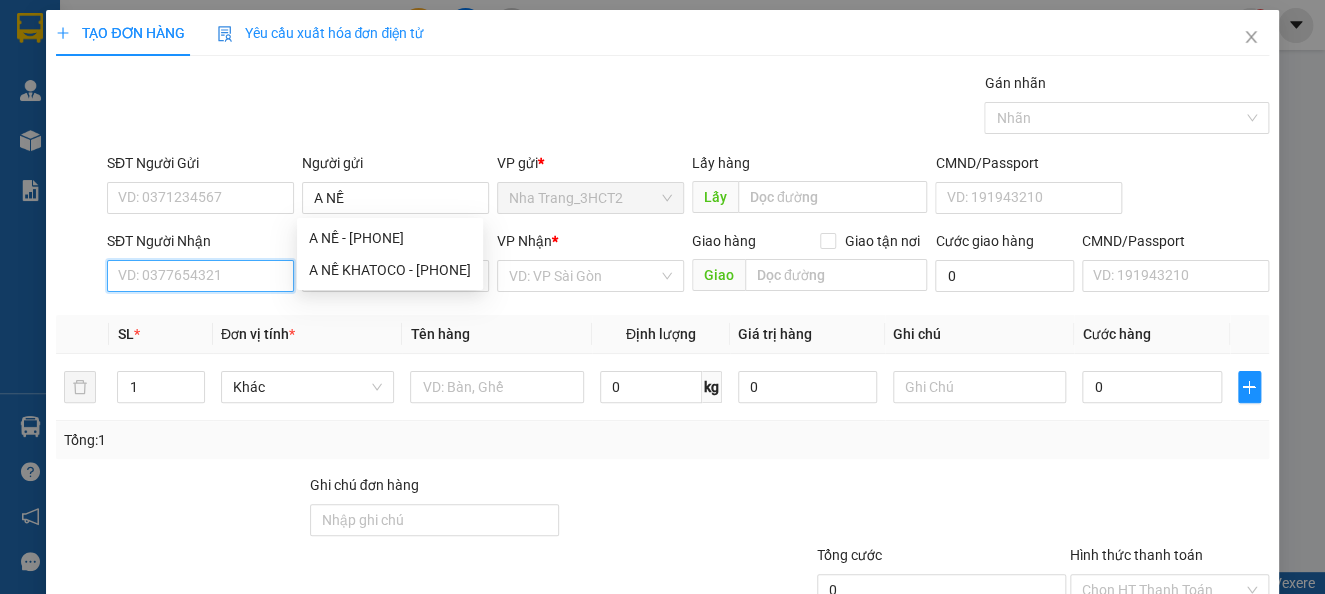 click on "SĐT Người Nhận" at bounding box center [200, 276] 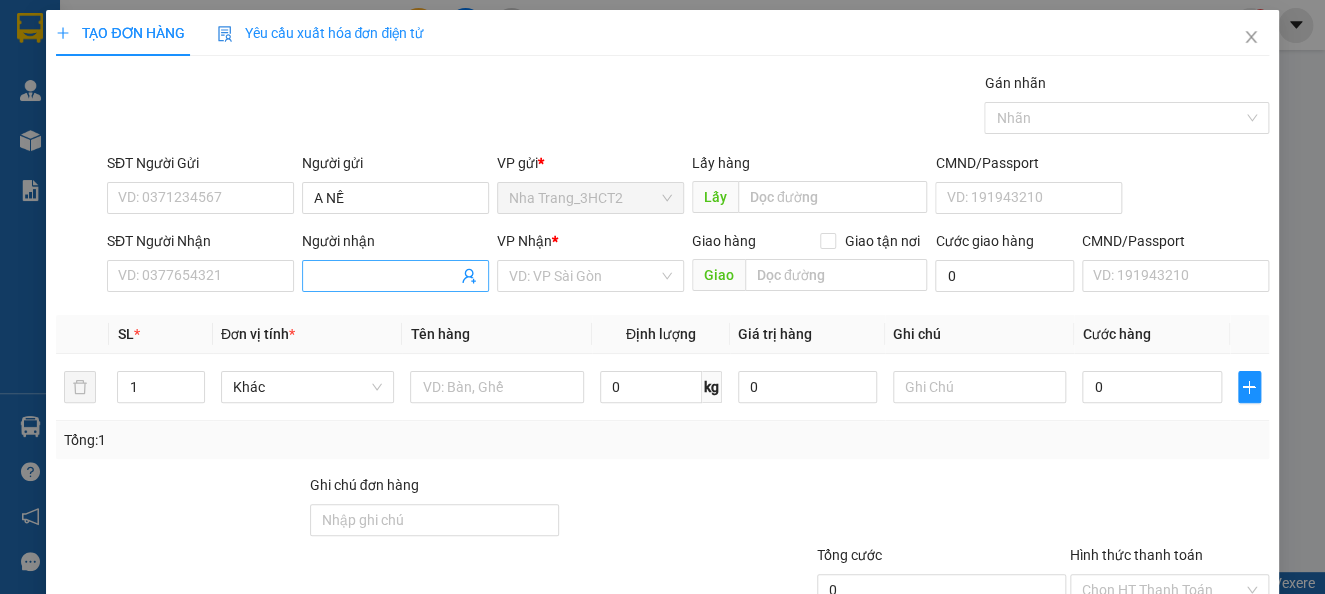 click on "Người nhận" at bounding box center (385, 276) 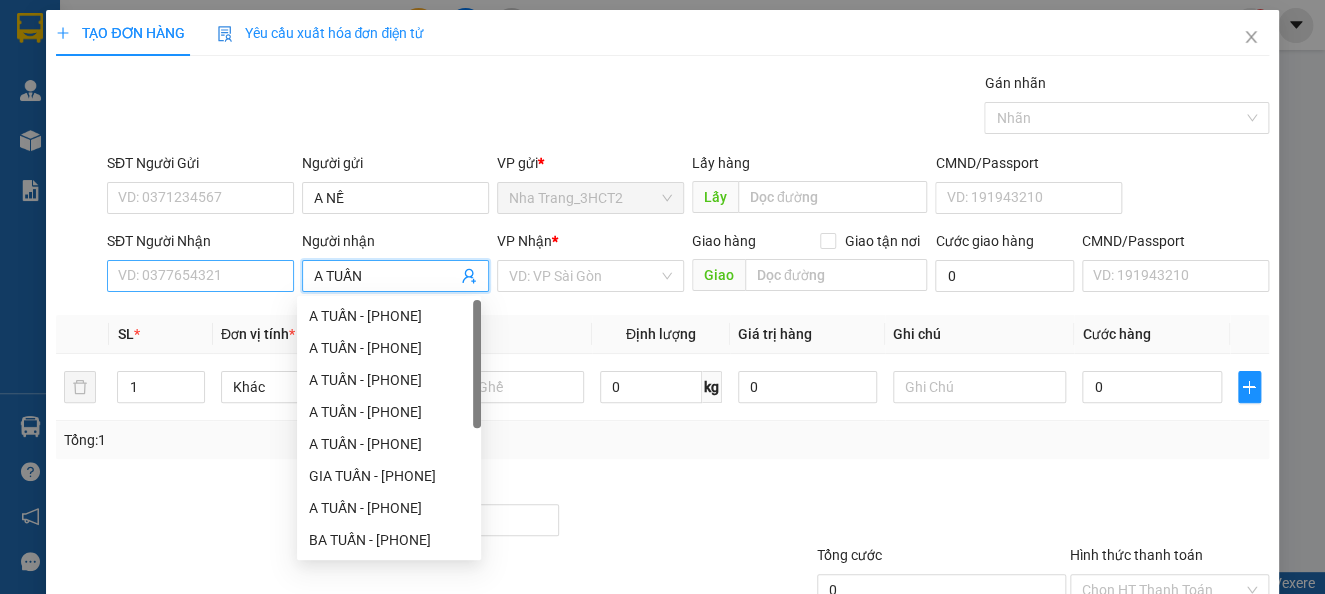type on "A TUẤN" 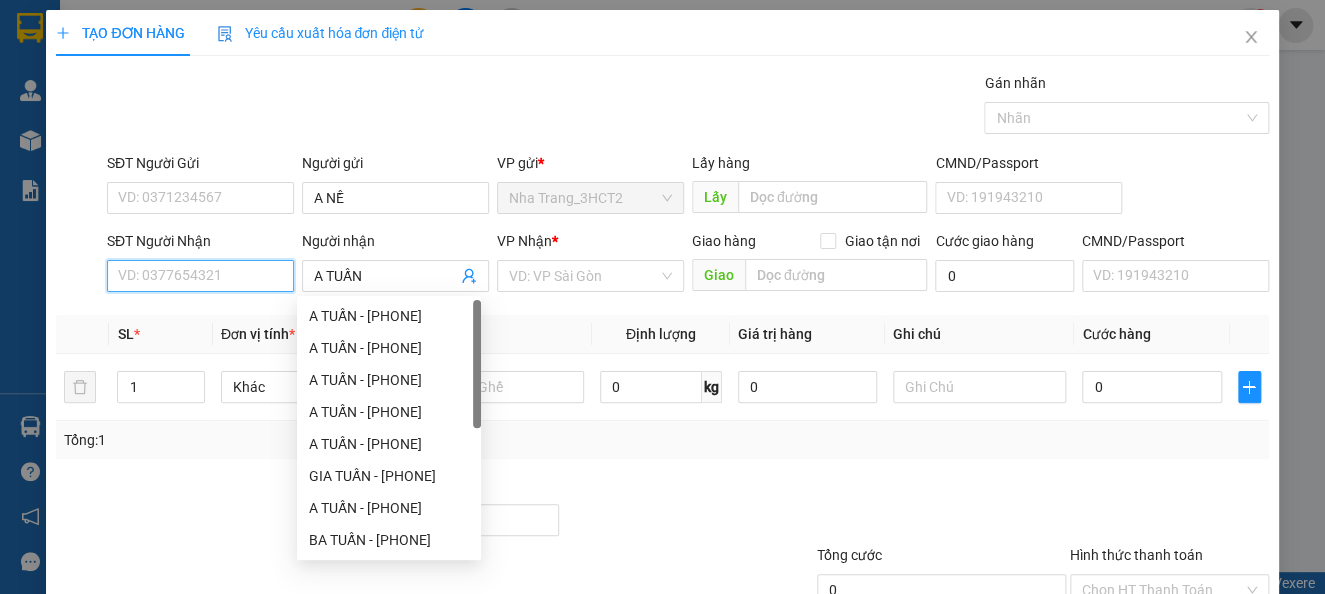 click on "SĐT Người Nhận" at bounding box center [200, 276] 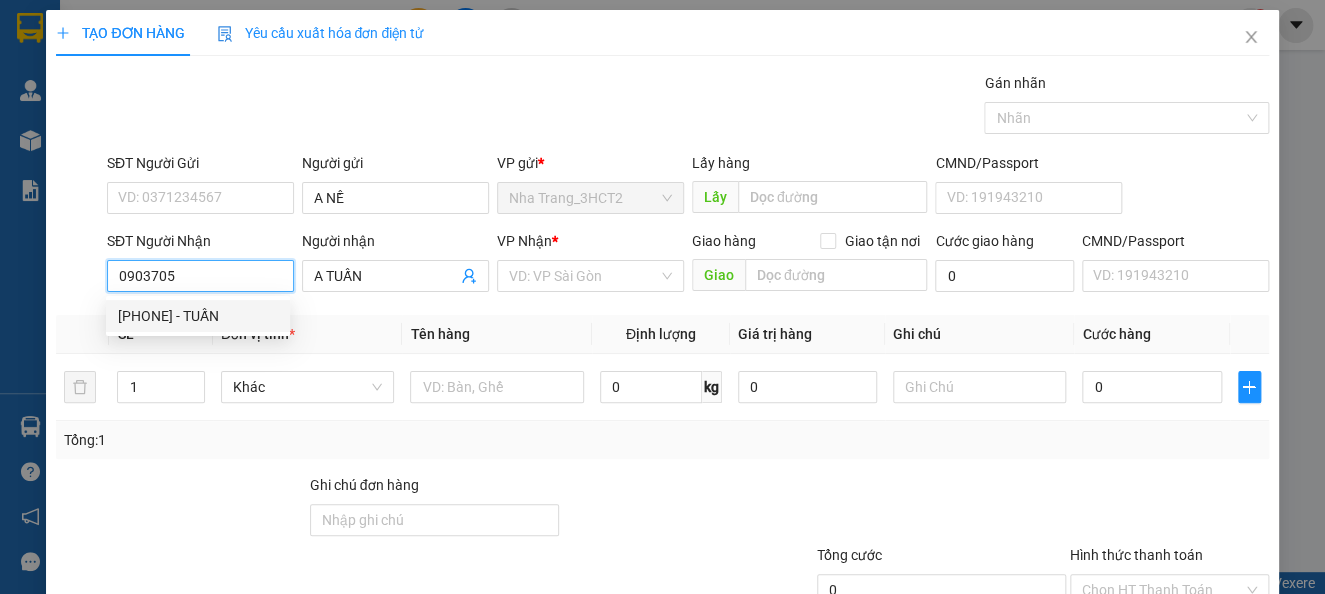 click on "[PHONE] - TUẤN" at bounding box center [198, 316] 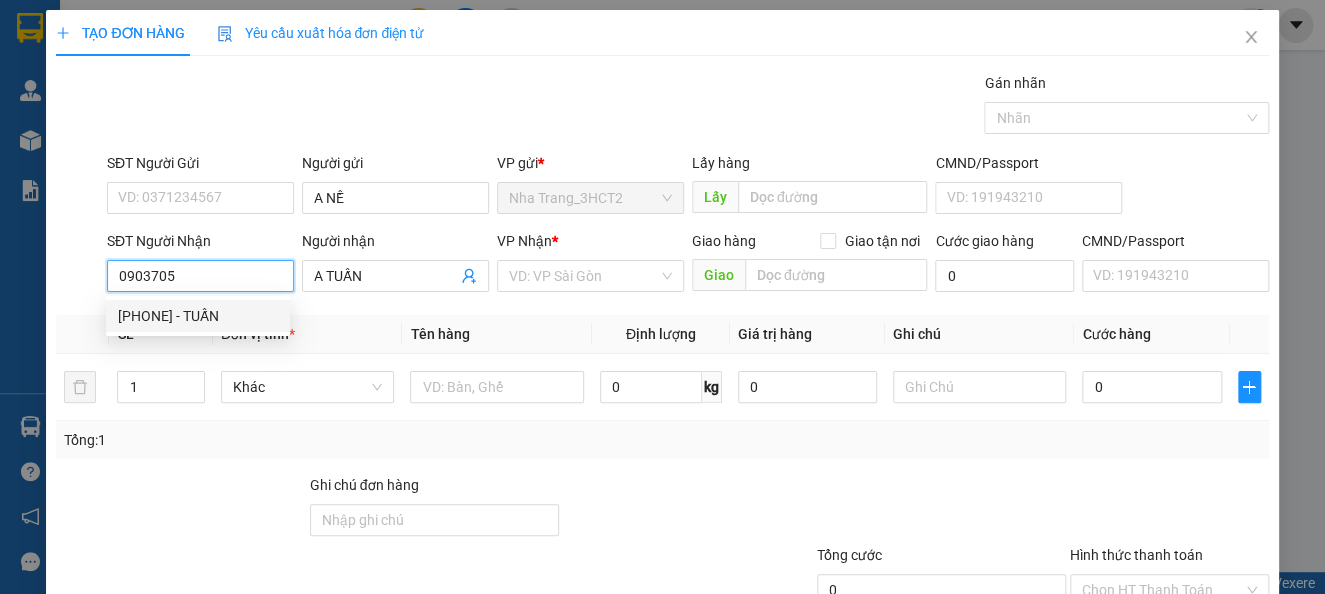 type on "0903705865" 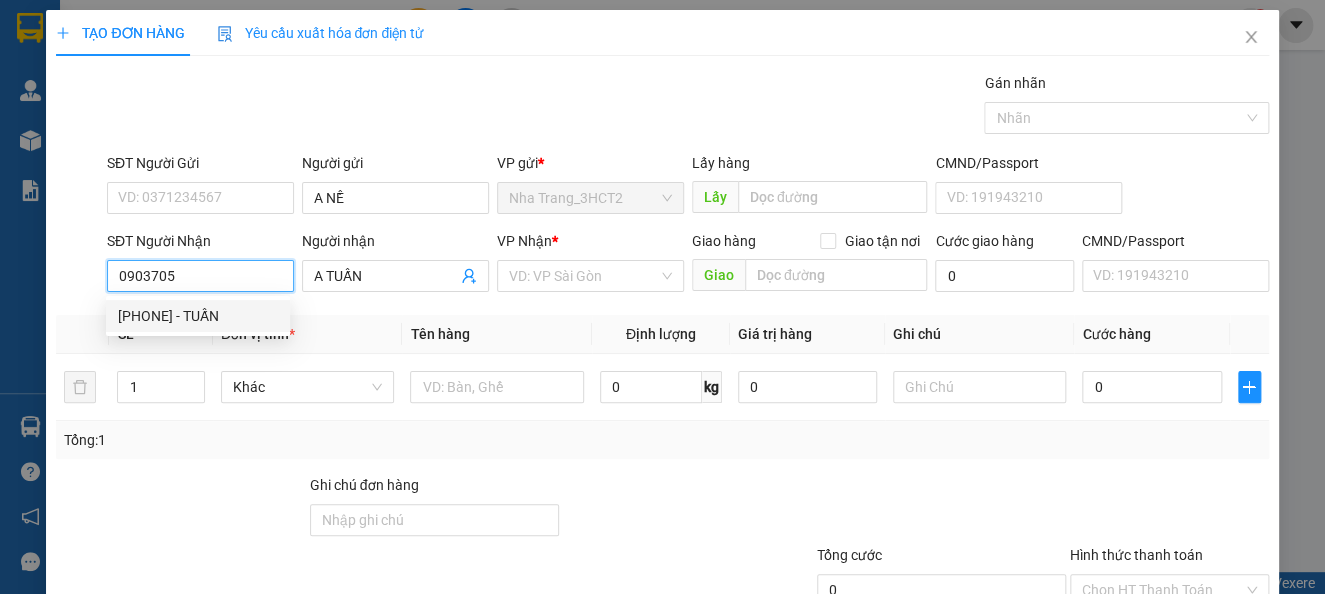 type on "TUẤN" 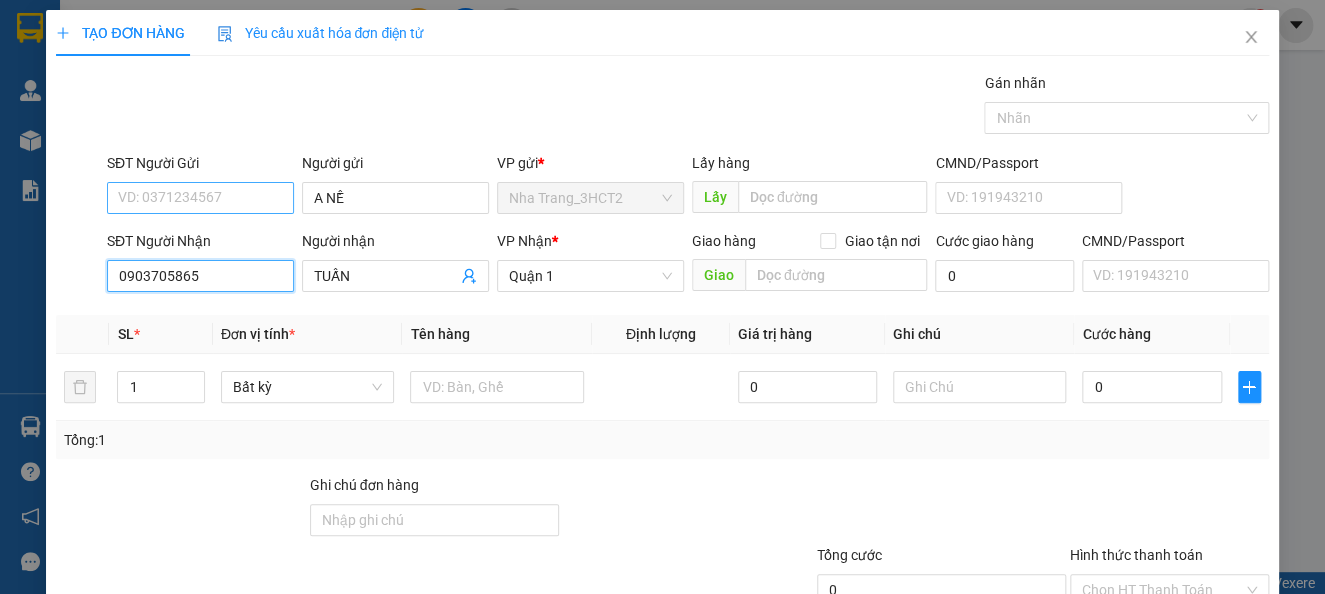 type on "0903705865" 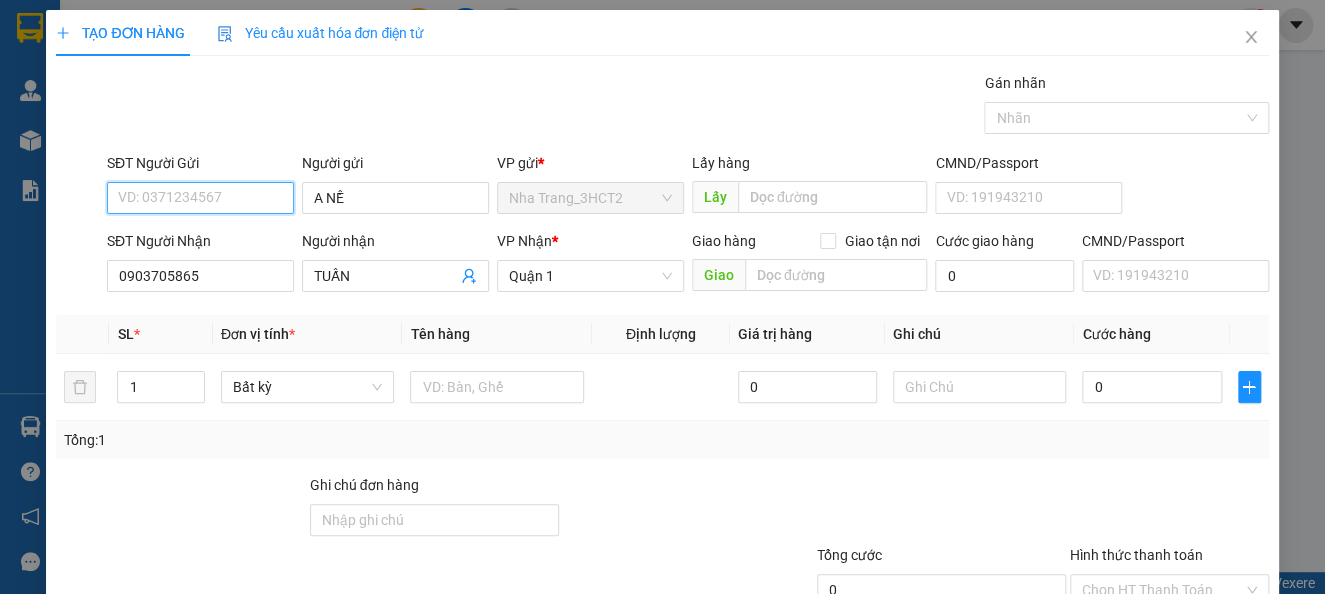 click on "SĐT Người Gửi" at bounding box center [200, 198] 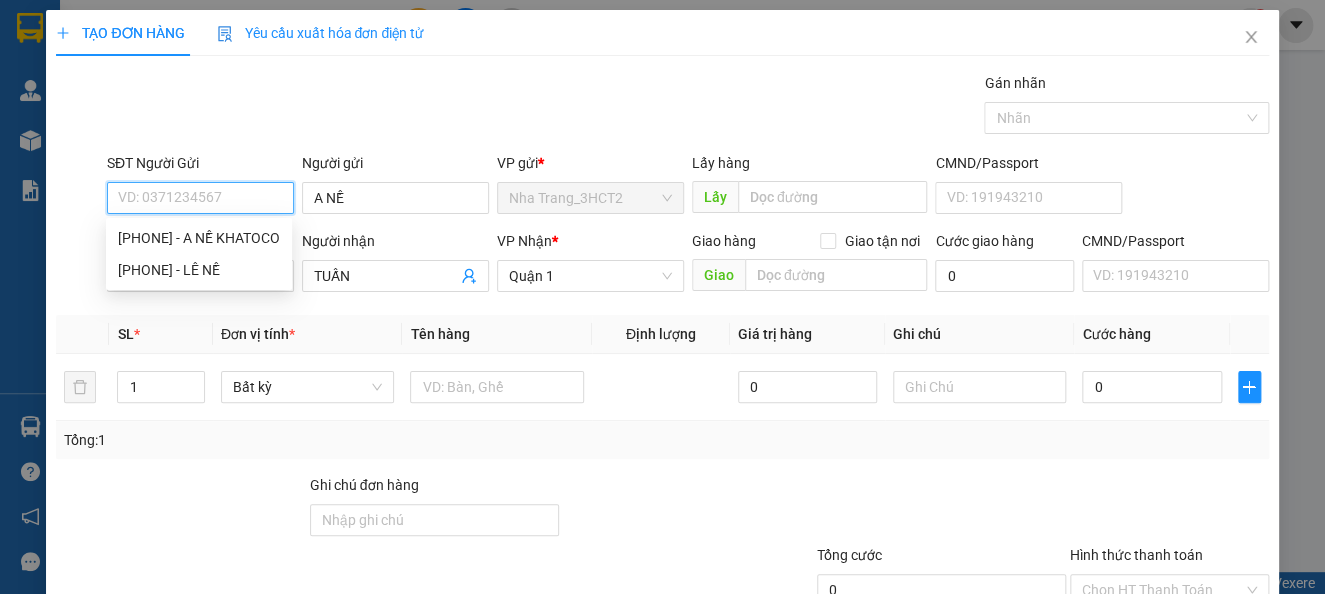 click on "SĐT Người Gửi" at bounding box center (200, 198) 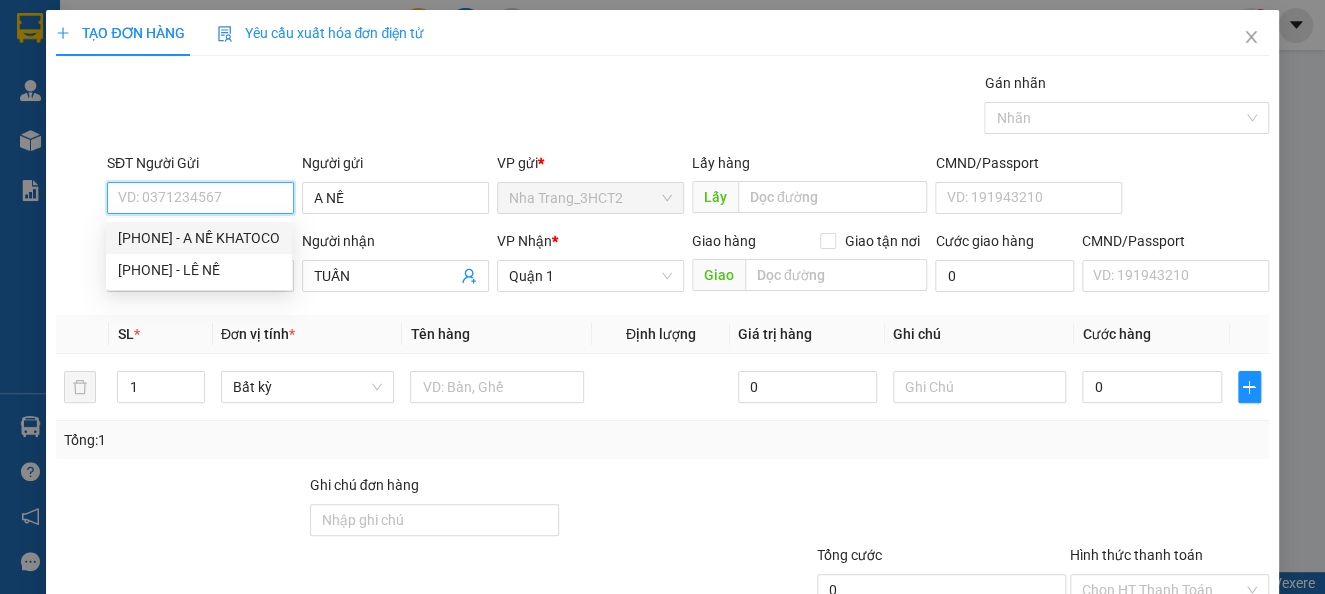 click on "[PHONE] - A NỀ KHATOCO" at bounding box center (199, 238) 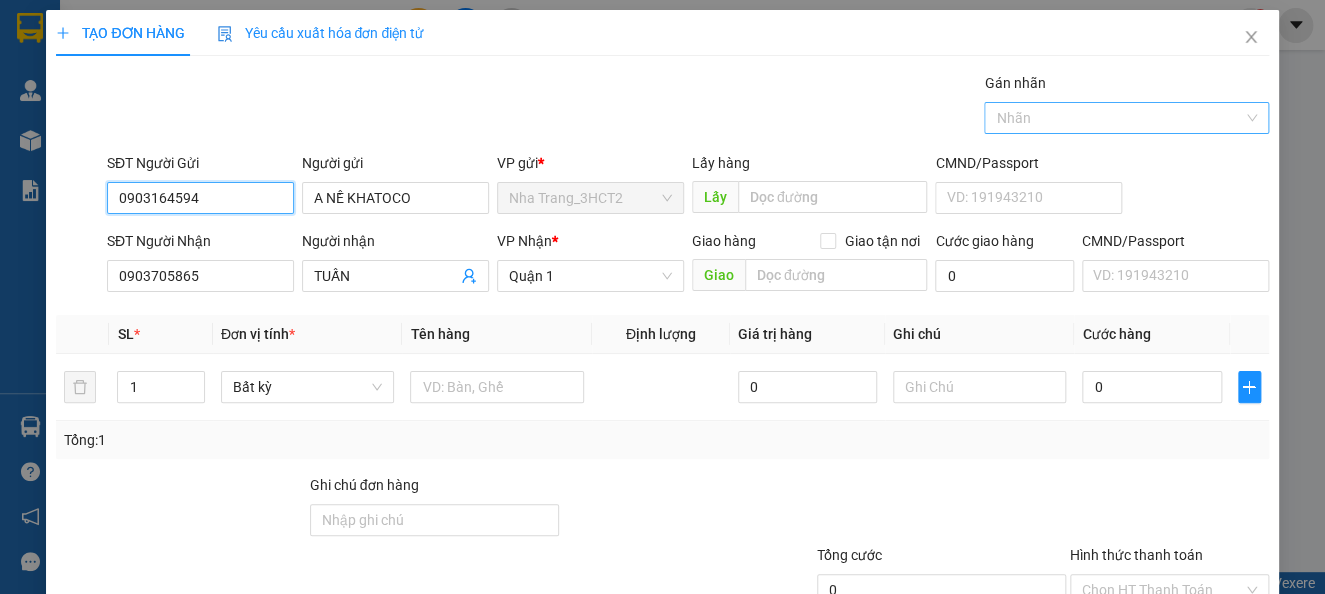 click on "Nhãn" at bounding box center [1126, 118] 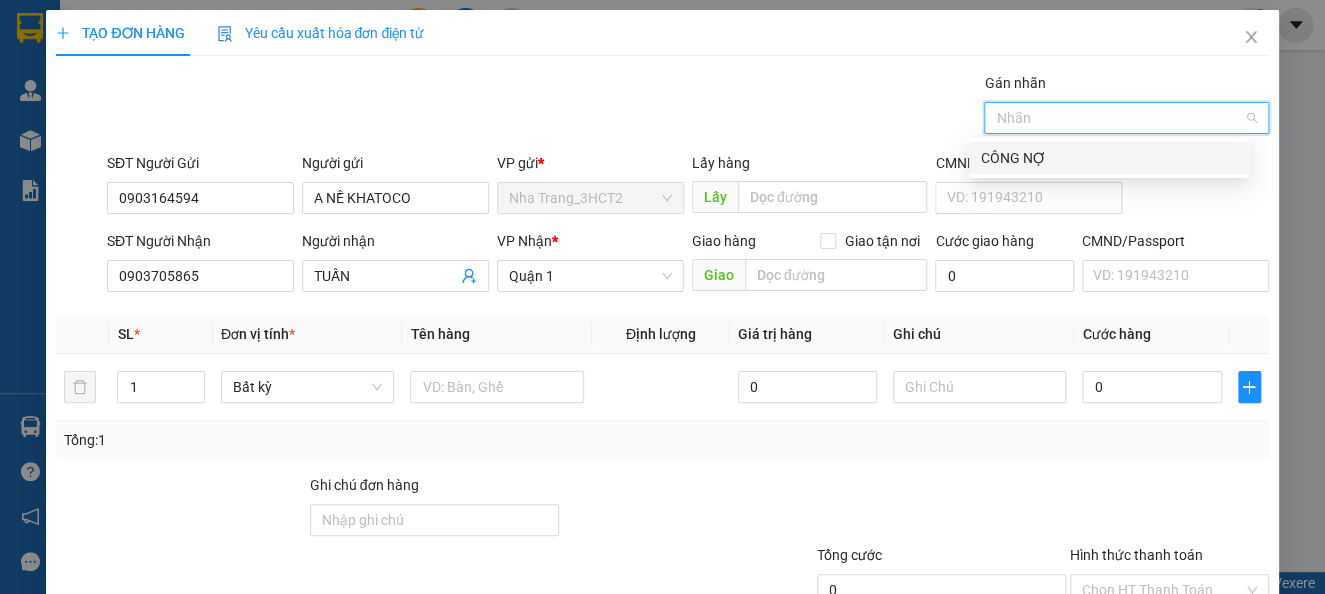 click on "CÔNG NỢ" at bounding box center [1109, 158] 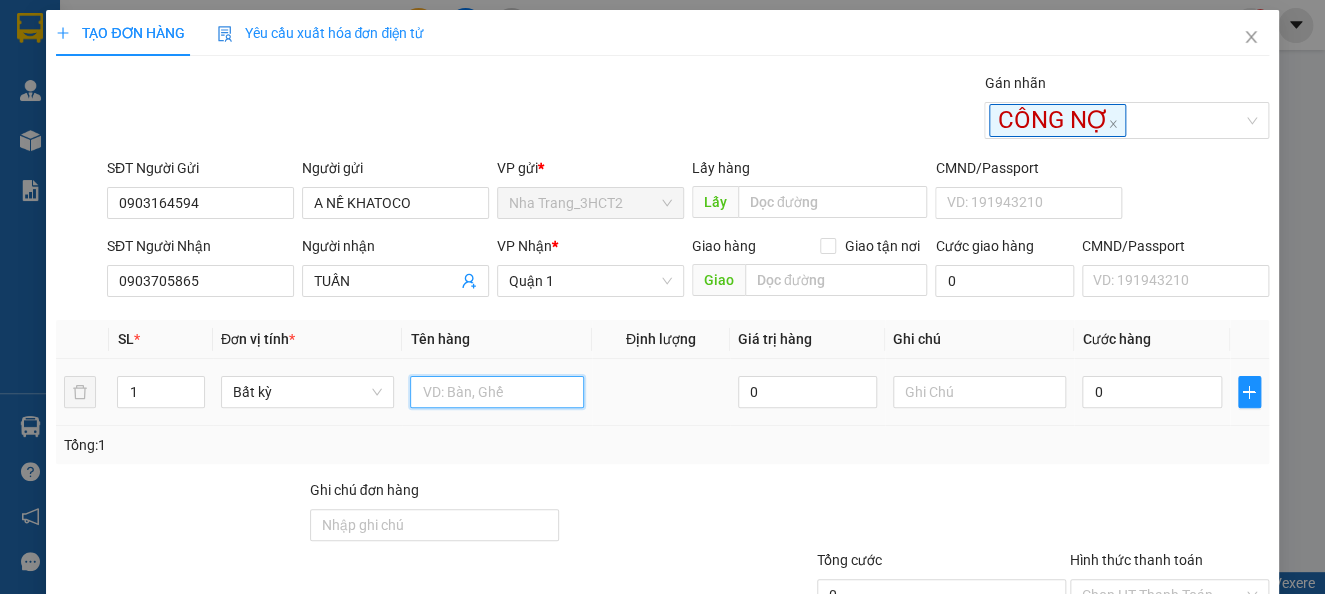click at bounding box center [497, 392] 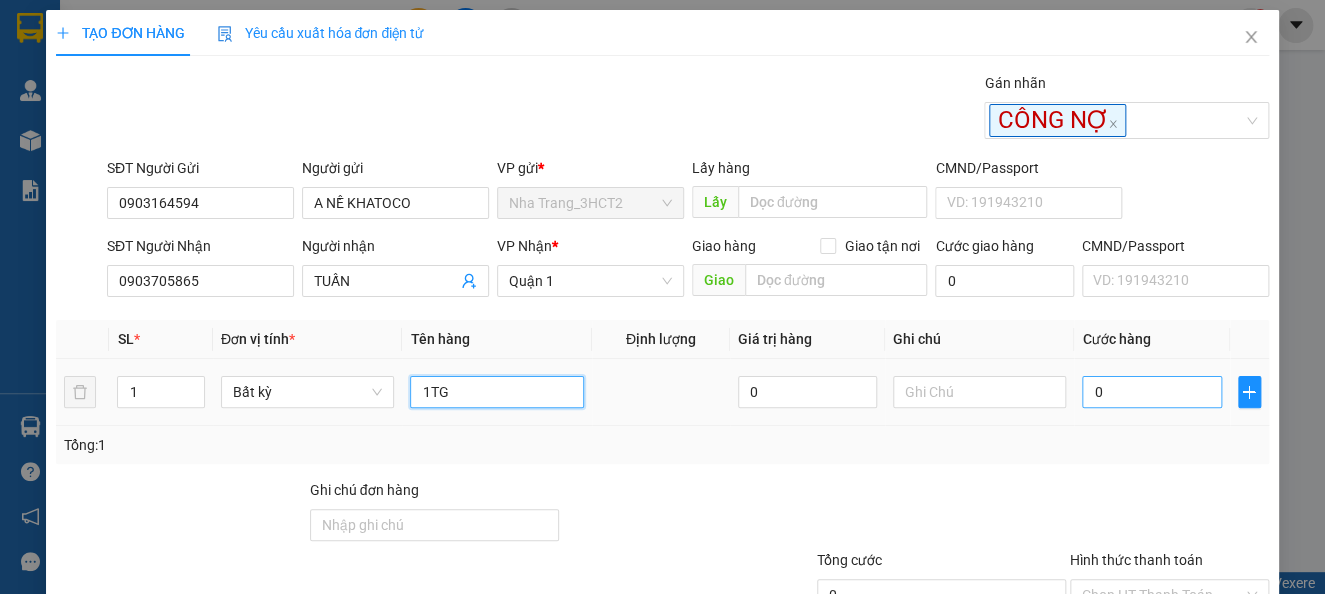 type on "1TG" 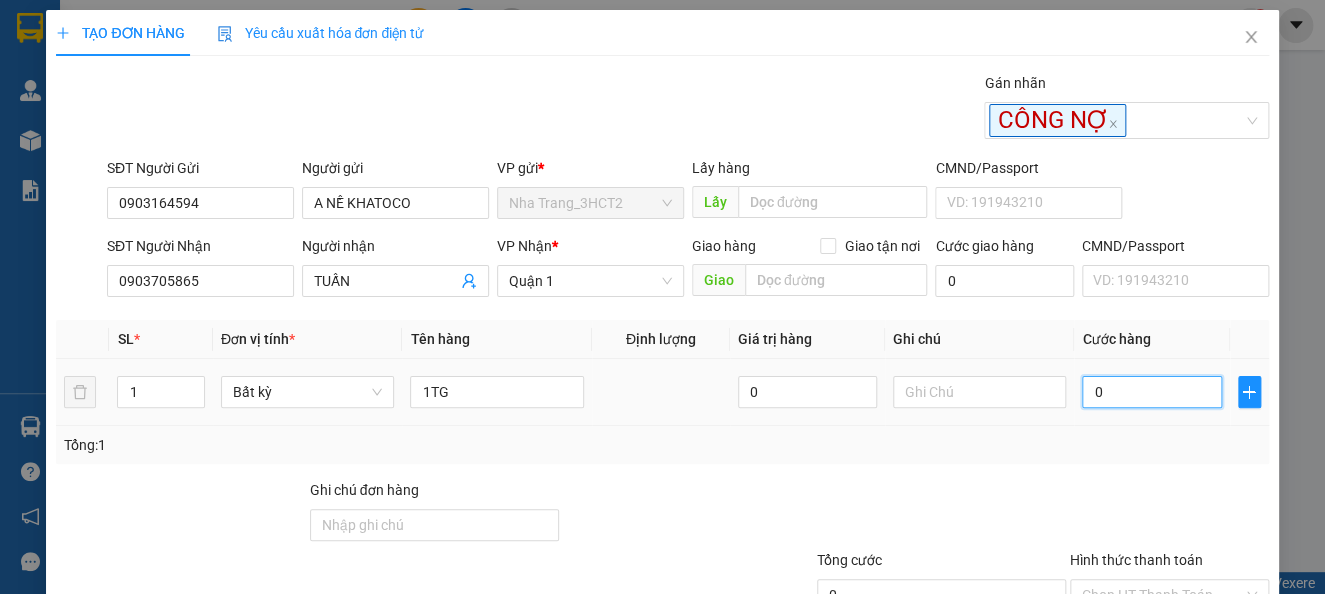 click on "0" at bounding box center [1151, 392] 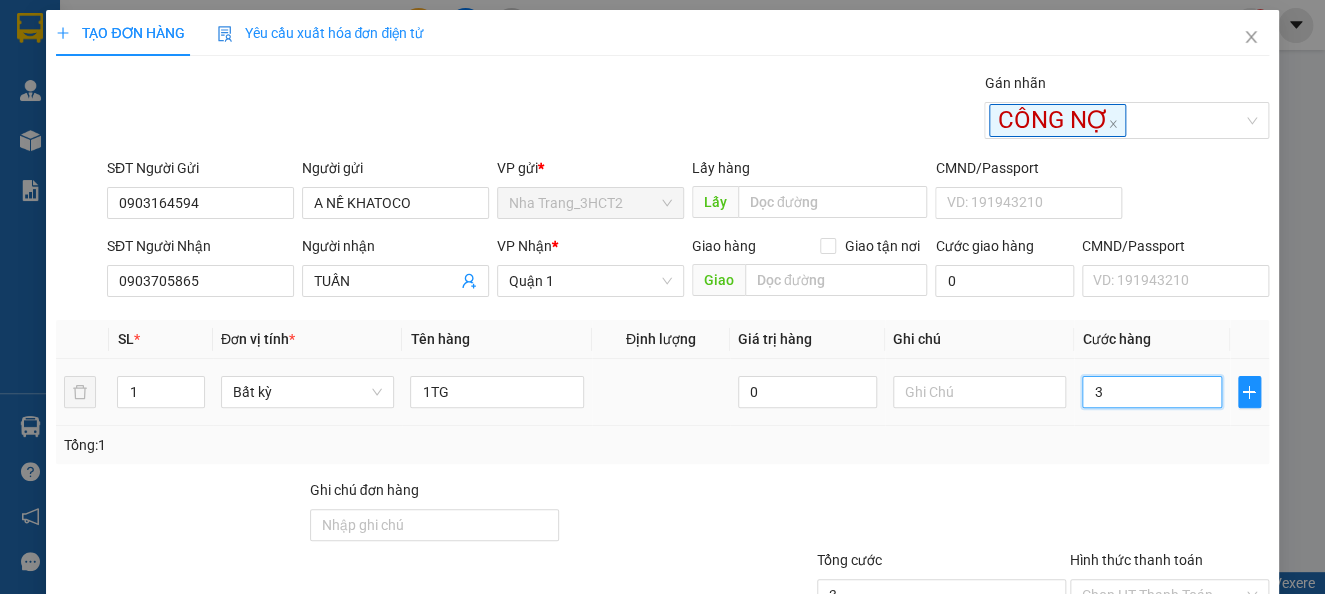 type on "30" 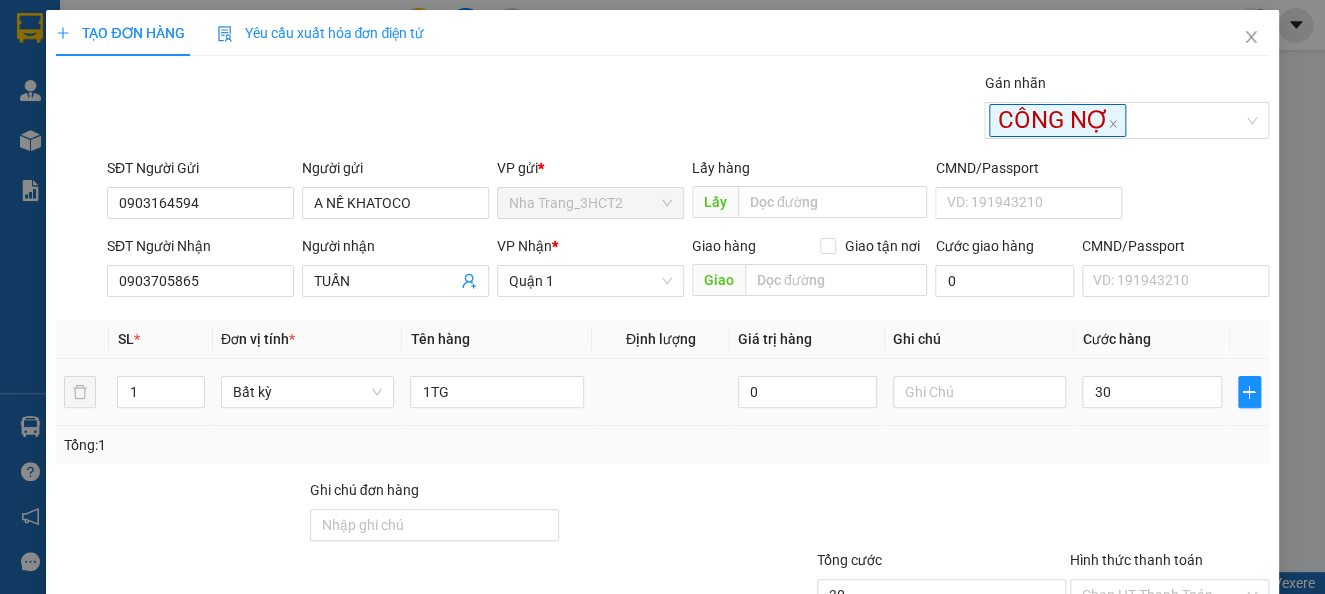 type on "30.000" 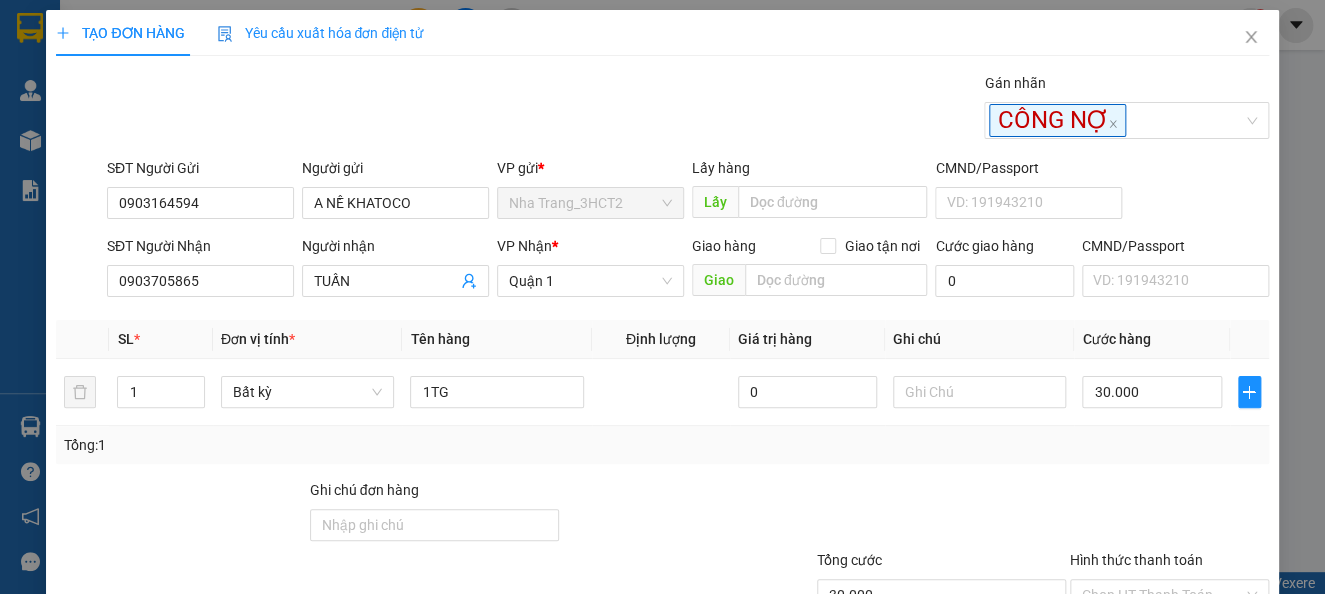 click on "Tổng:  1" at bounding box center (662, 445) 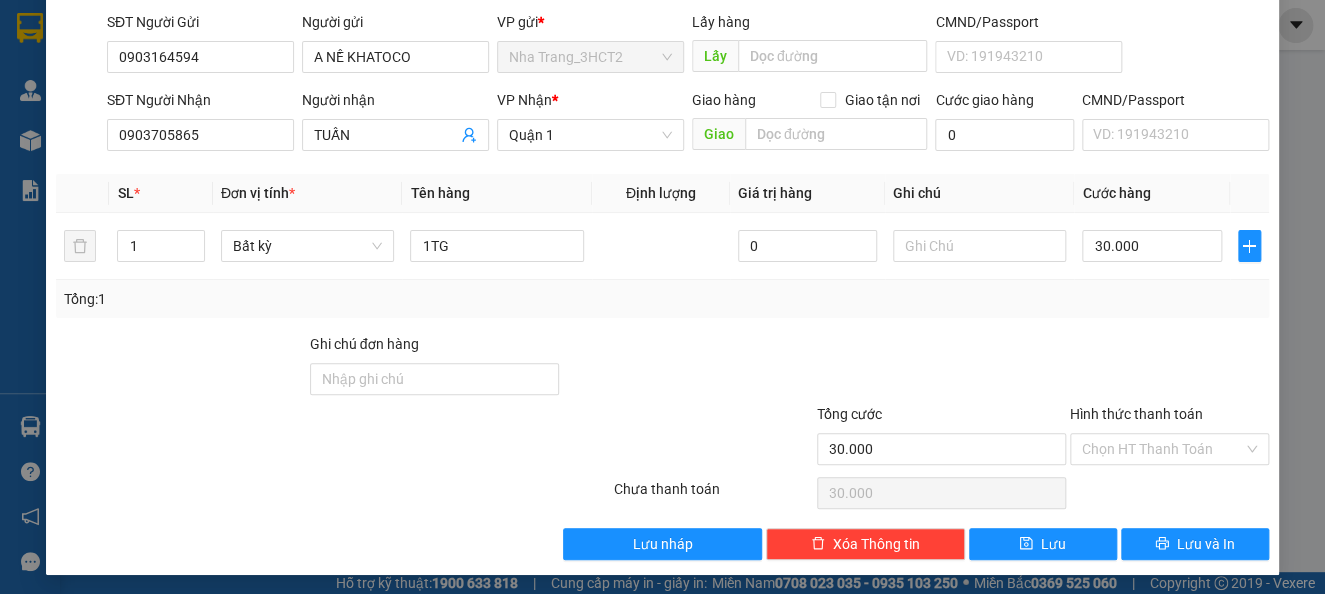 scroll, scrollTop: 150, scrollLeft: 0, axis: vertical 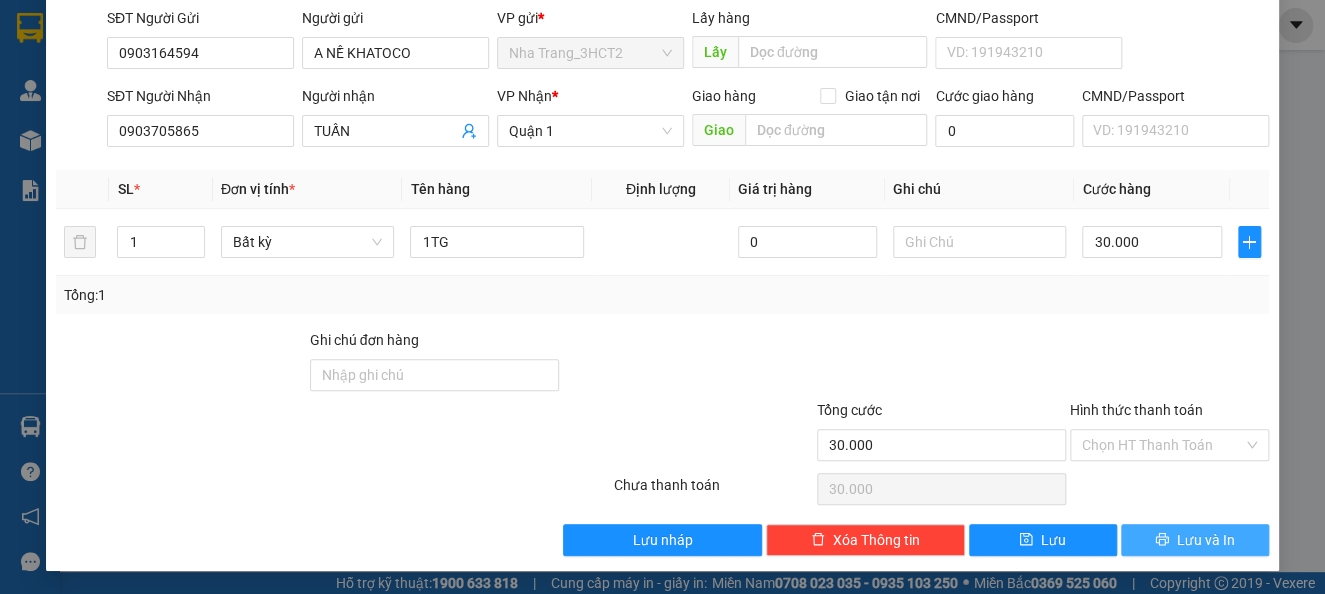 click on "Lưu và In" at bounding box center [1195, 540] 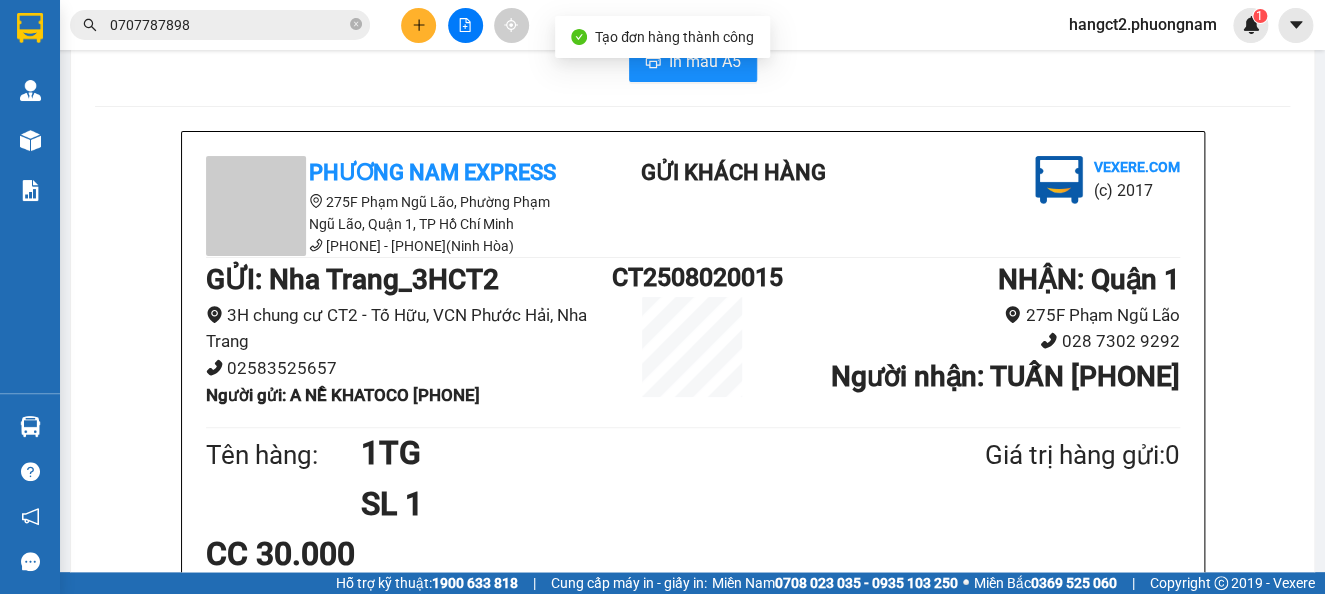 scroll, scrollTop: 0, scrollLeft: 0, axis: both 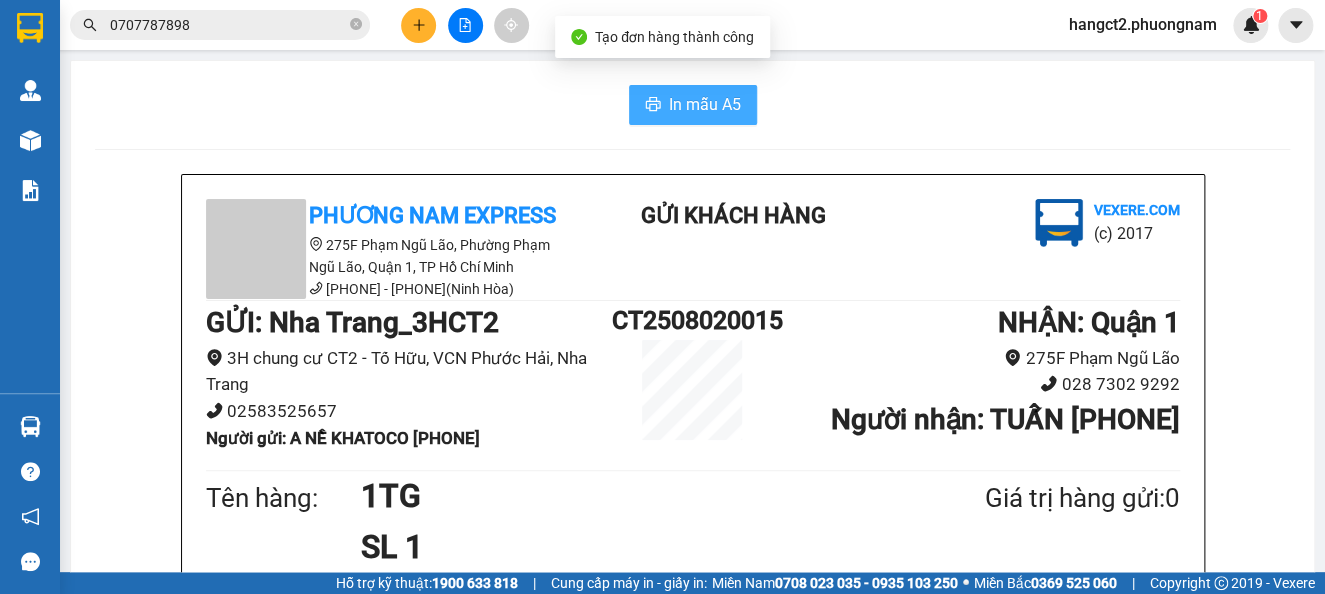 click on "In mẫu A5" at bounding box center (705, 104) 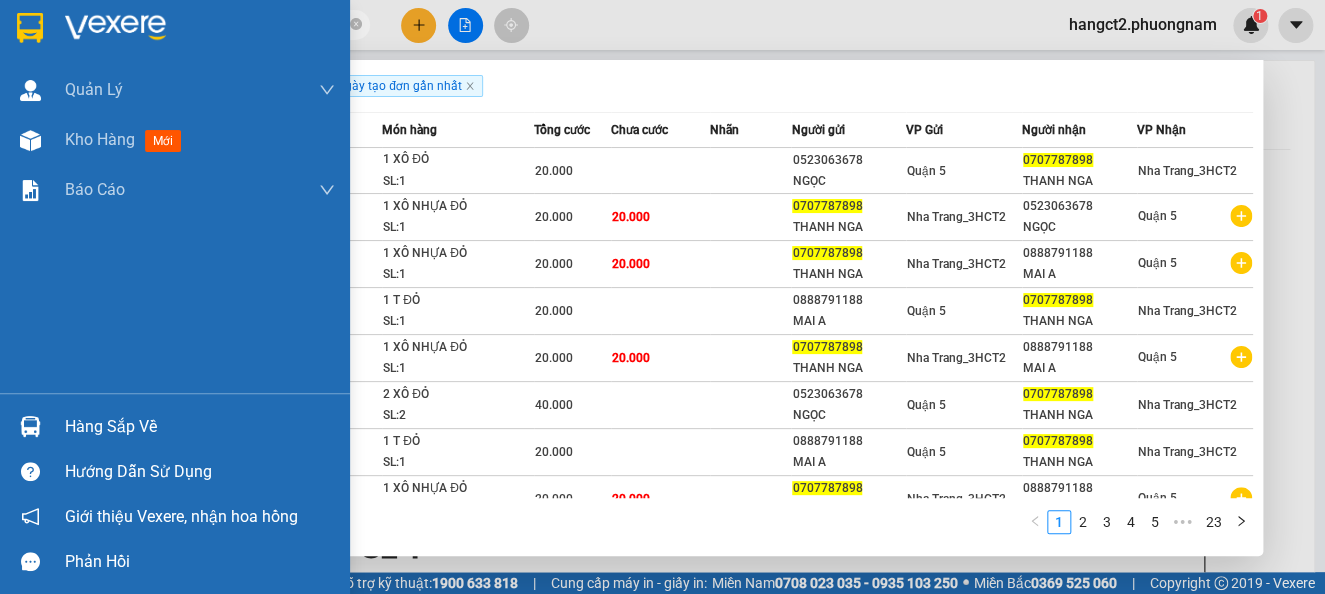 drag, startPoint x: 22, startPoint y: 25, endPoint x: 0, endPoint y: 19, distance: 22.803509 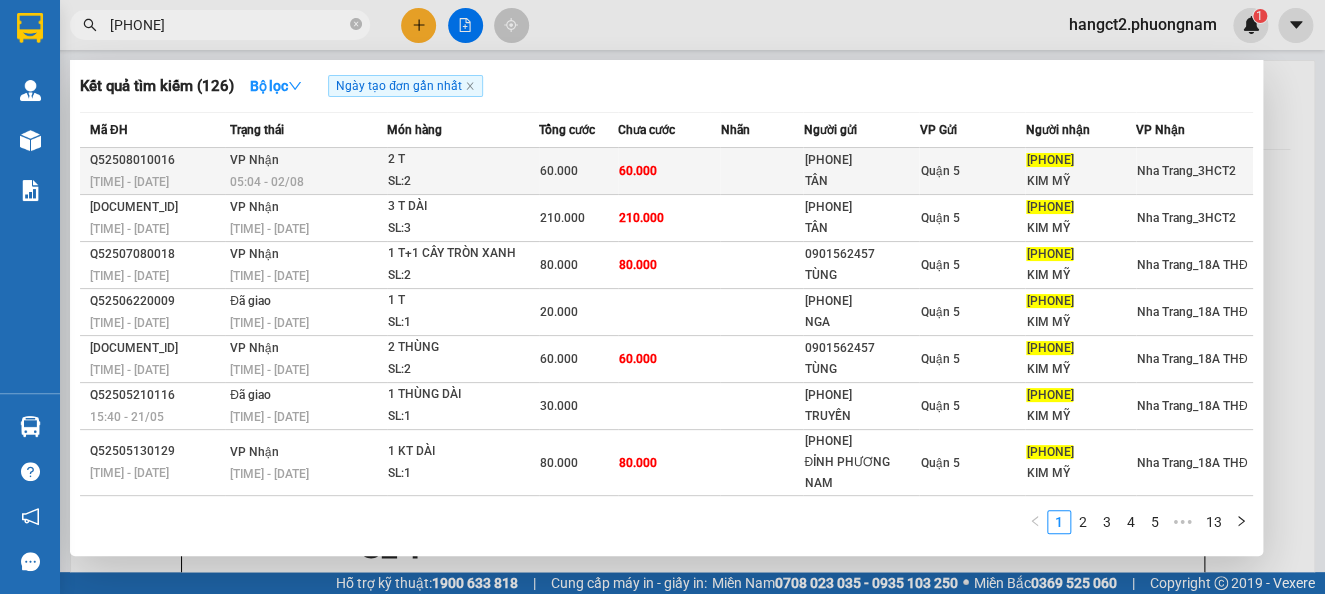 type on "[PHONE]" 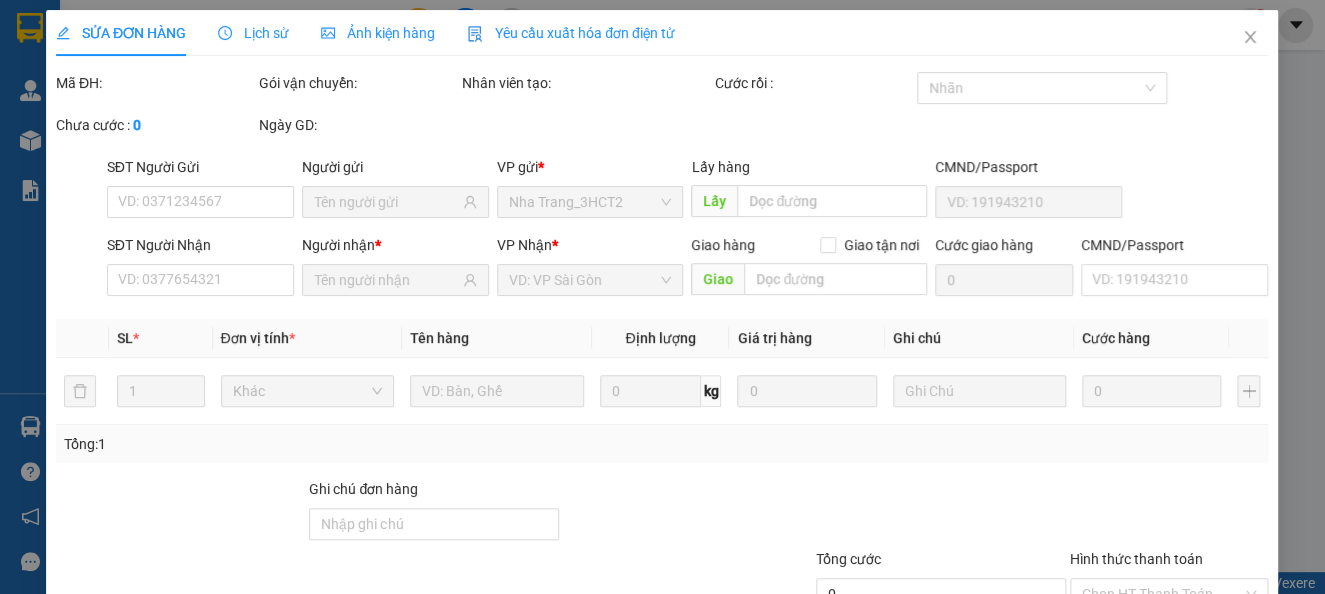 type on "[PHONE]" 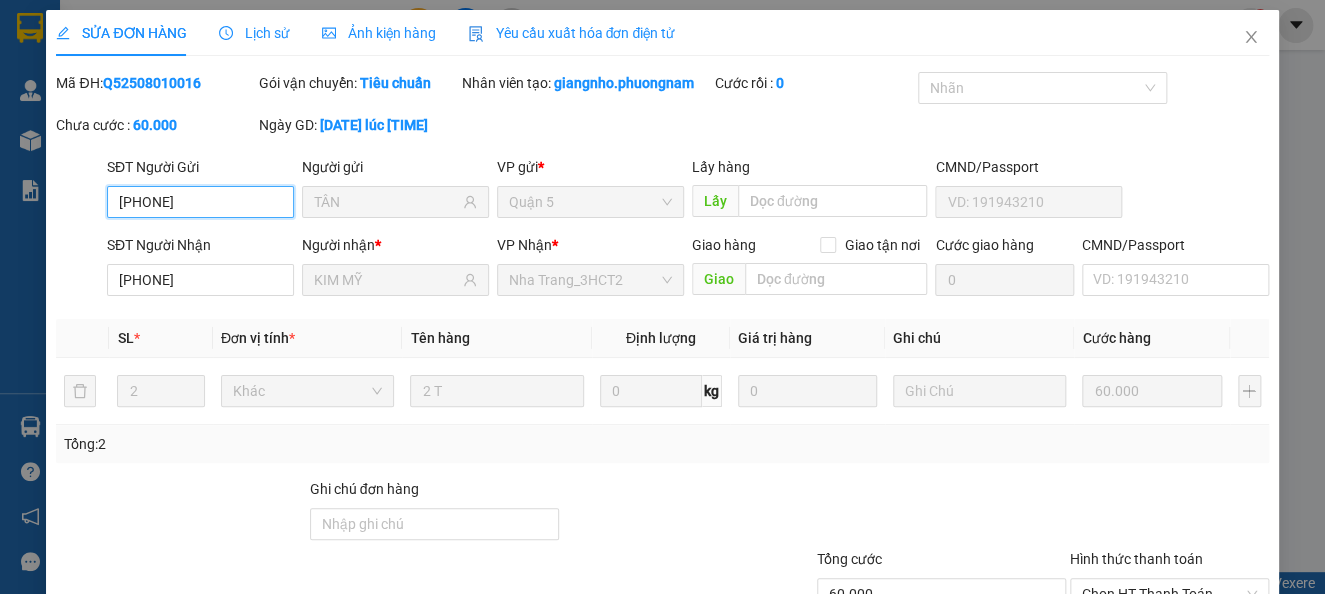 scroll, scrollTop: 148, scrollLeft: 0, axis: vertical 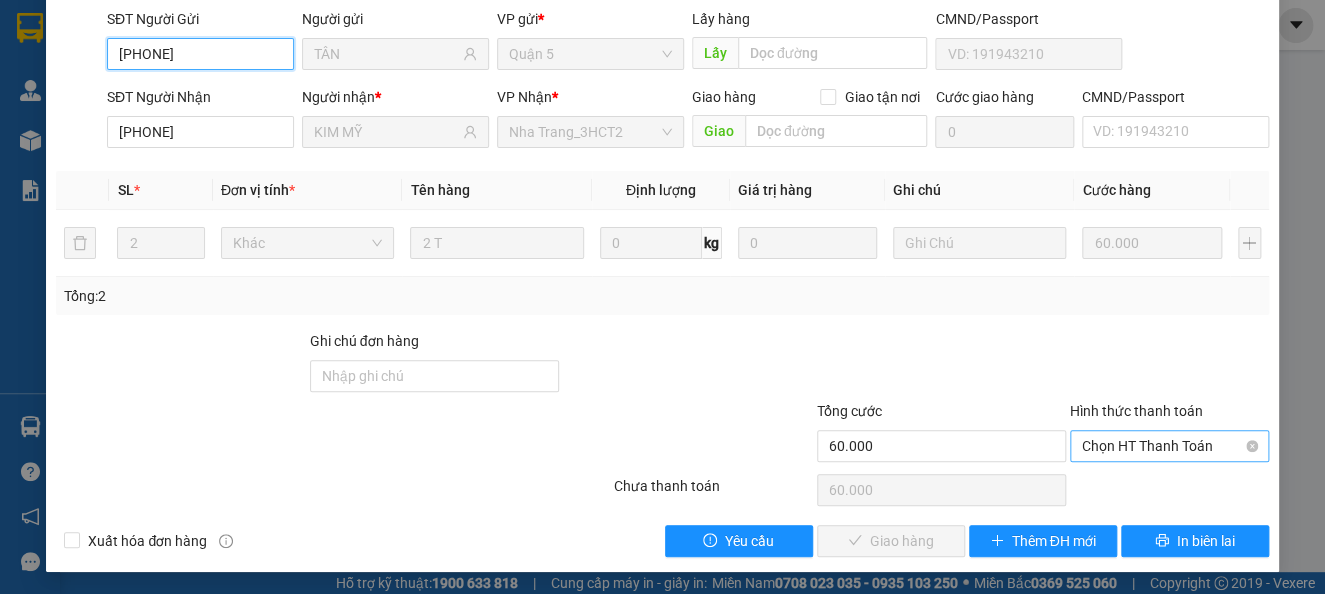 click on "Chọn HT Thanh Toán" at bounding box center (1169, 446) 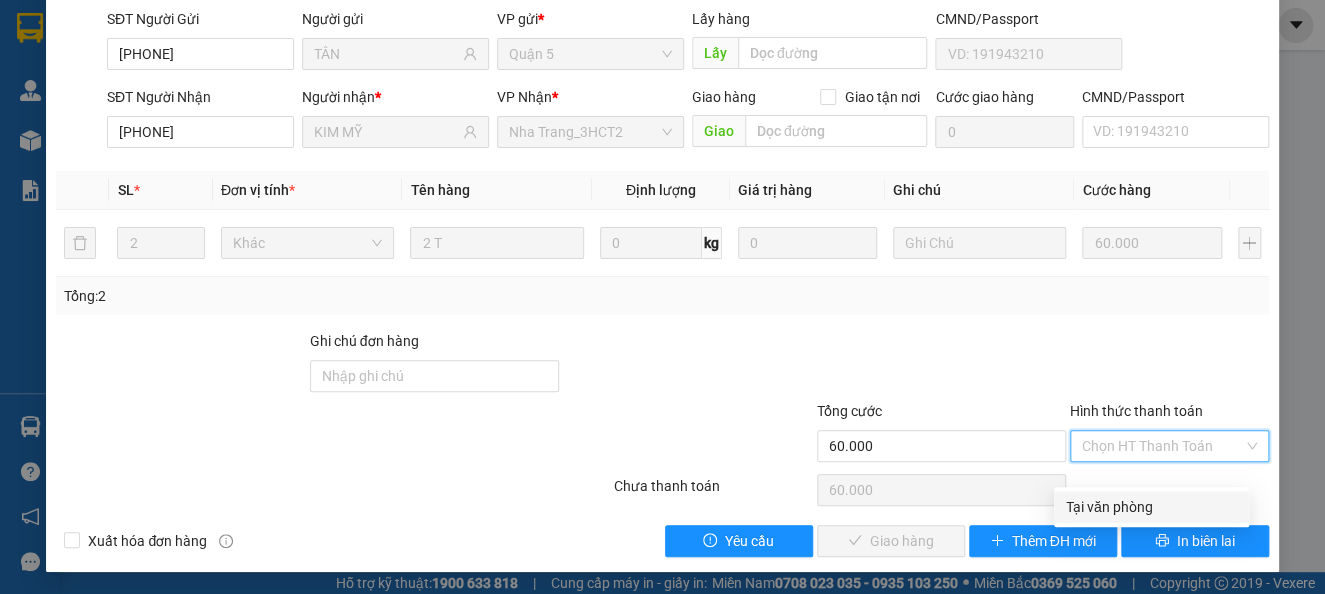 click on "Tại văn phòng" at bounding box center [1151, 507] 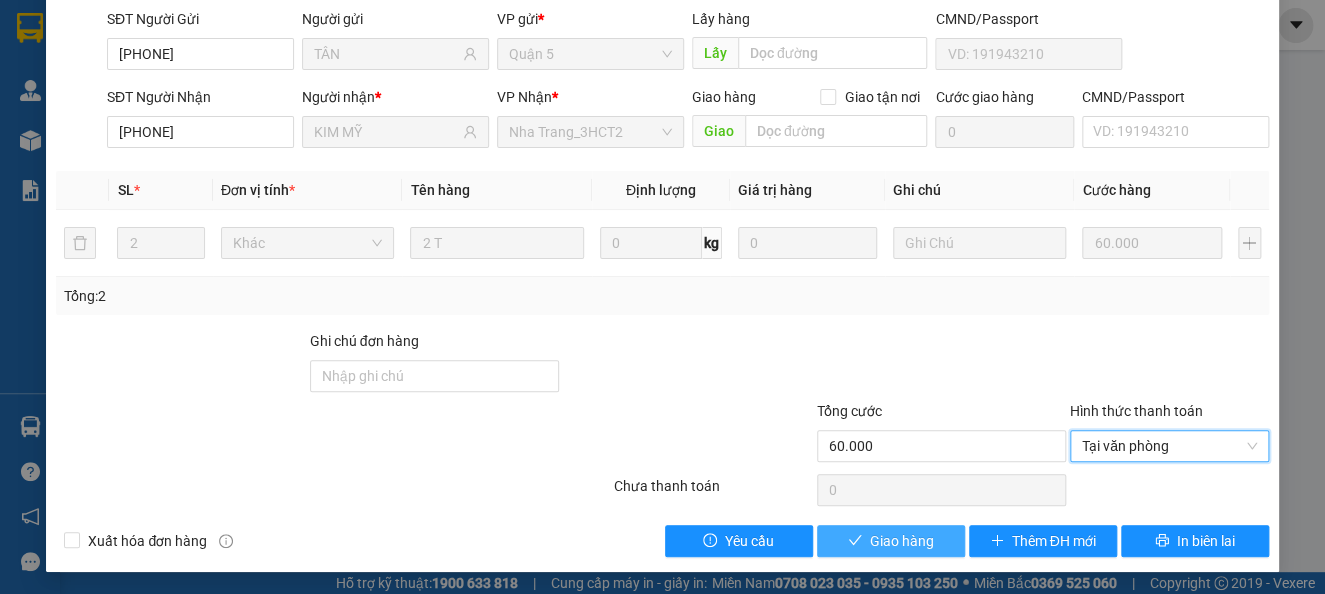 click on "Giao hàng" at bounding box center [902, 541] 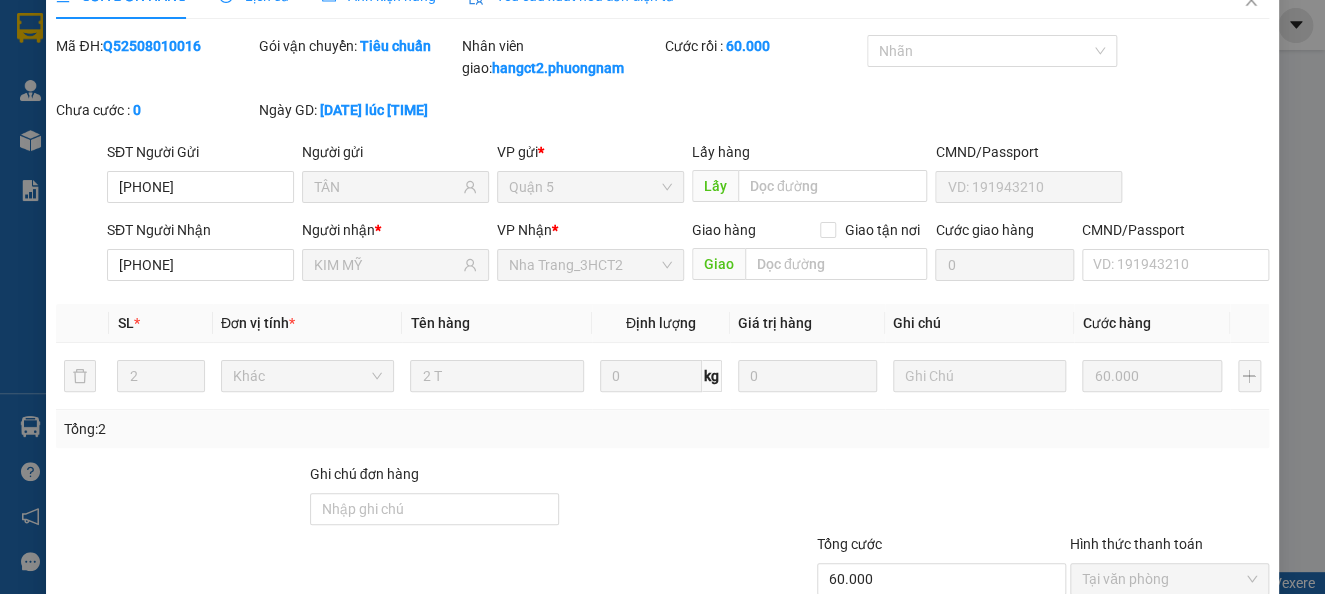 scroll, scrollTop: 0, scrollLeft: 0, axis: both 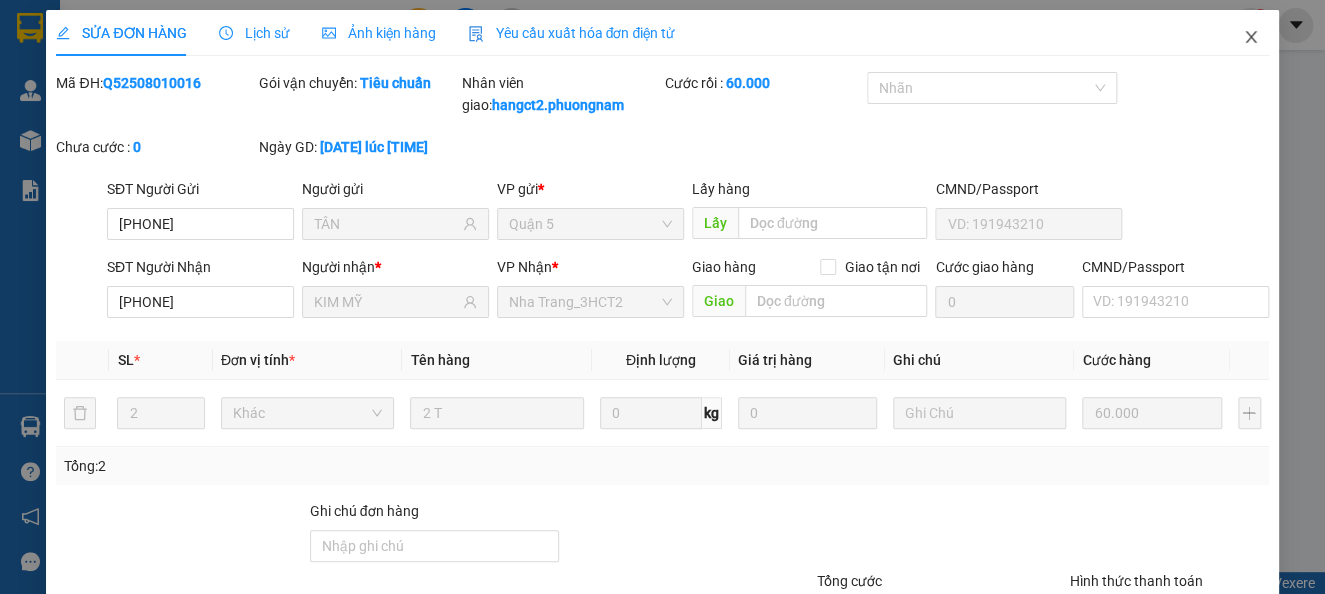 click 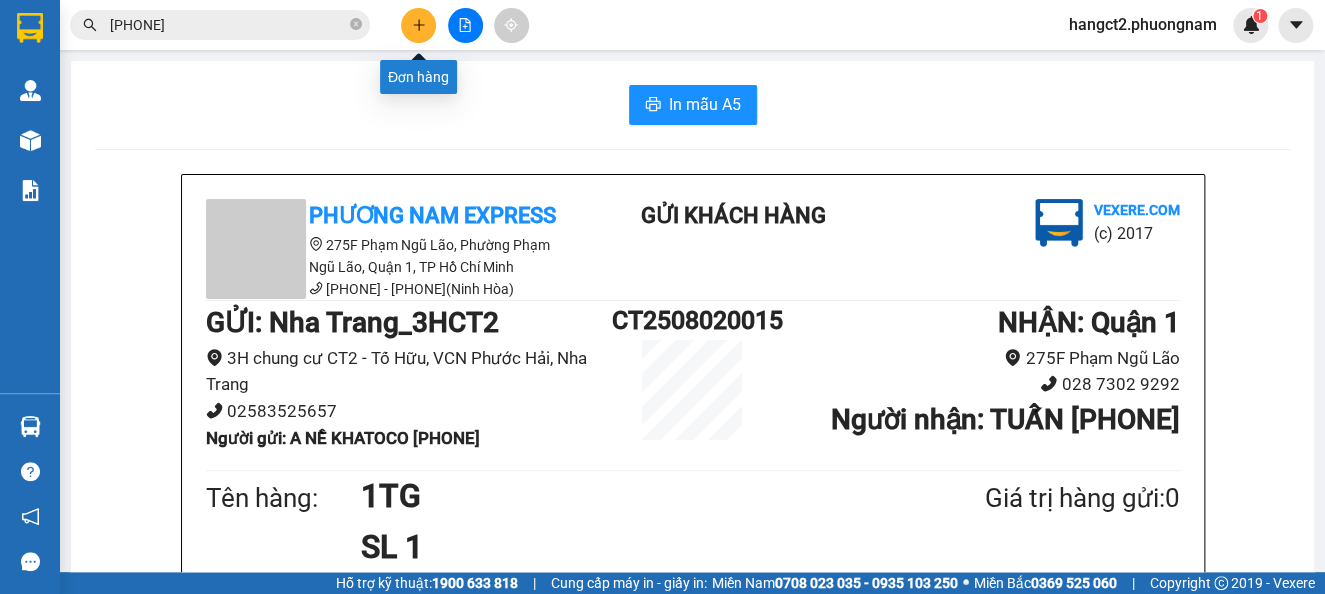 click at bounding box center (418, 25) 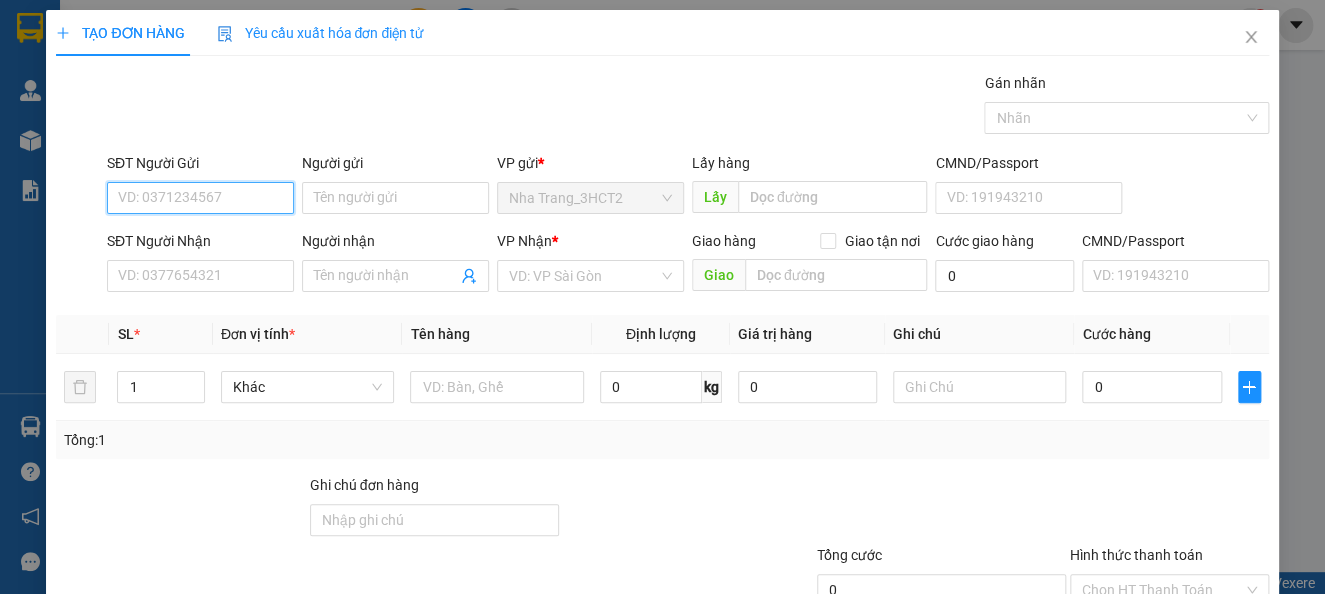 click on "SĐT Người Gửi" at bounding box center [200, 198] 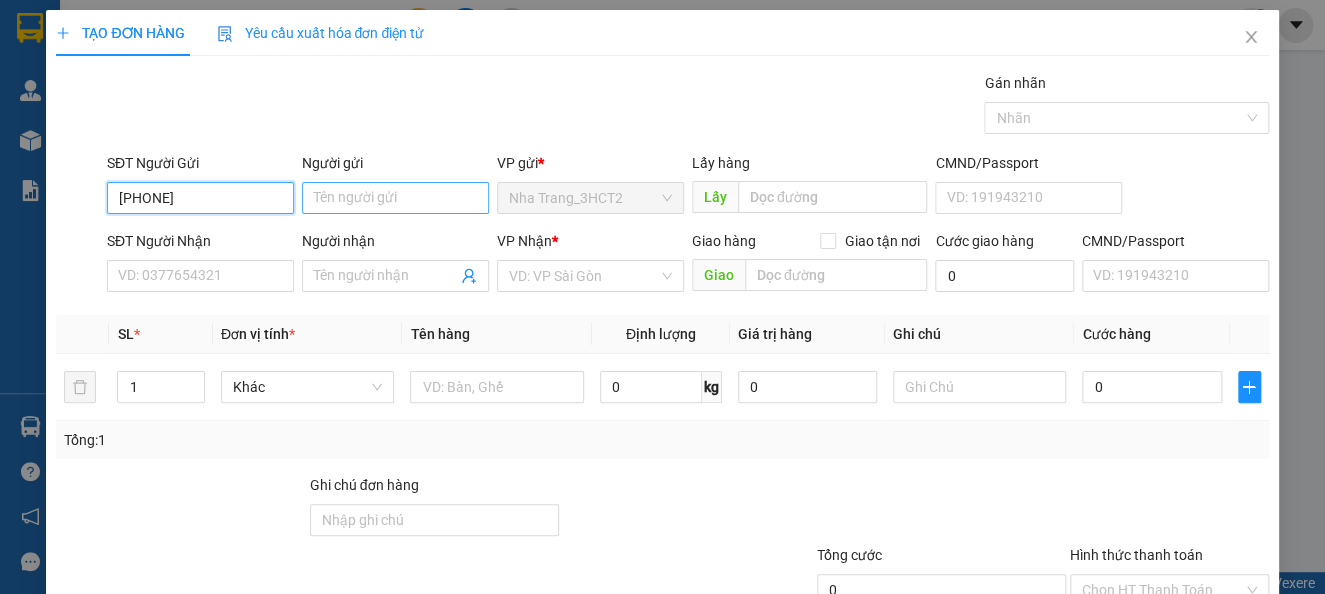 type on "[PHONE]" 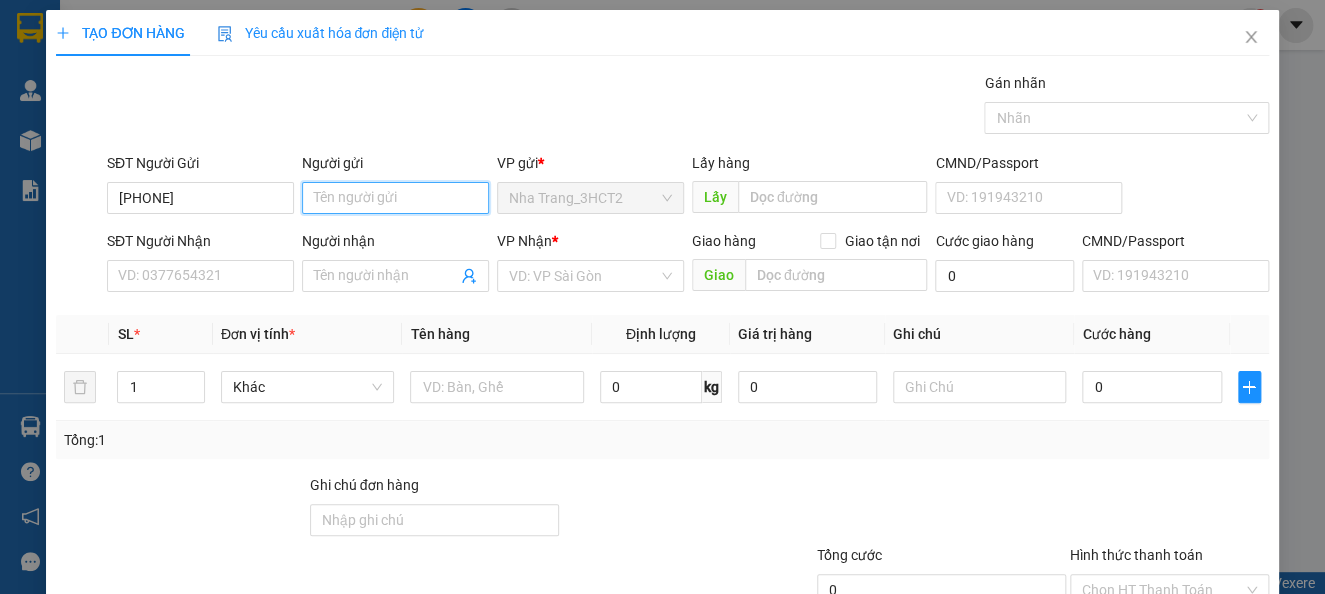 click on "Người gửi" at bounding box center (395, 198) 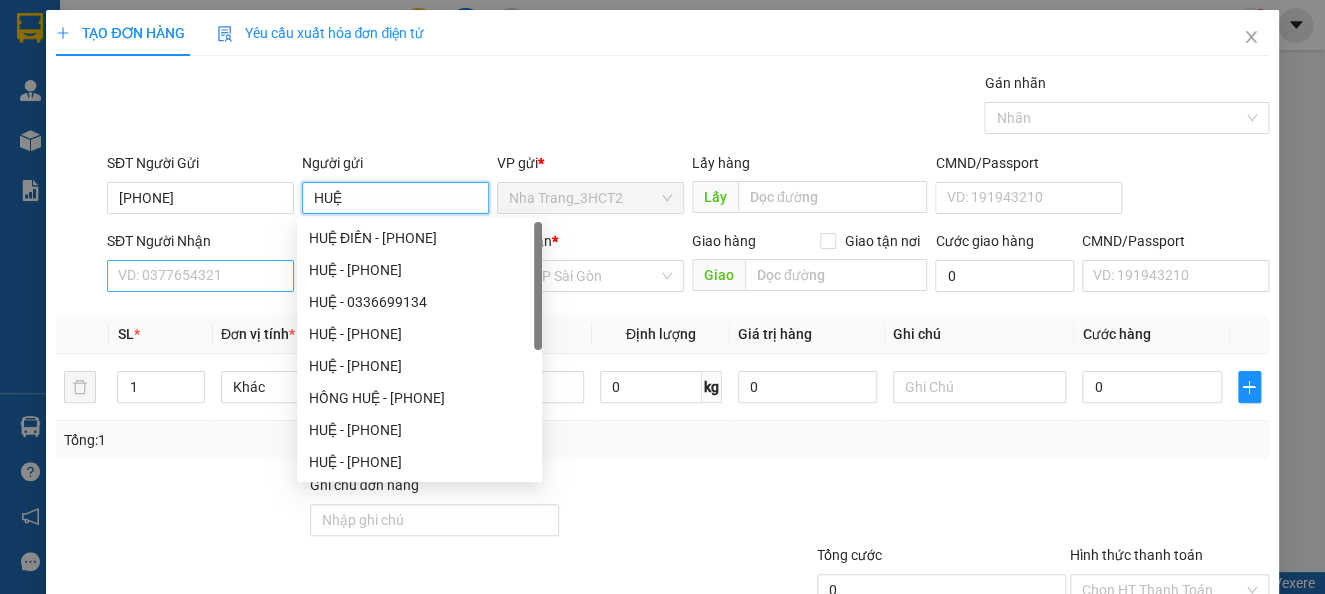 type on "HUỆ" 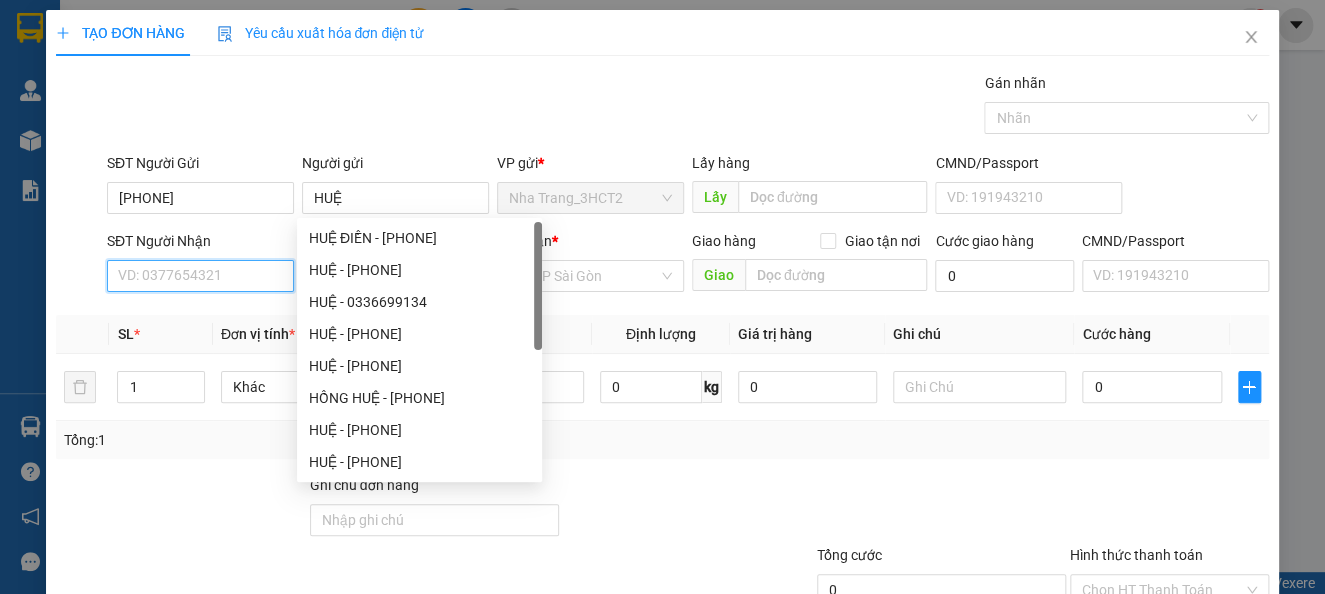 click on "SĐT Người Nhận" at bounding box center (200, 276) 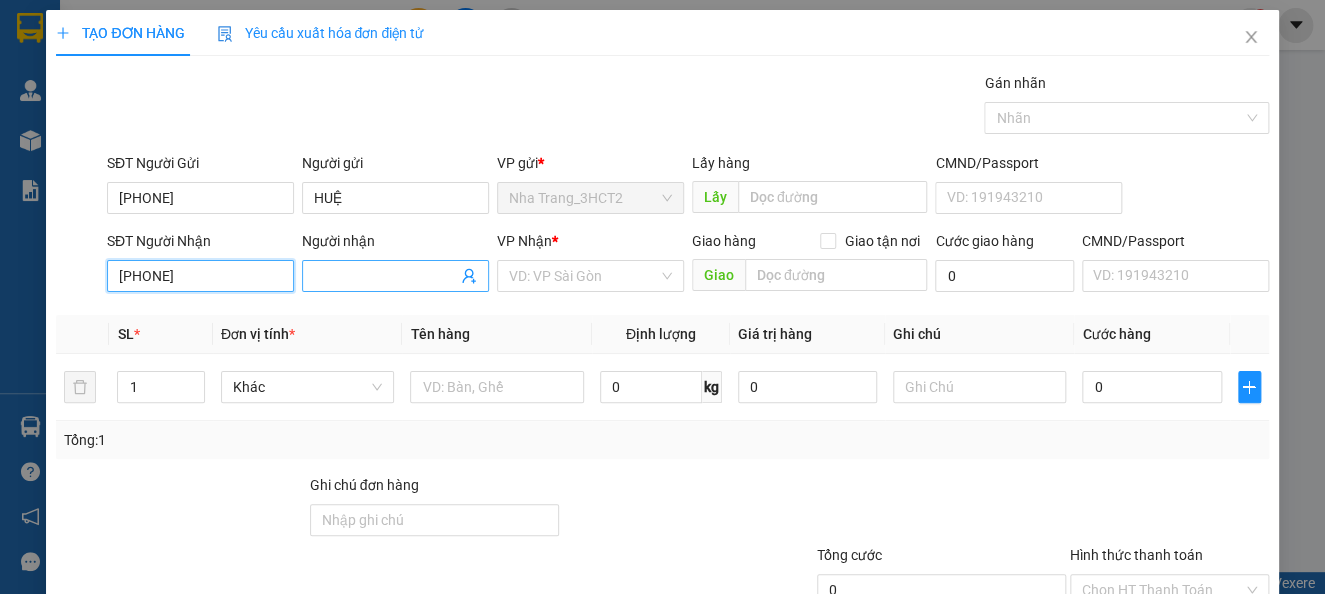 type on "[PHONE]" 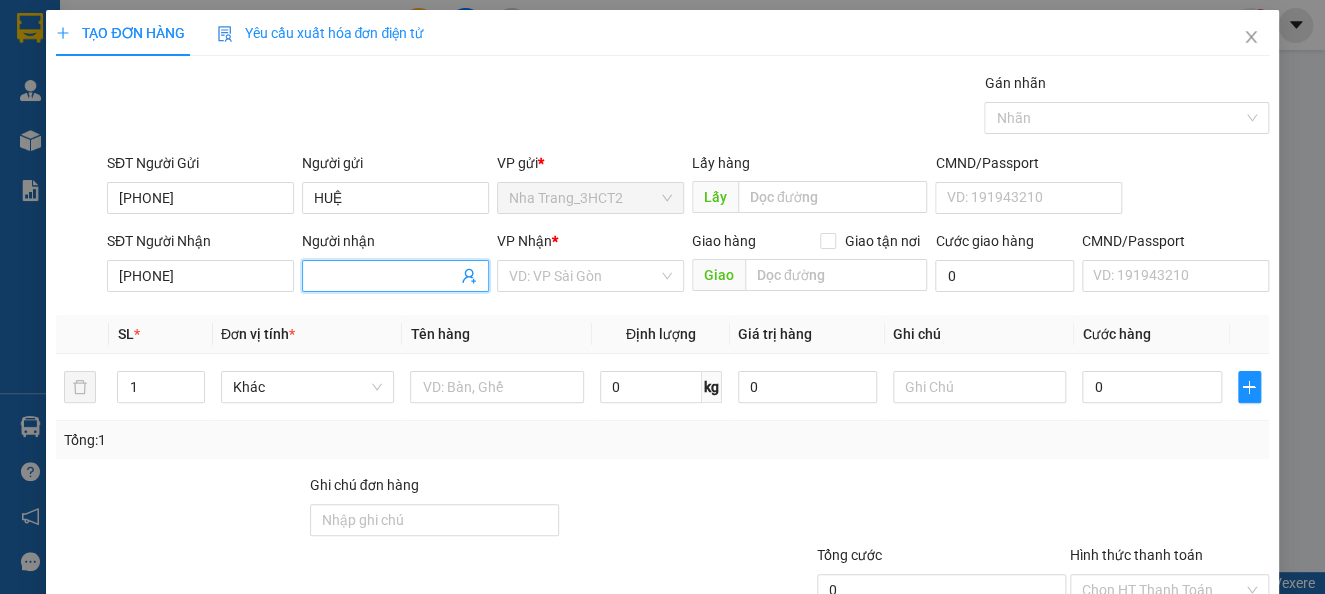 click on "Người nhận" at bounding box center (385, 276) 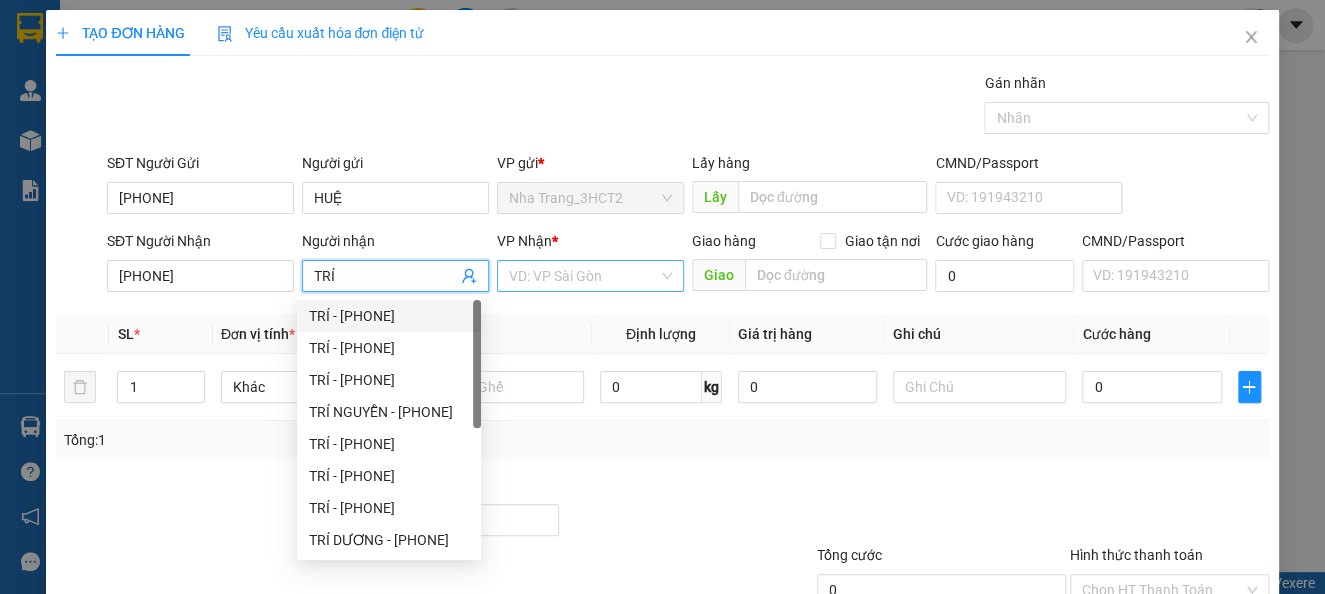 type on "TRÍ" 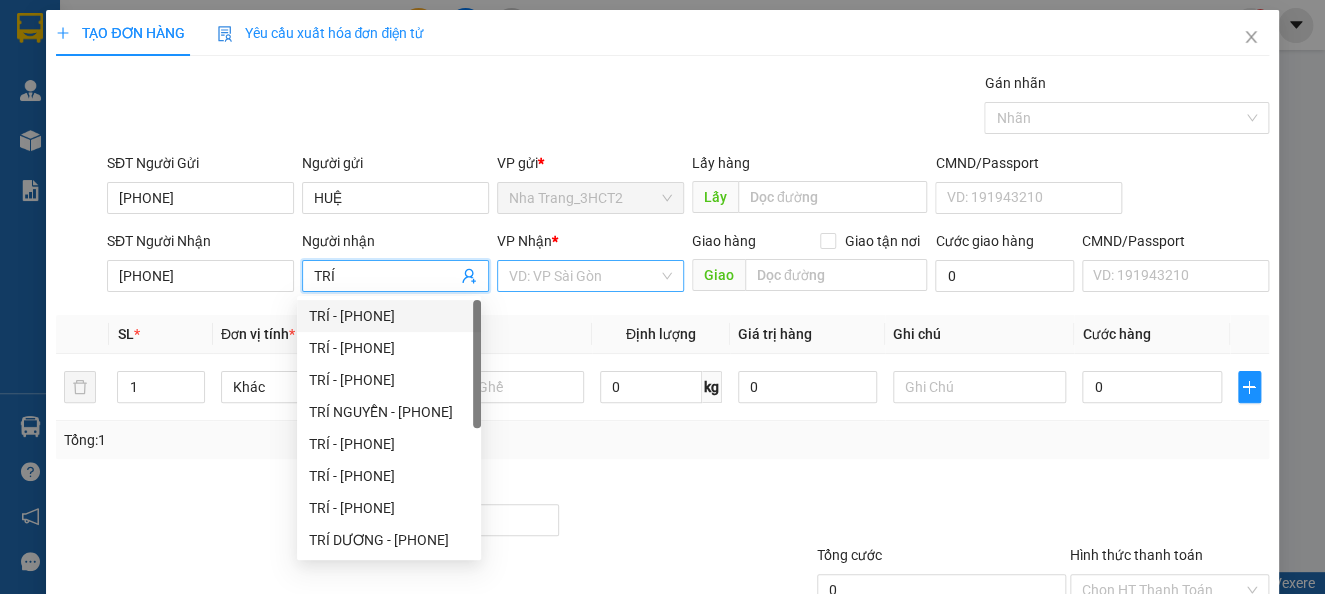 click at bounding box center (583, 276) 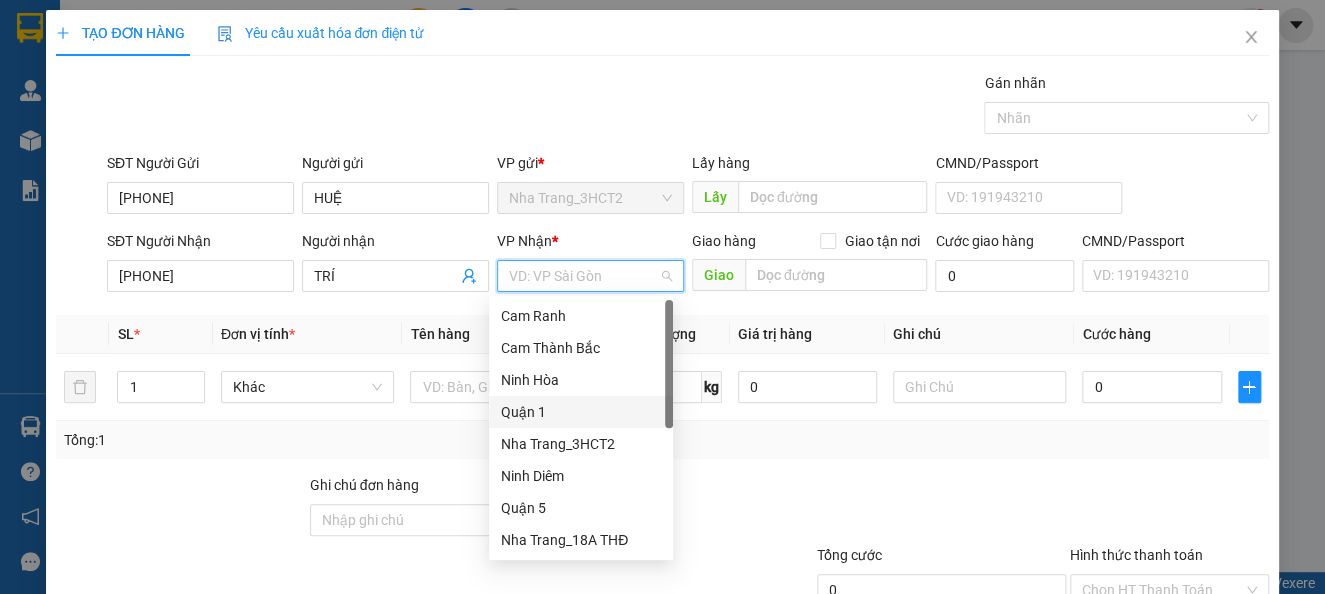 click on "Quận 1" at bounding box center [581, 412] 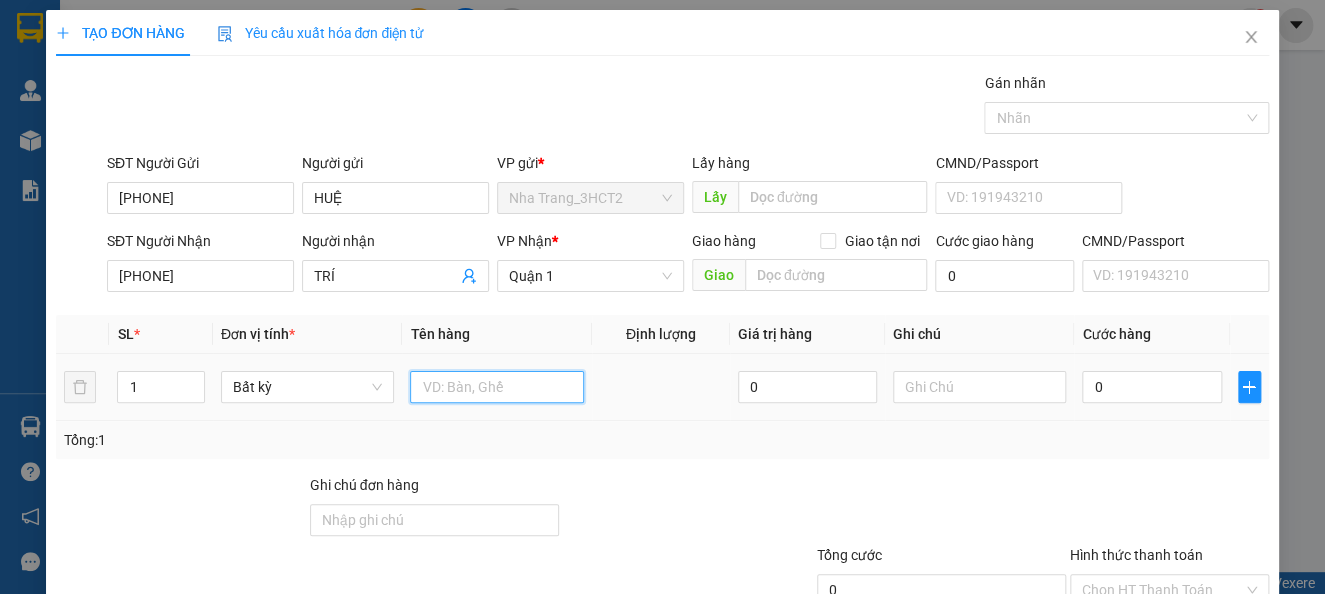 click at bounding box center [497, 387] 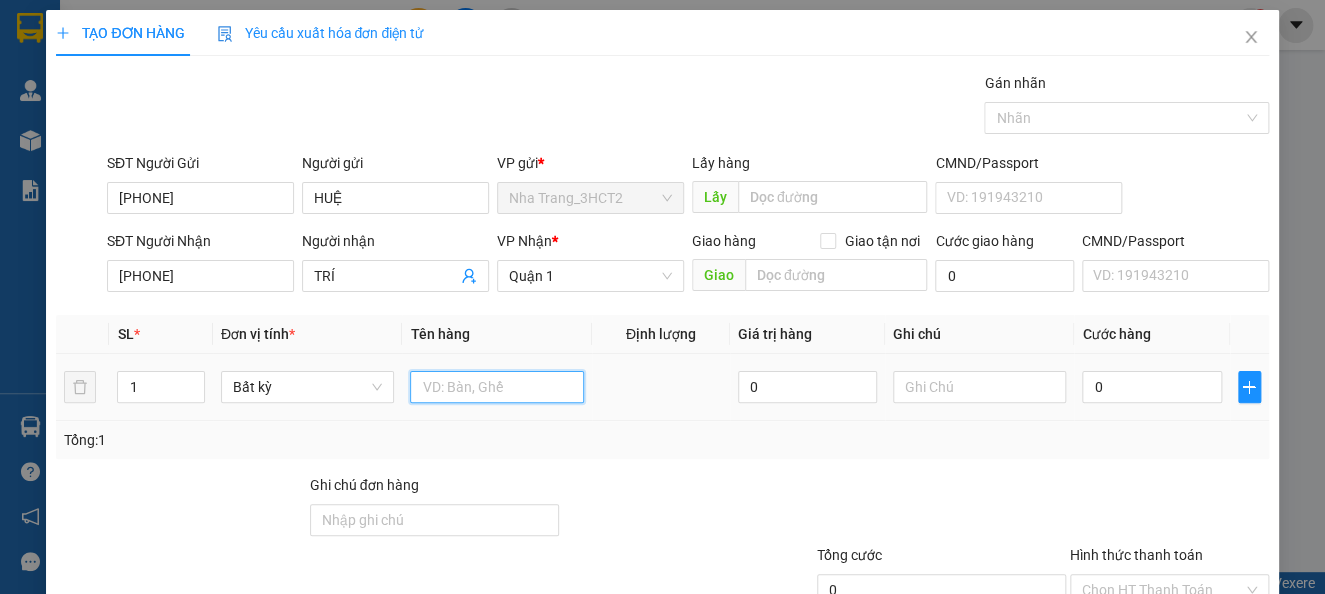 click at bounding box center [497, 387] 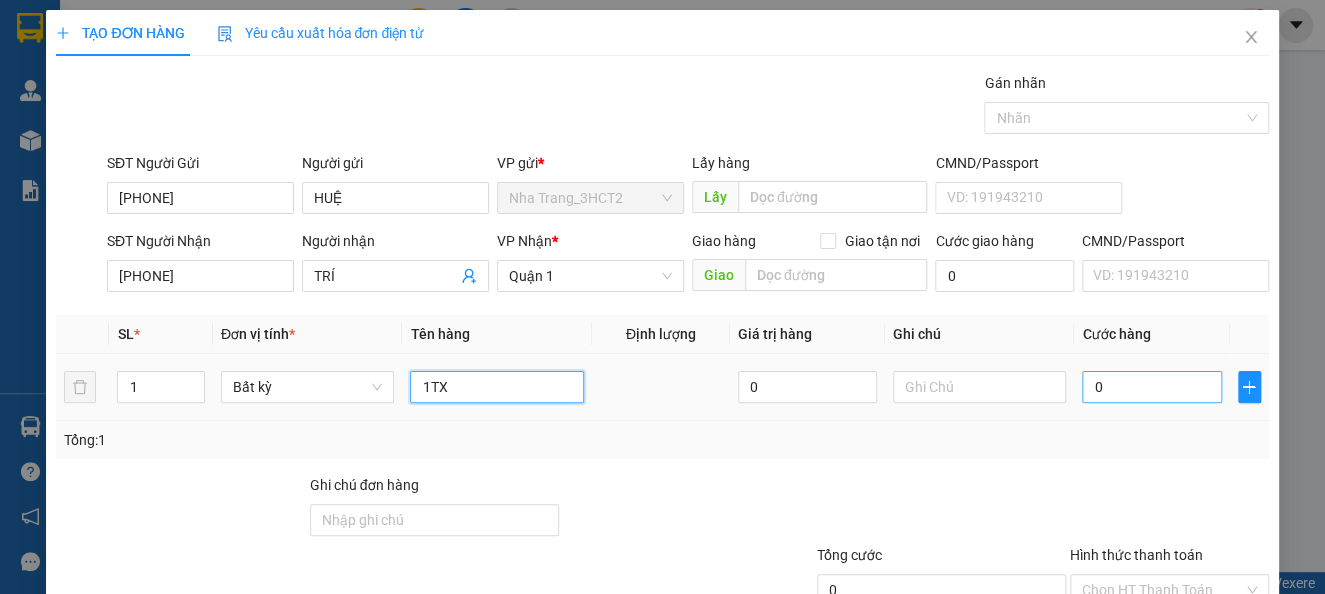 type on "1TX" 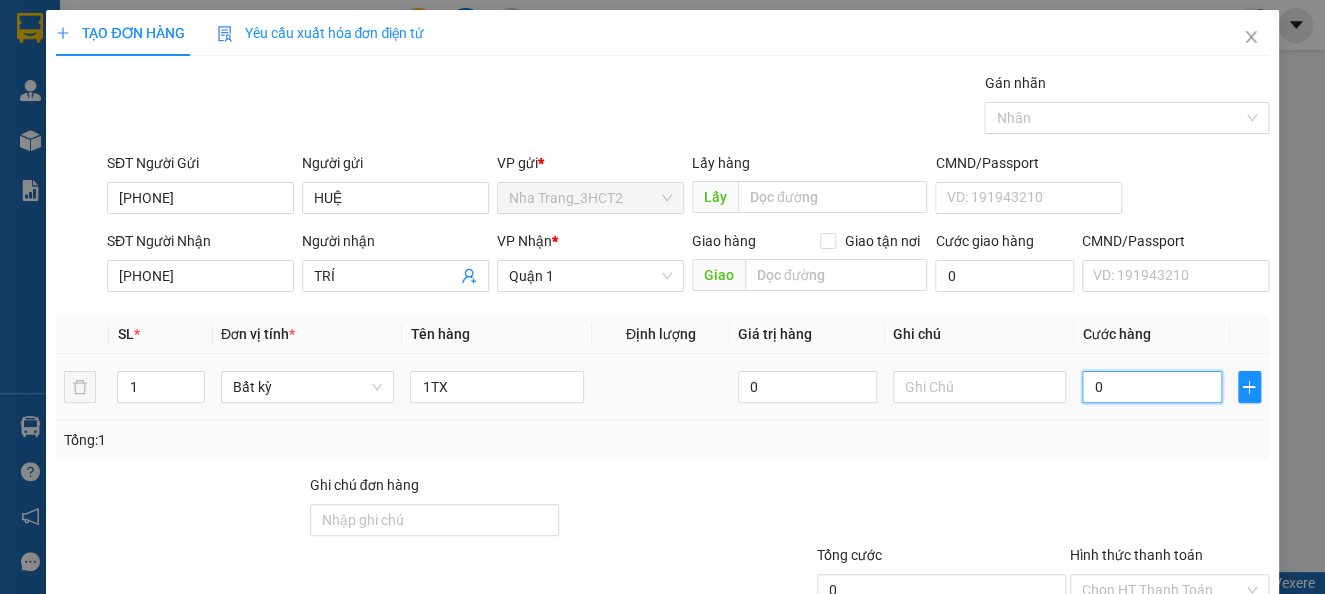 click on "0" at bounding box center [1151, 387] 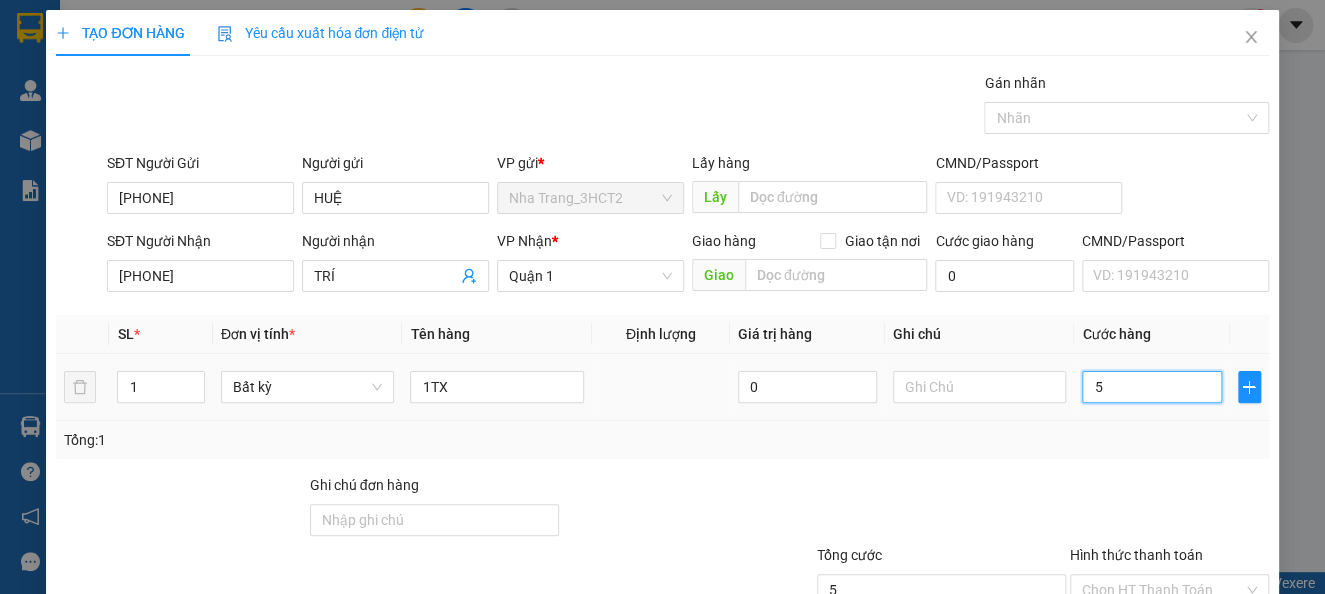 type on "50" 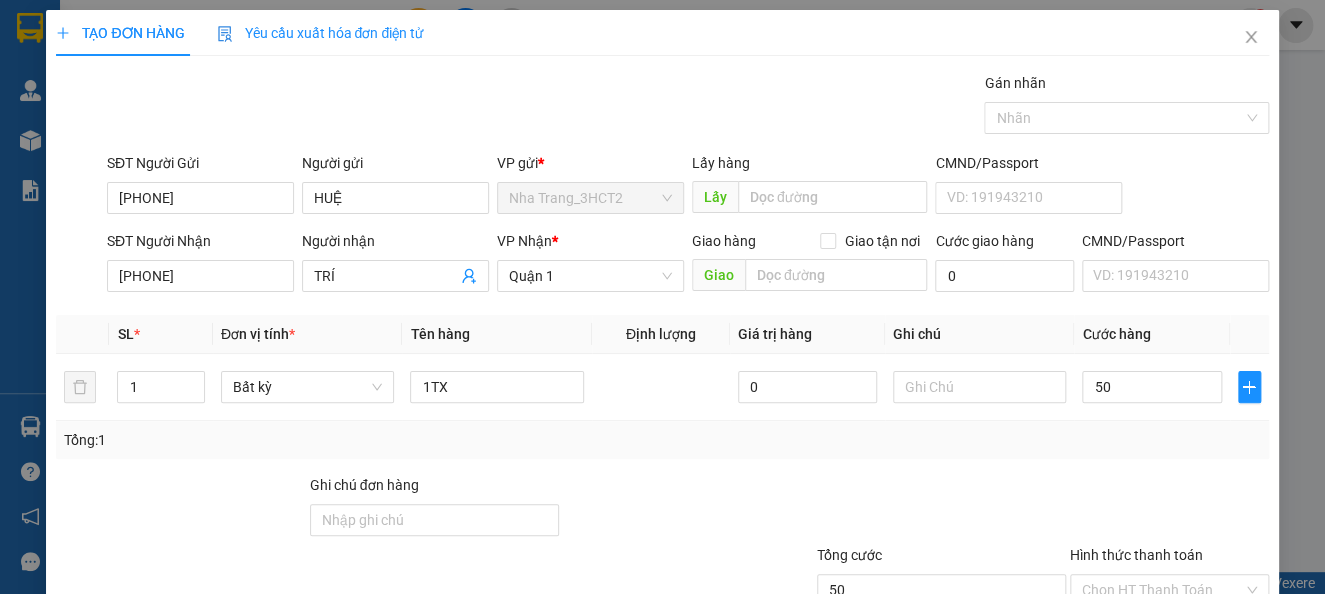 type on "50.000" 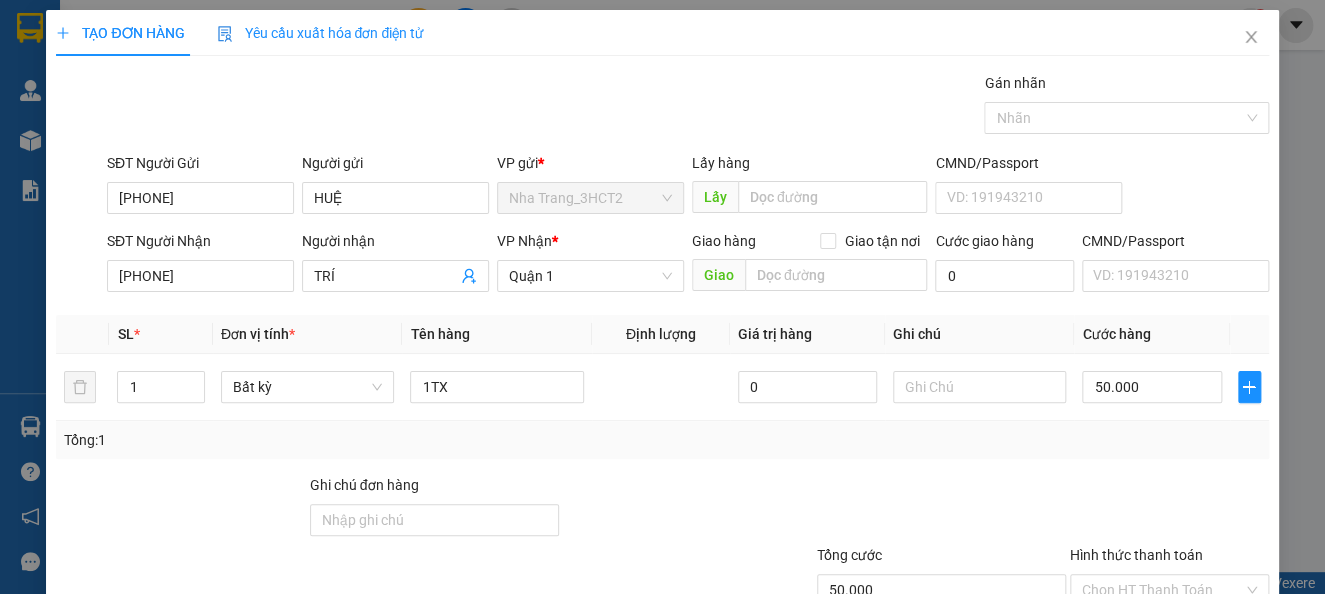 click on "Tổng:  1" at bounding box center (662, 440) 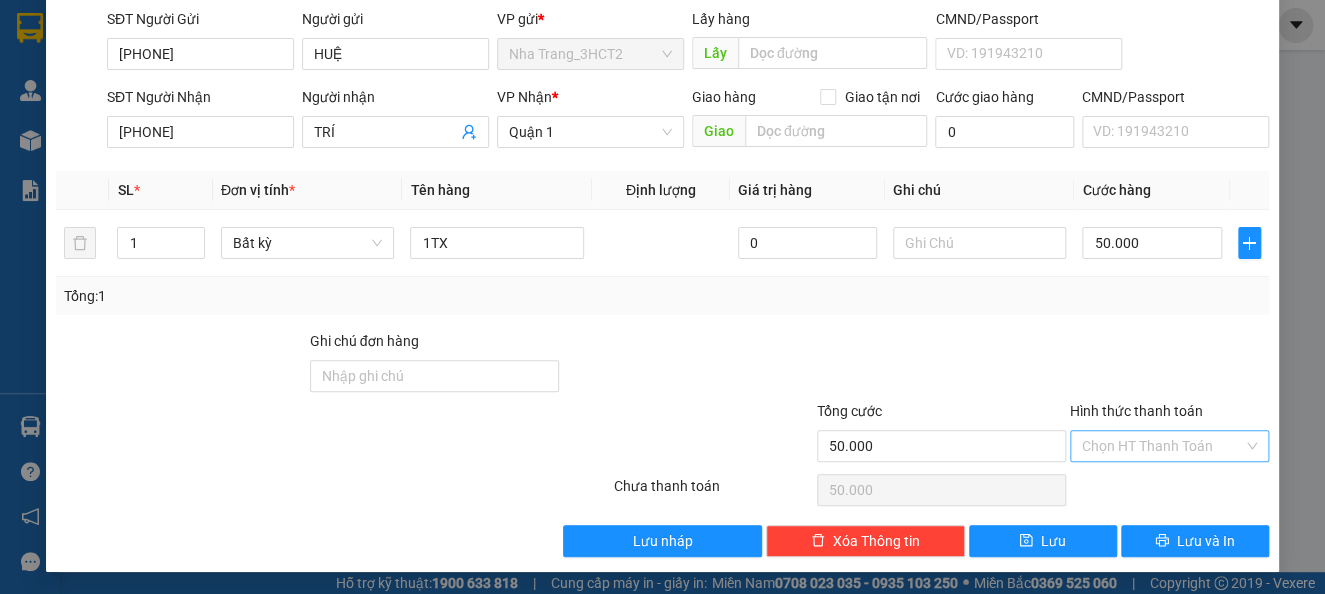 scroll, scrollTop: 145, scrollLeft: 0, axis: vertical 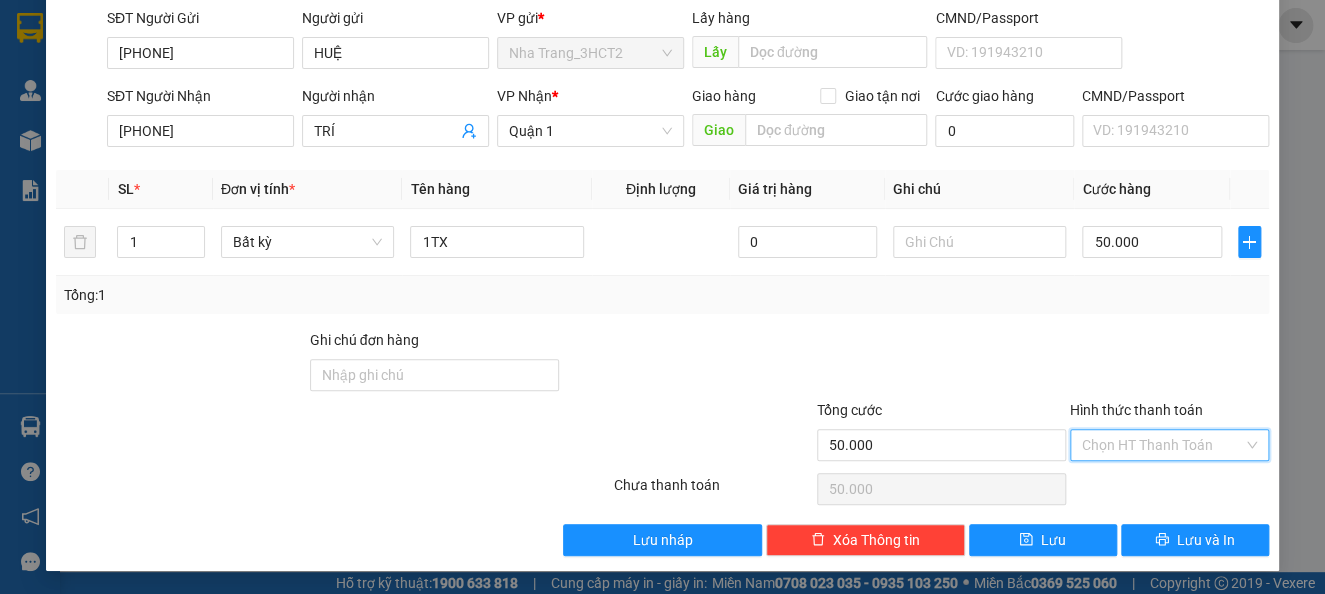 click on "Hình thức thanh toán" at bounding box center (1162, 445) 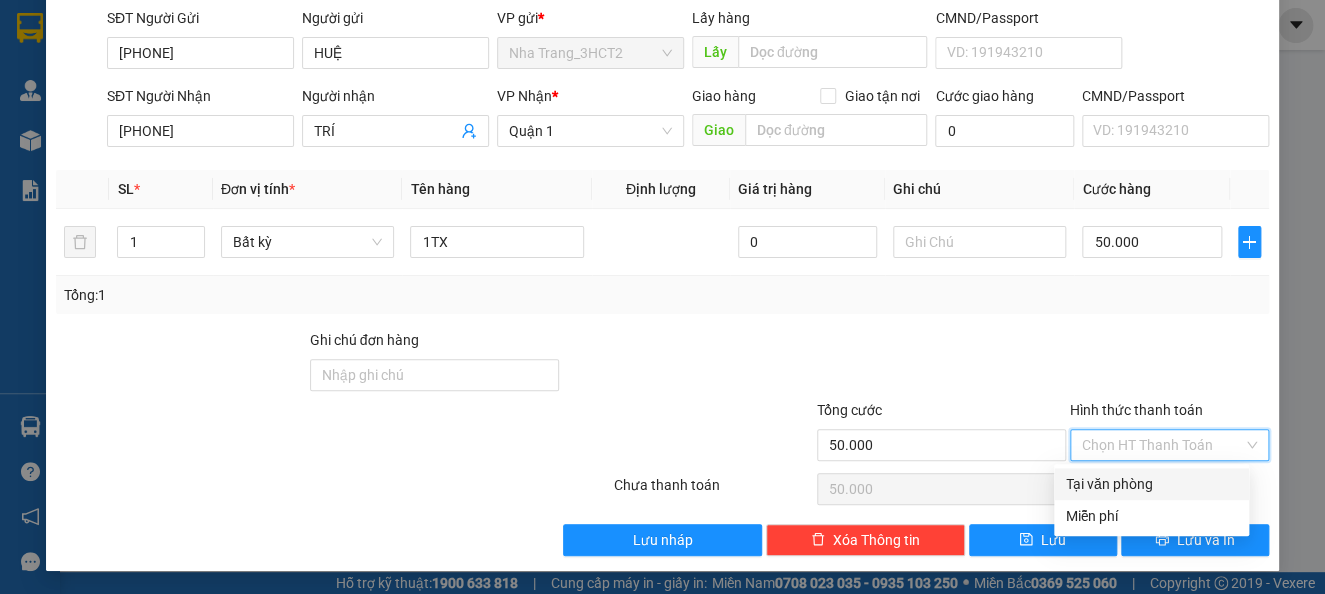 click on "Tại văn phòng" at bounding box center (1151, 484) 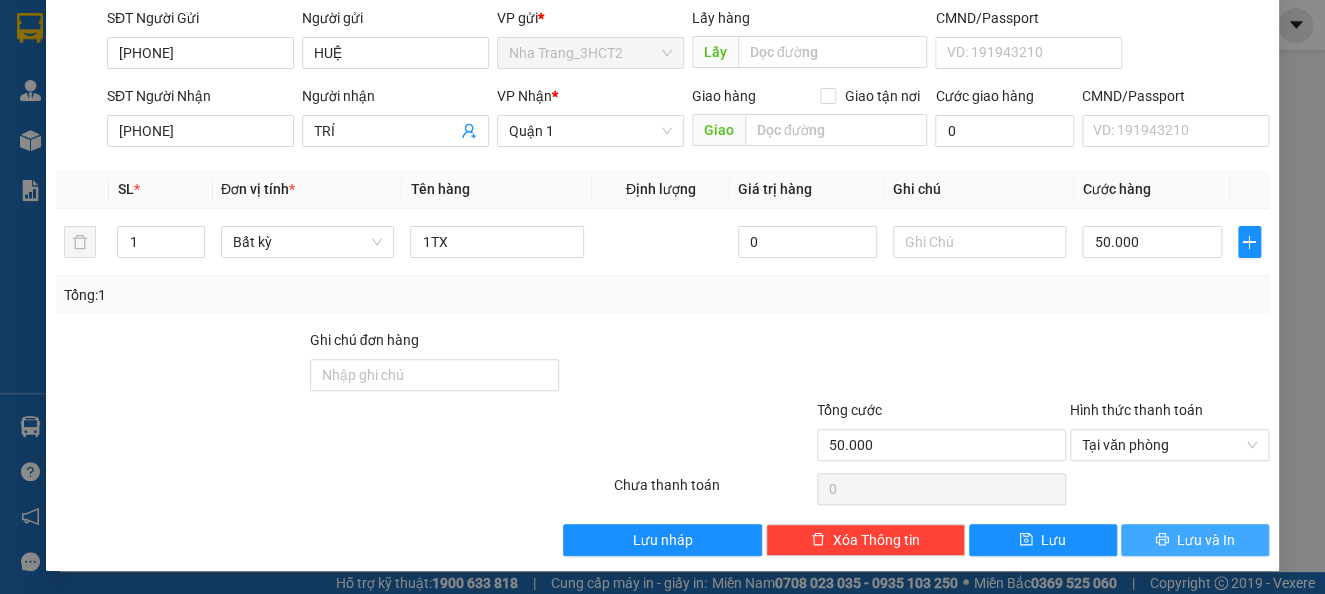 click on "Lưu và In" at bounding box center [1195, 540] 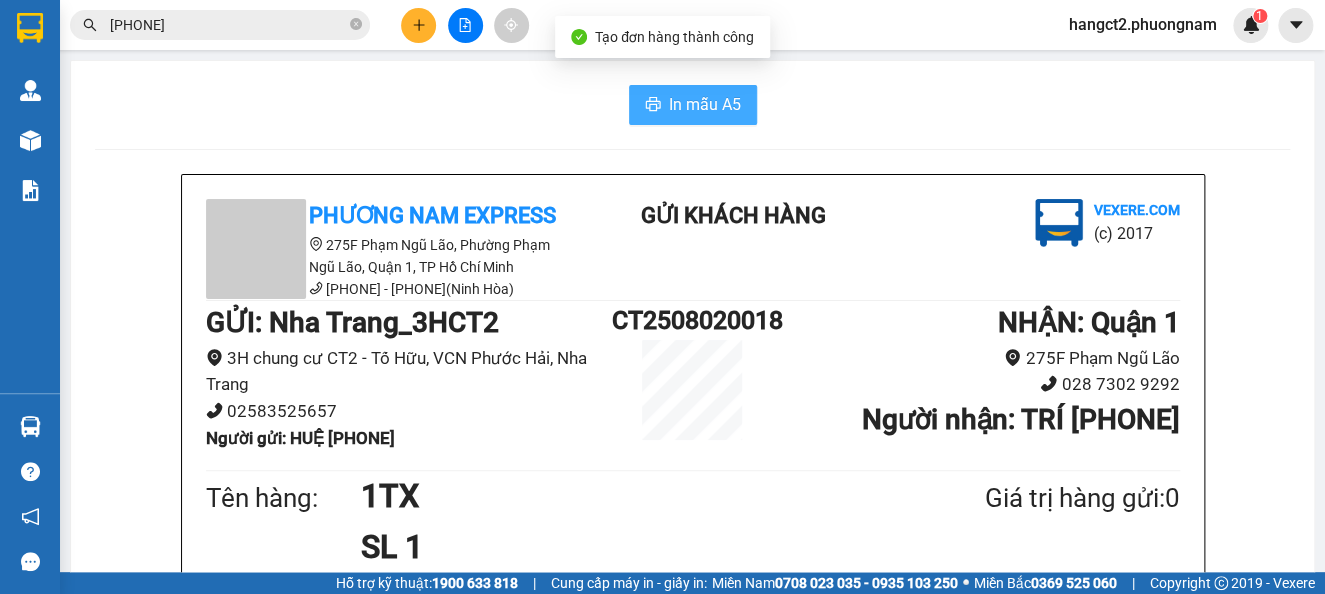 click on "In mẫu A5" at bounding box center (705, 104) 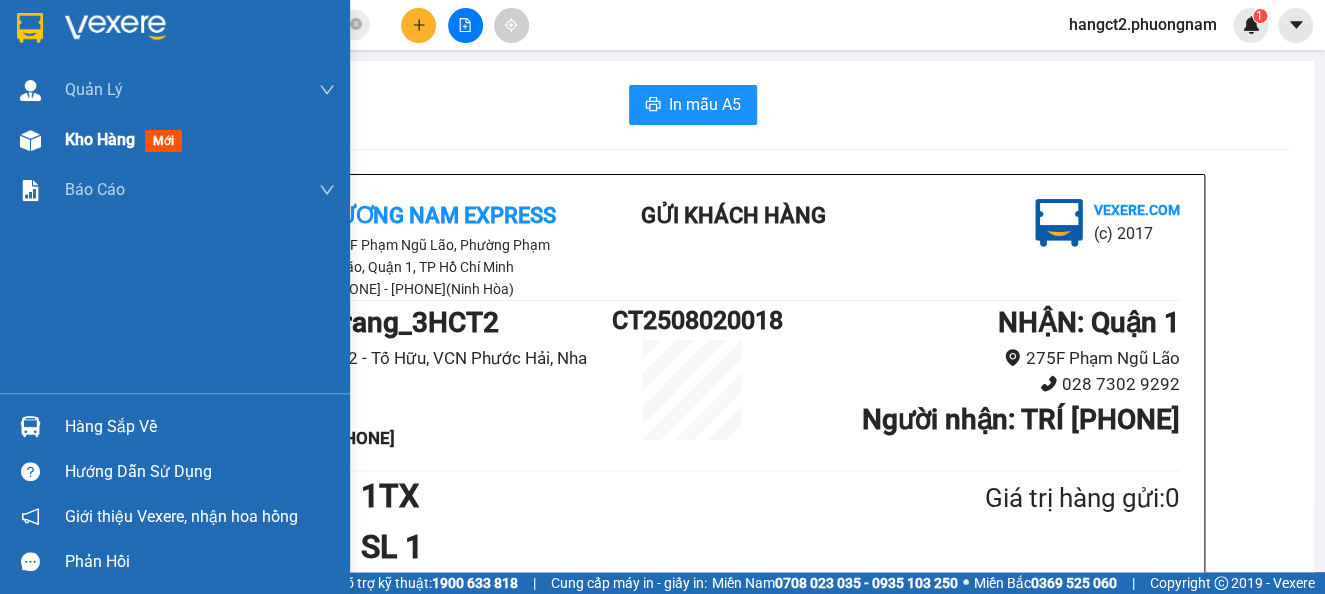click at bounding box center [30, 140] 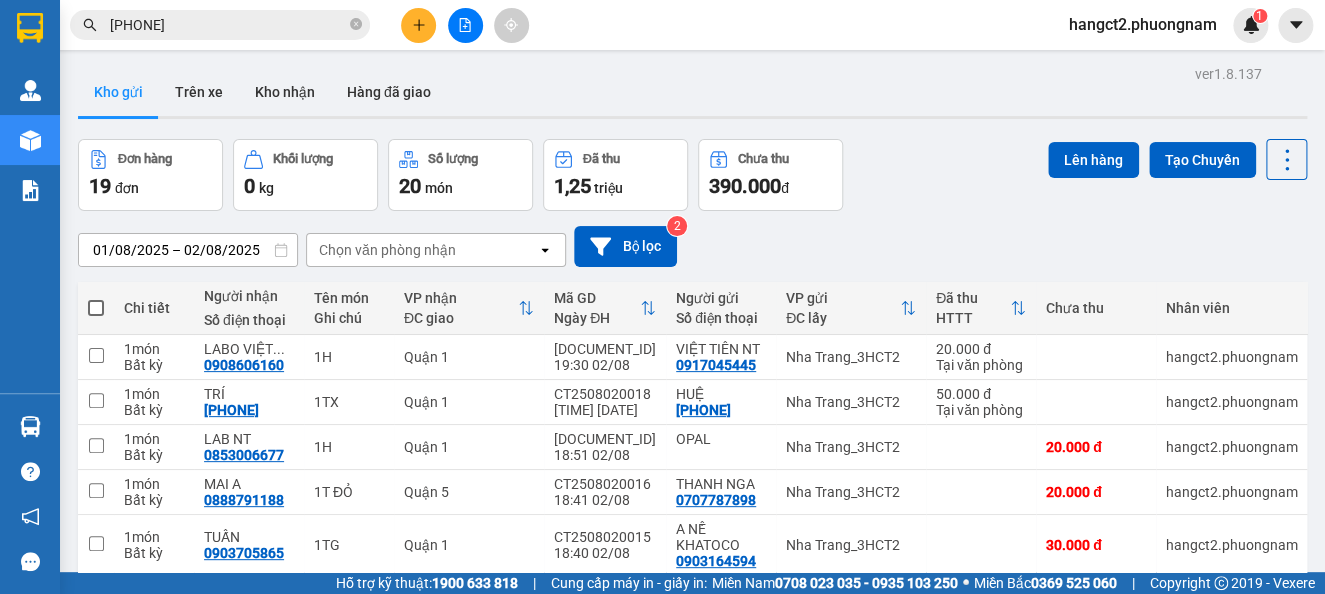 click on "2" at bounding box center [1089, 849] 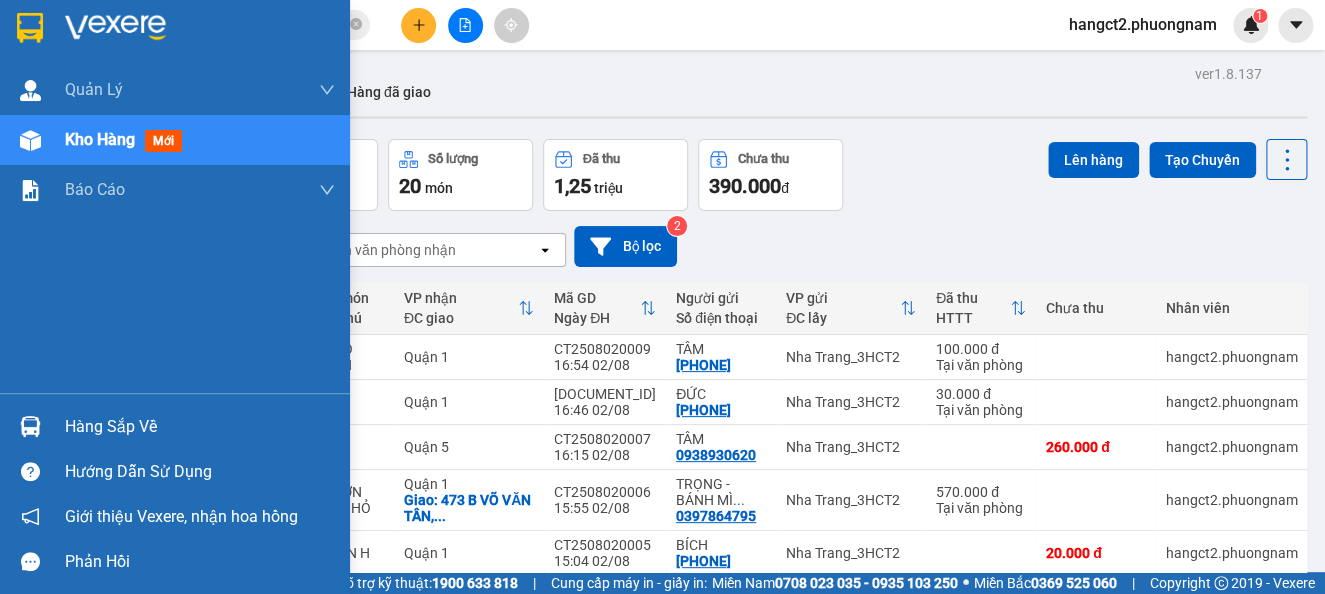 click on "Kho hàng mới" at bounding box center (175, 140) 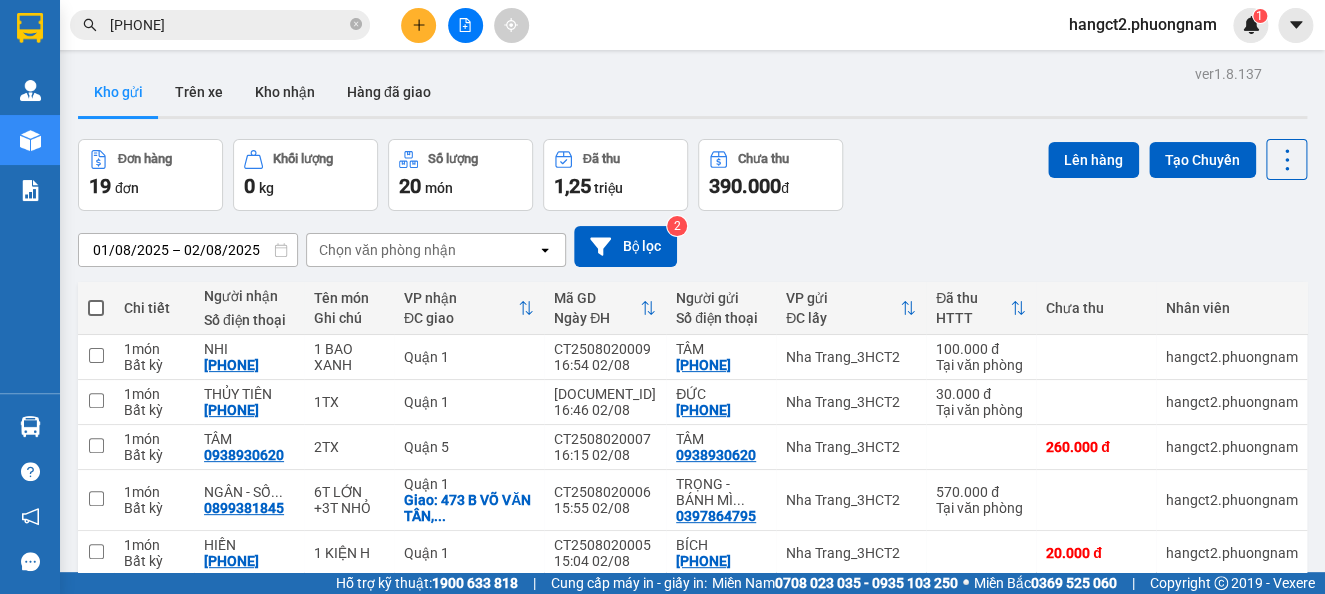 click on "Kho gửi" at bounding box center (118, 92) 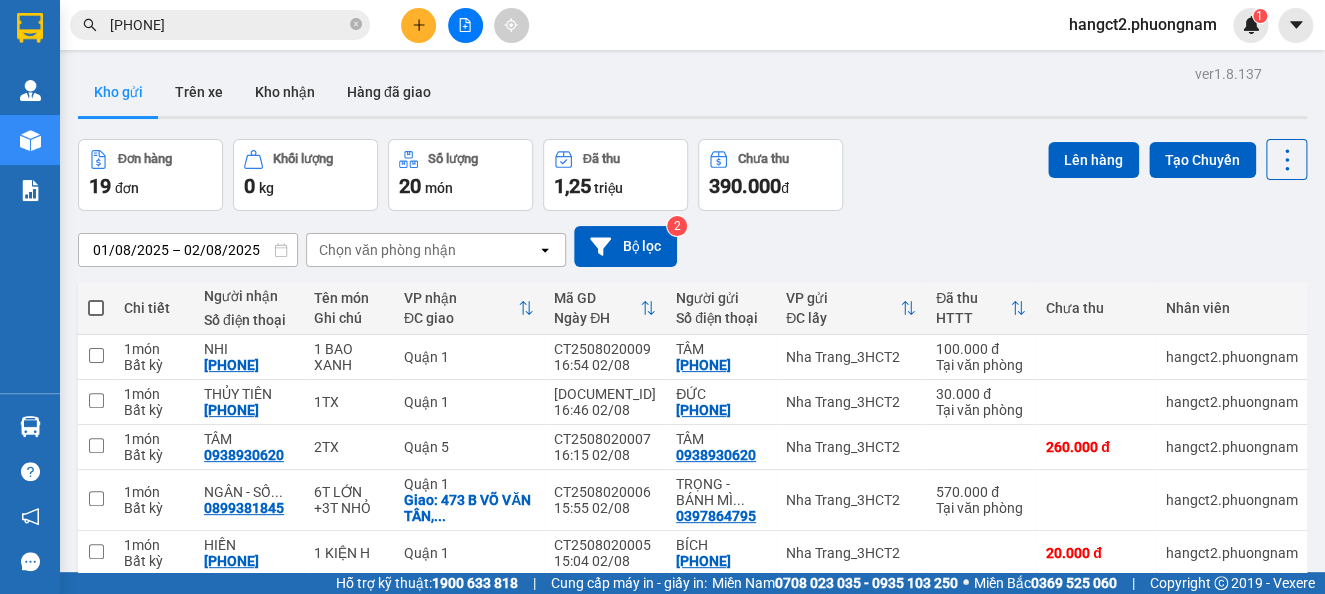 type 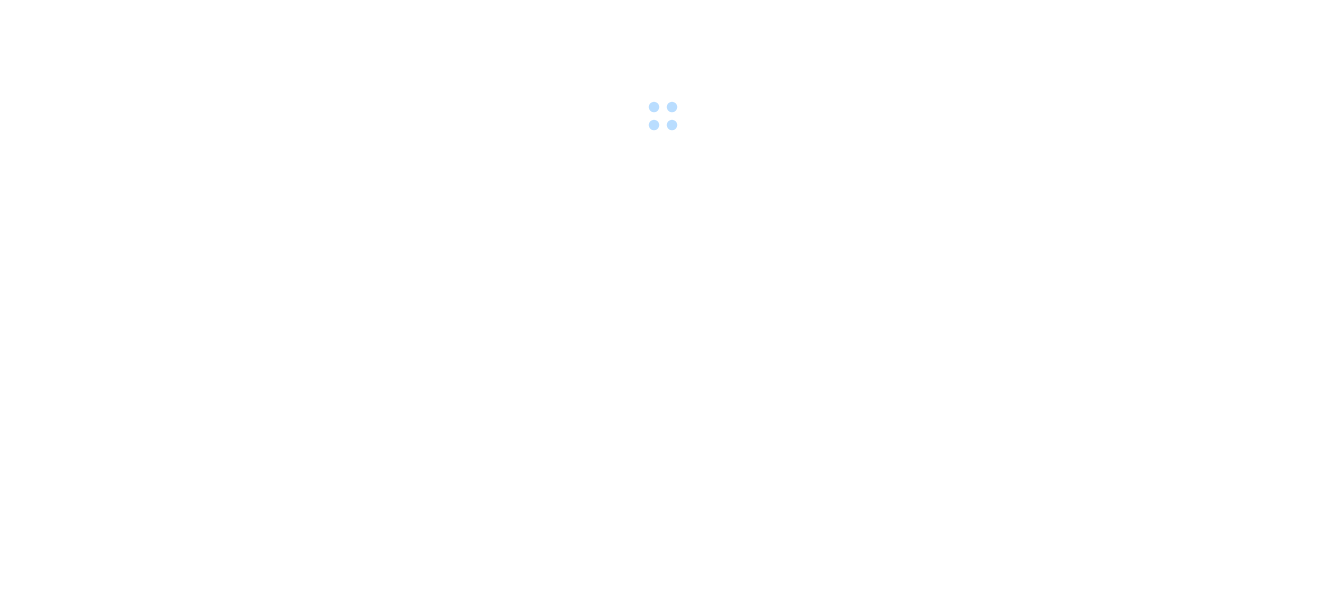 scroll, scrollTop: 0, scrollLeft: 0, axis: both 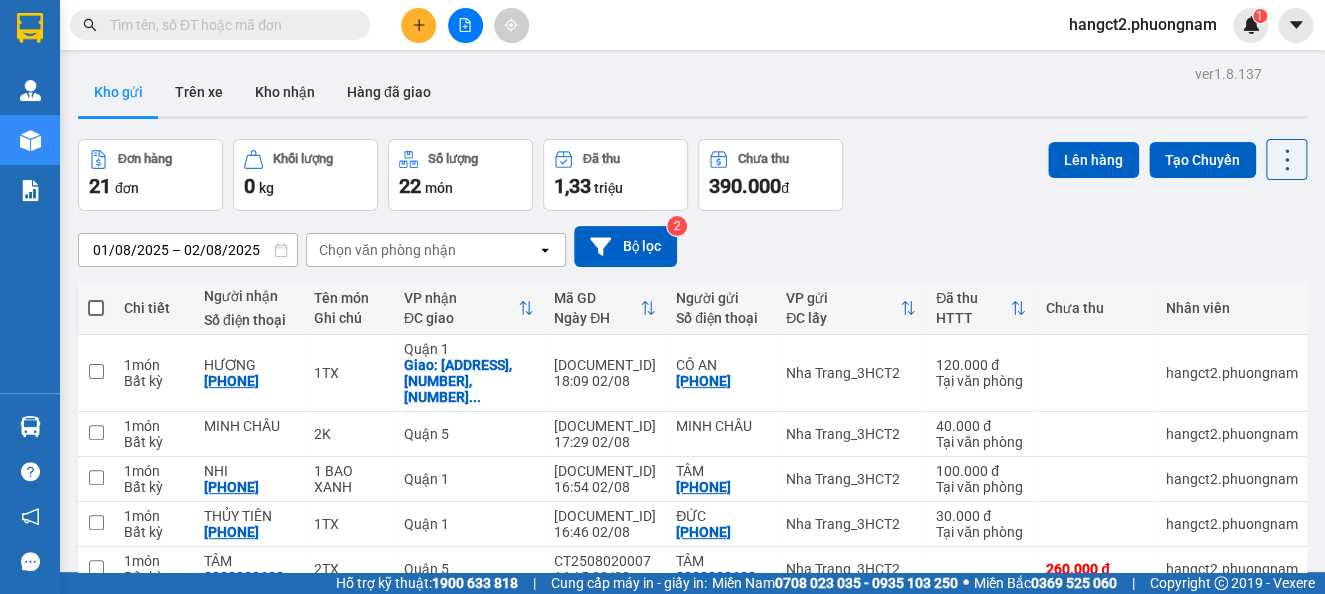 drag, startPoint x: 1071, startPoint y: 157, endPoint x: 1079, endPoint y: 208, distance: 51.62364 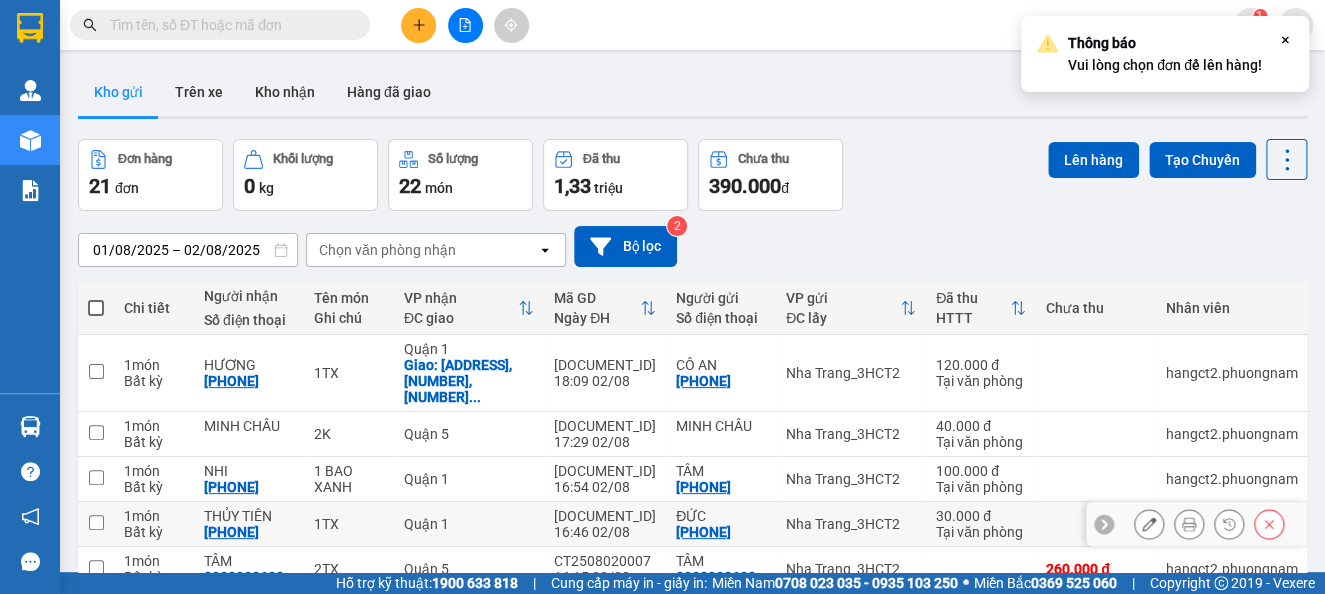 scroll, scrollTop: 351, scrollLeft: 0, axis: vertical 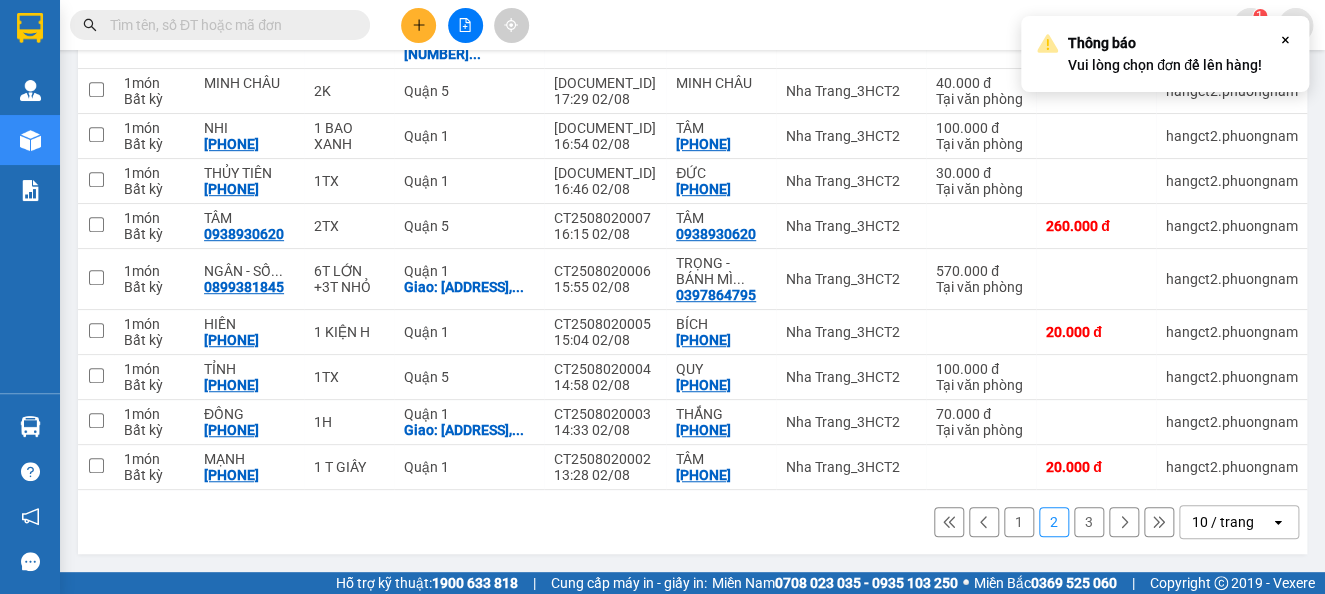 click on "open" 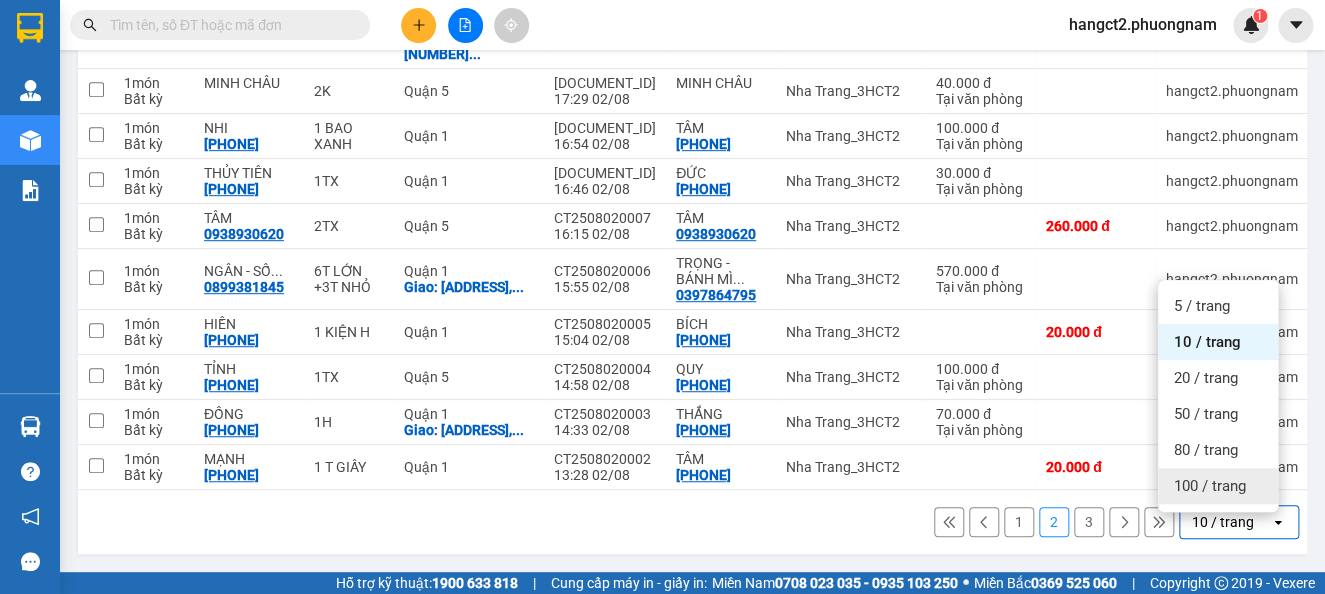 click on "100 / trang" at bounding box center (1210, 486) 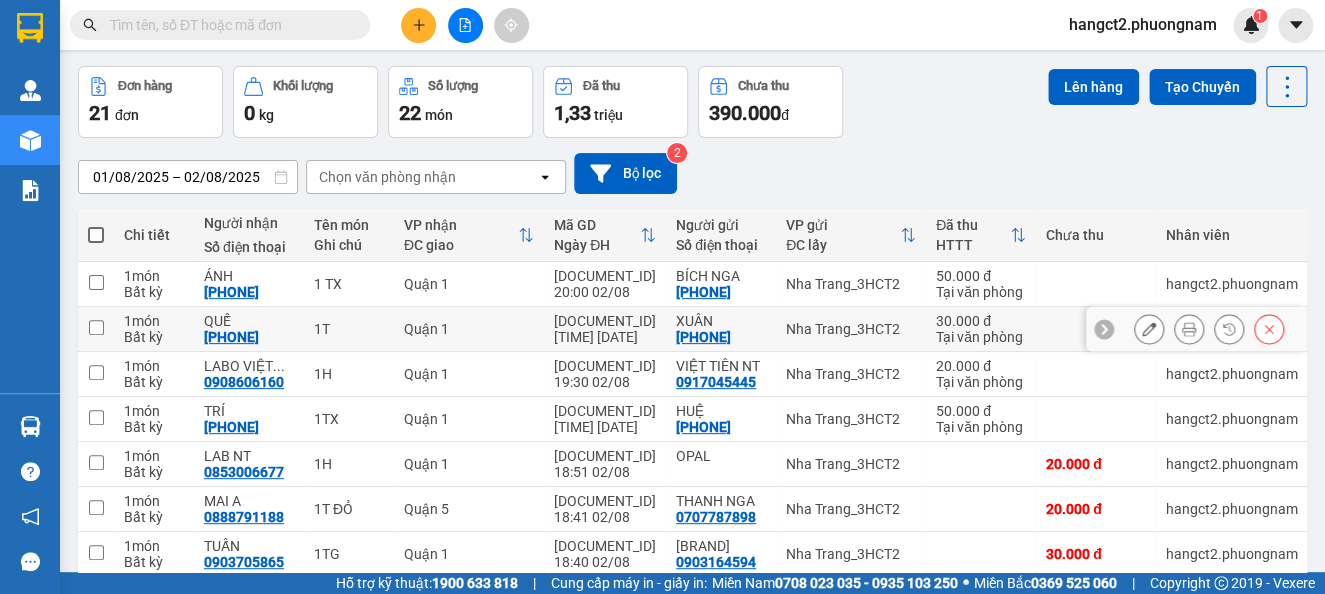 scroll, scrollTop: 0, scrollLeft: 0, axis: both 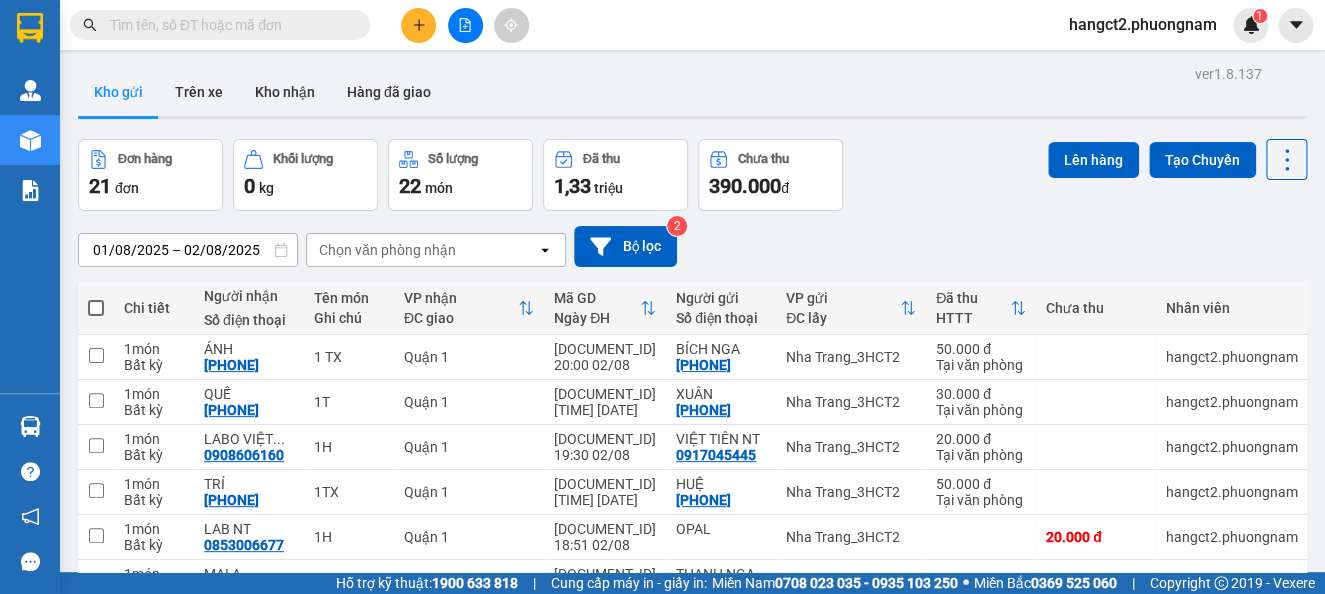 click at bounding box center [96, 308] 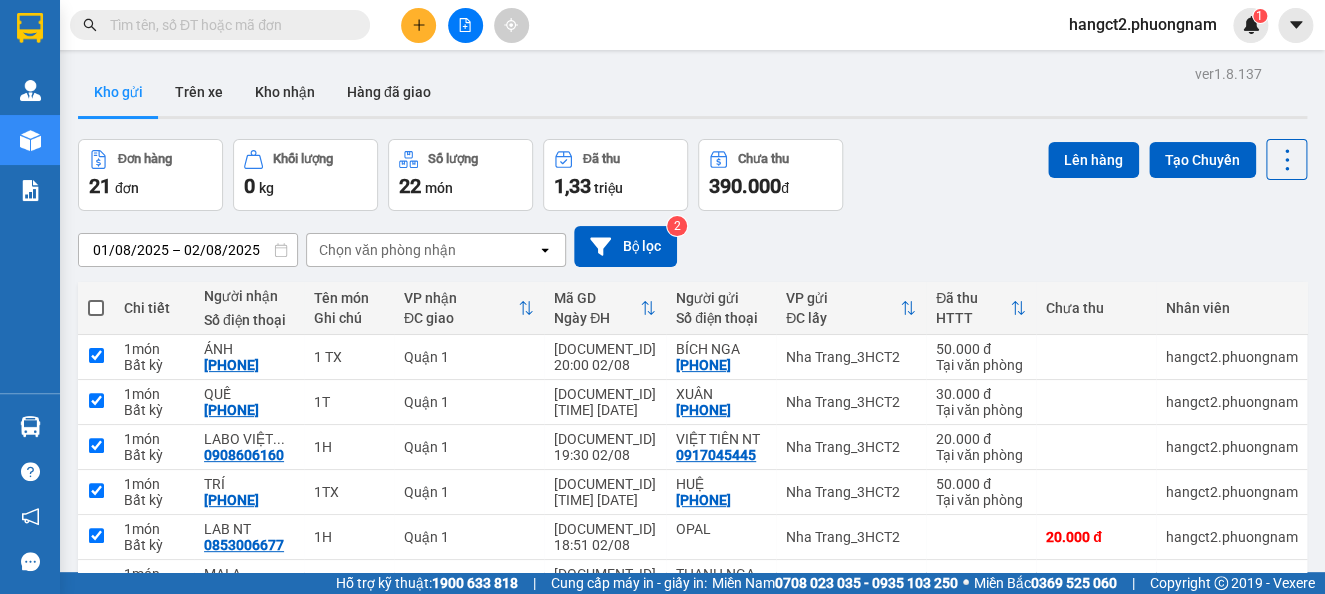 checkbox on "true" 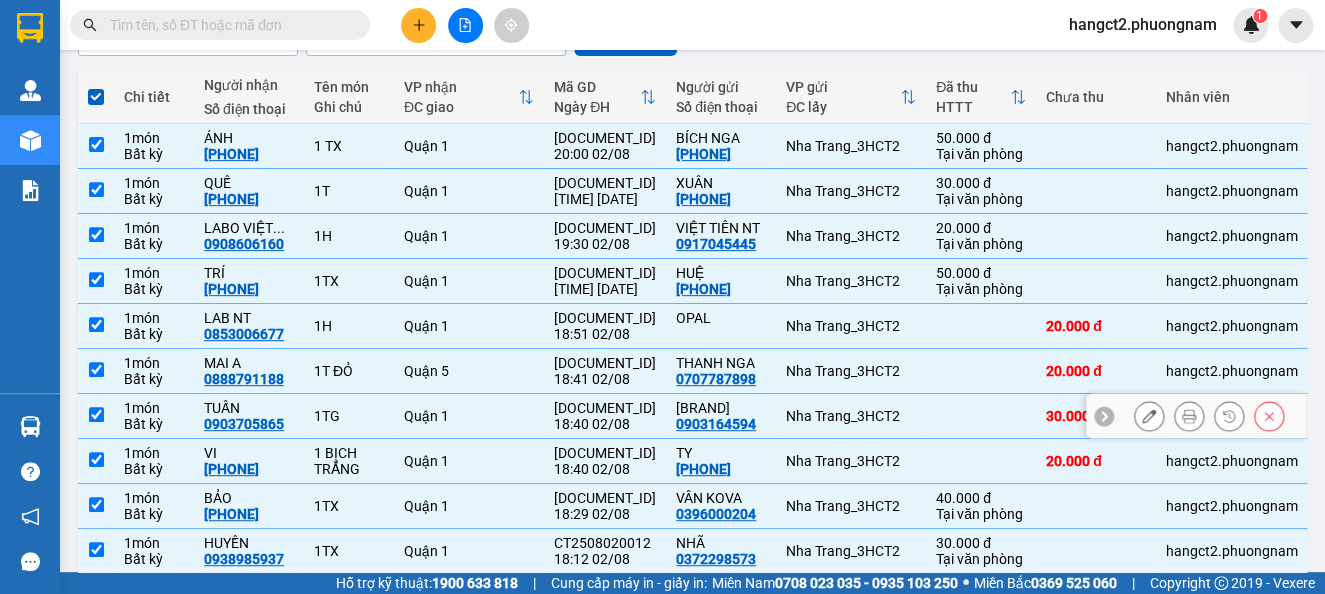 scroll, scrollTop: 0, scrollLeft: 0, axis: both 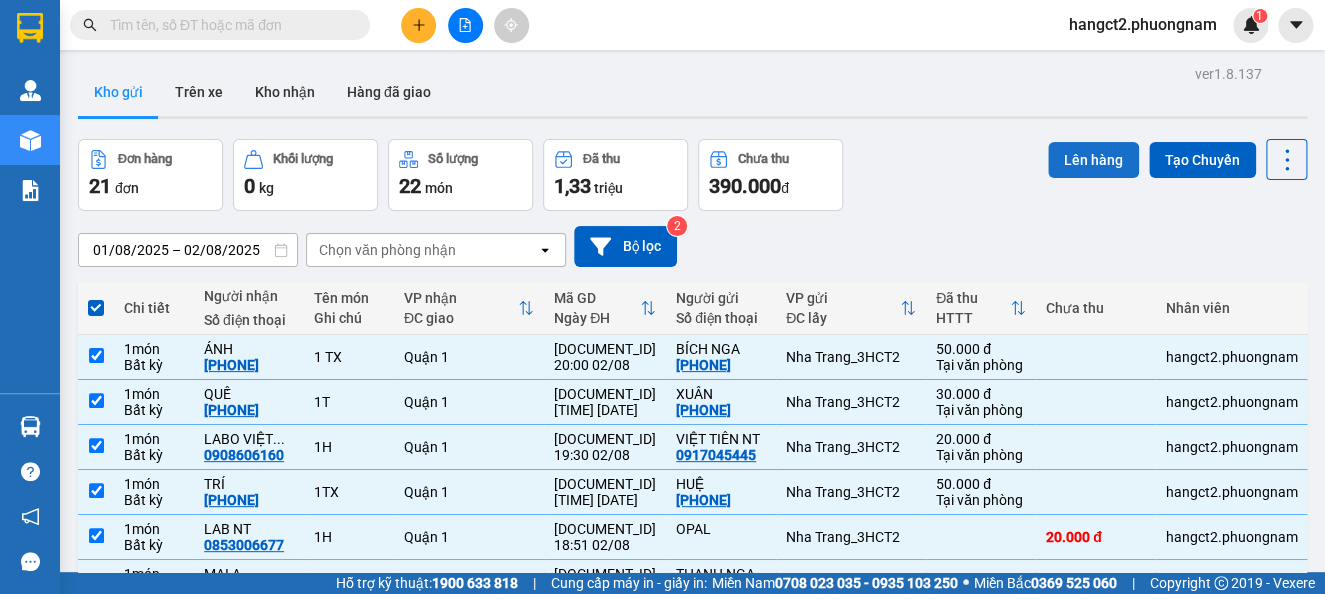 click on "Lên hàng" at bounding box center (1093, 160) 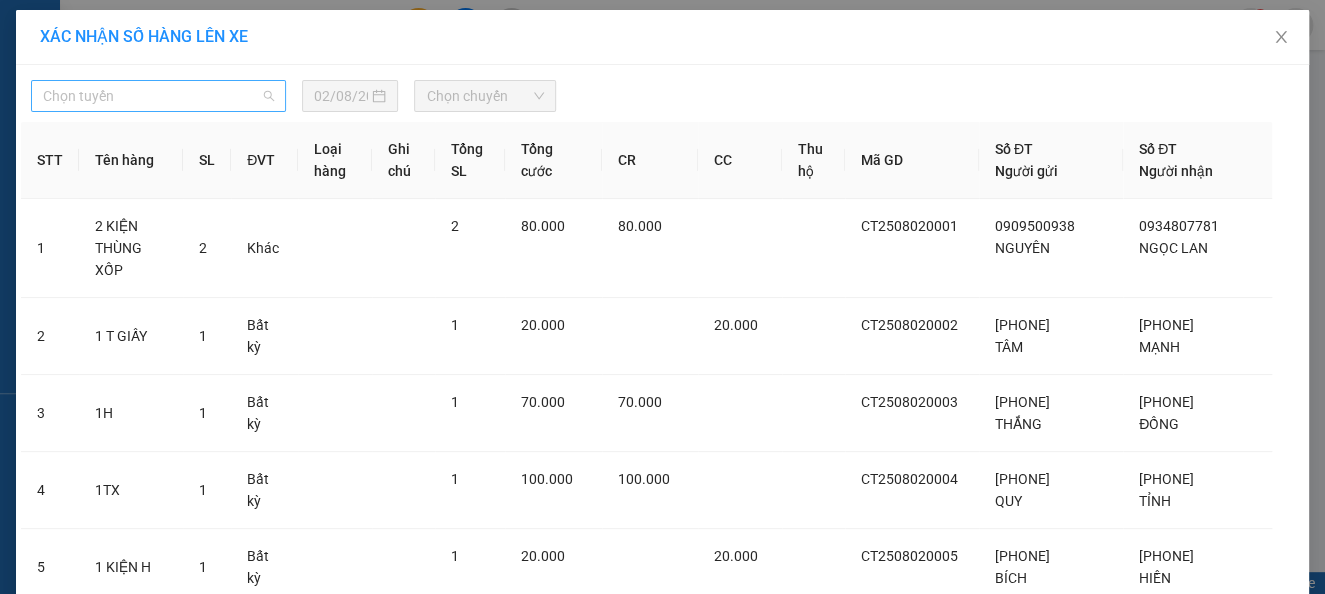 click on "Chọn tuyến" at bounding box center [158, 96] 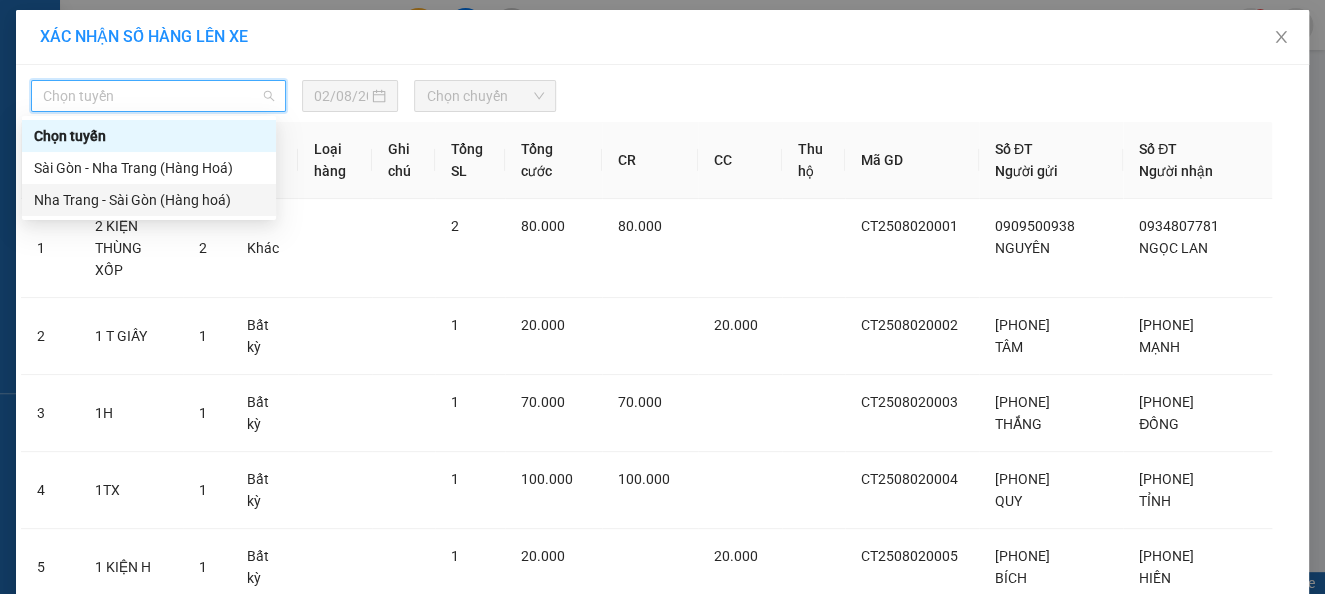 click on "Nha Trang - Sài Gòn (Hàng hoá)" at bounding box center [149, 200] 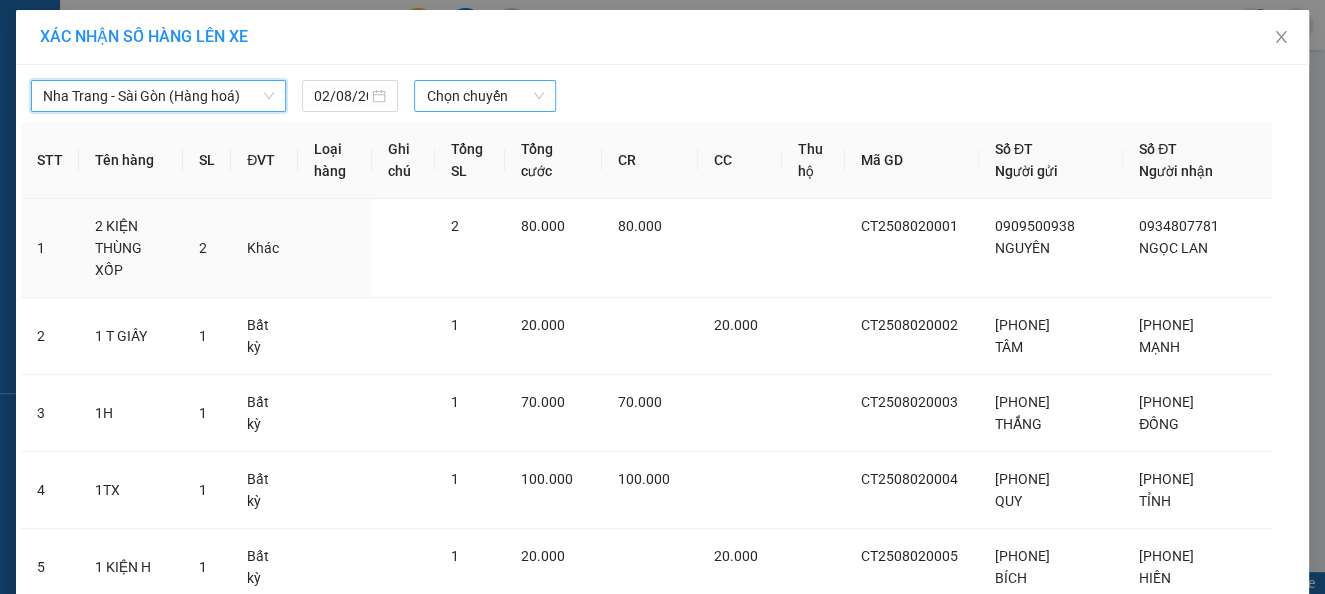 click on "Chọn chuyến" at bounding box center [485, 96] 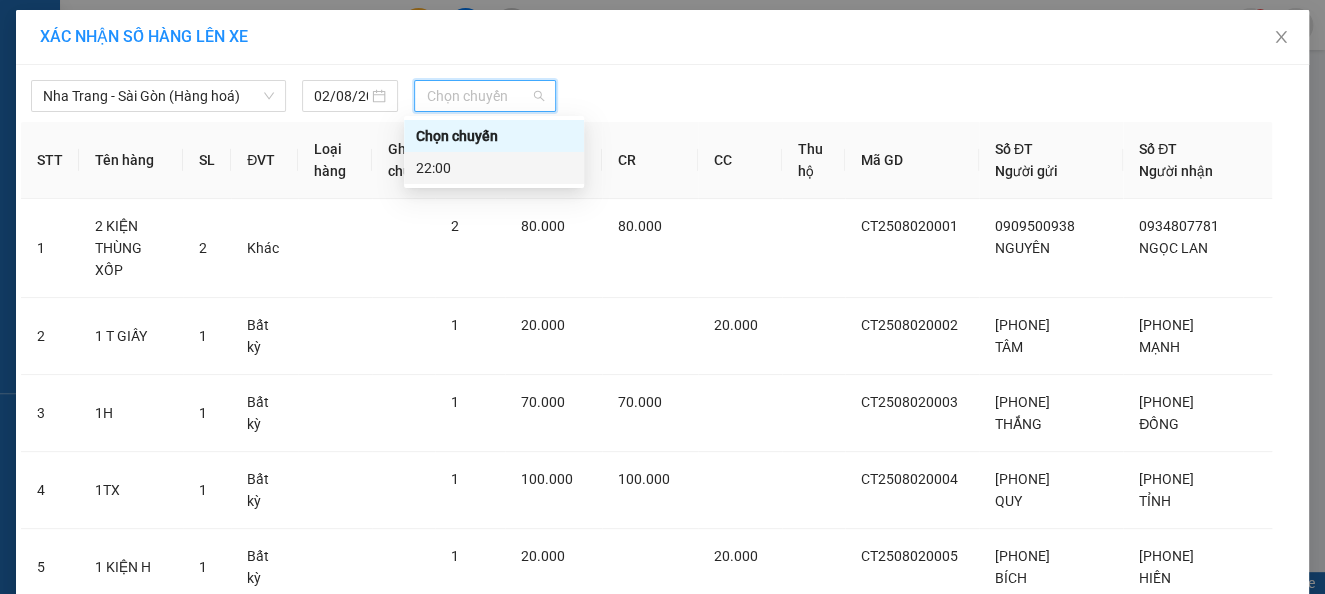 click on "22:00" at bounding box center (494, 168) 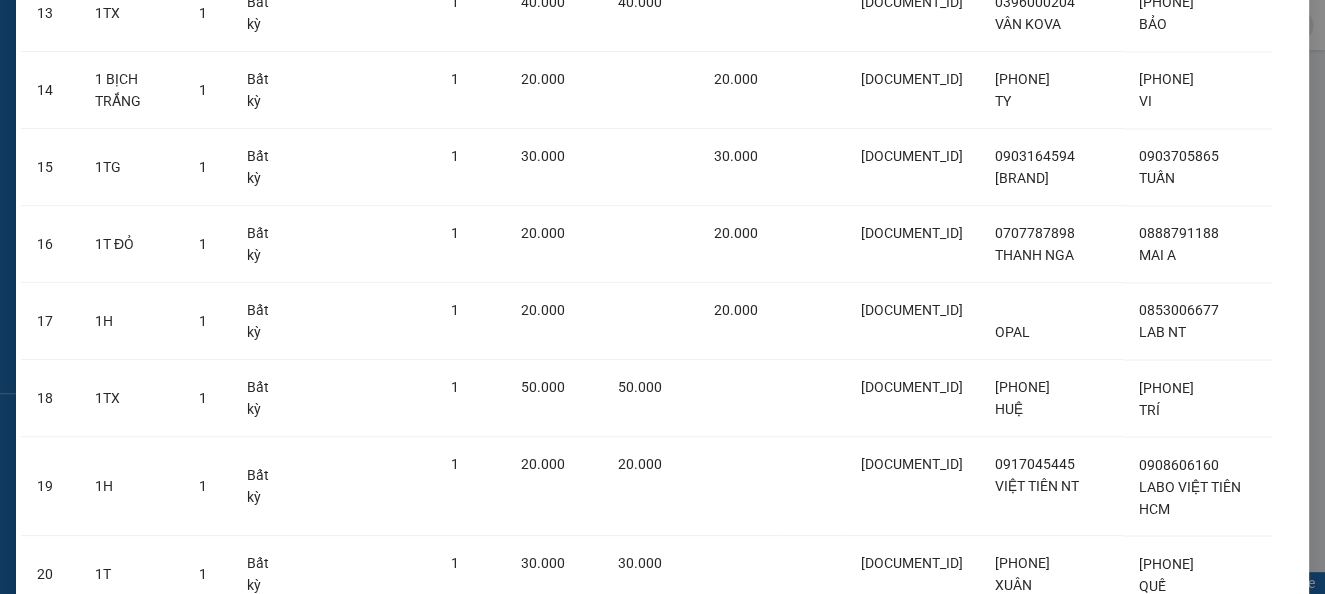 scroll, scrollTop: 1423, scrollLeft: 0, axis: vertical 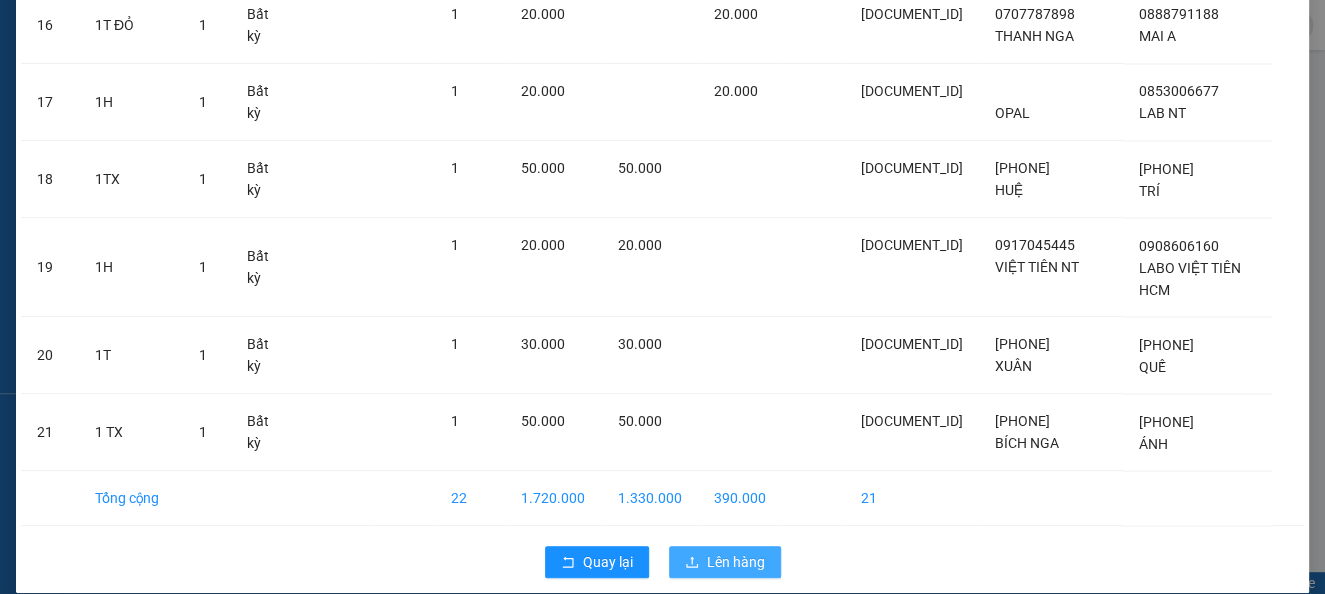 click on "Lên hàng" at bounding box center (736, 562) 